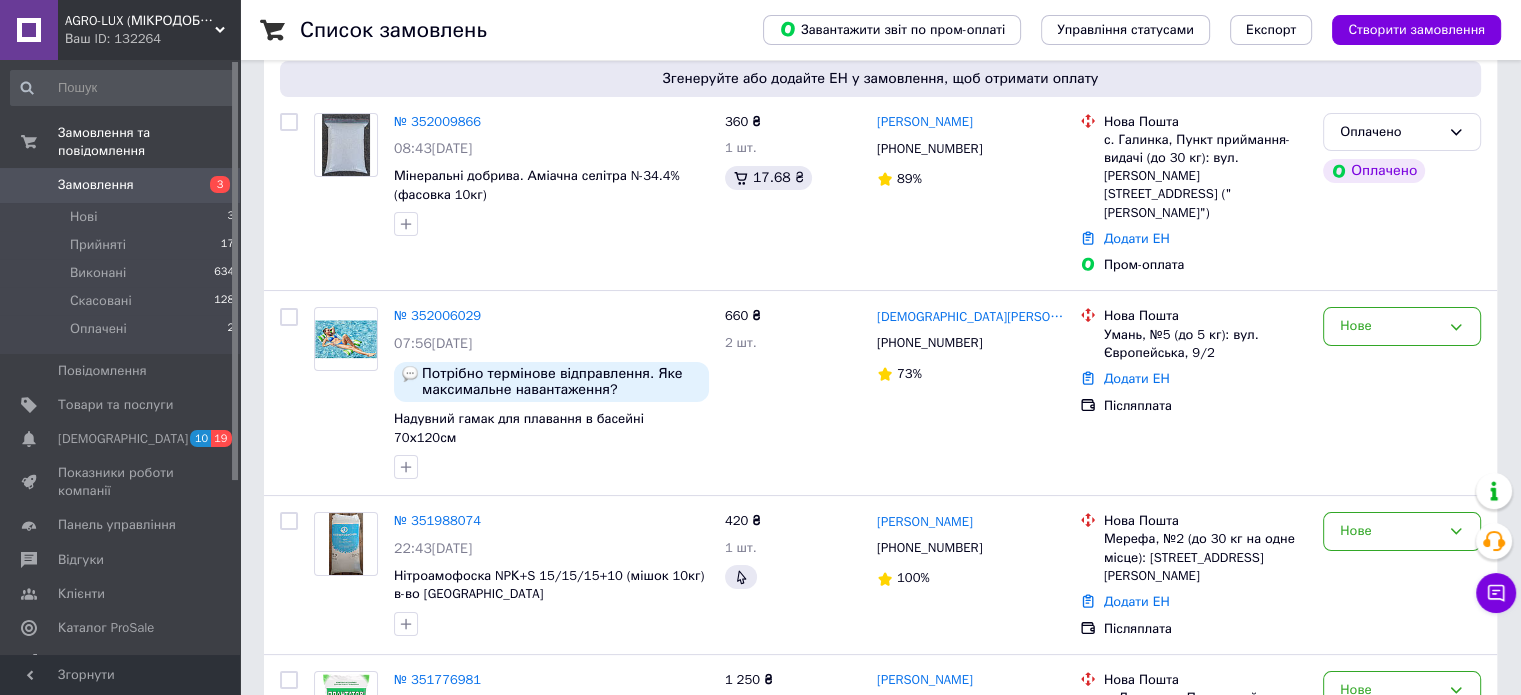scroll, scrollTop: 200, scrollLeft: 0, axis: vertical 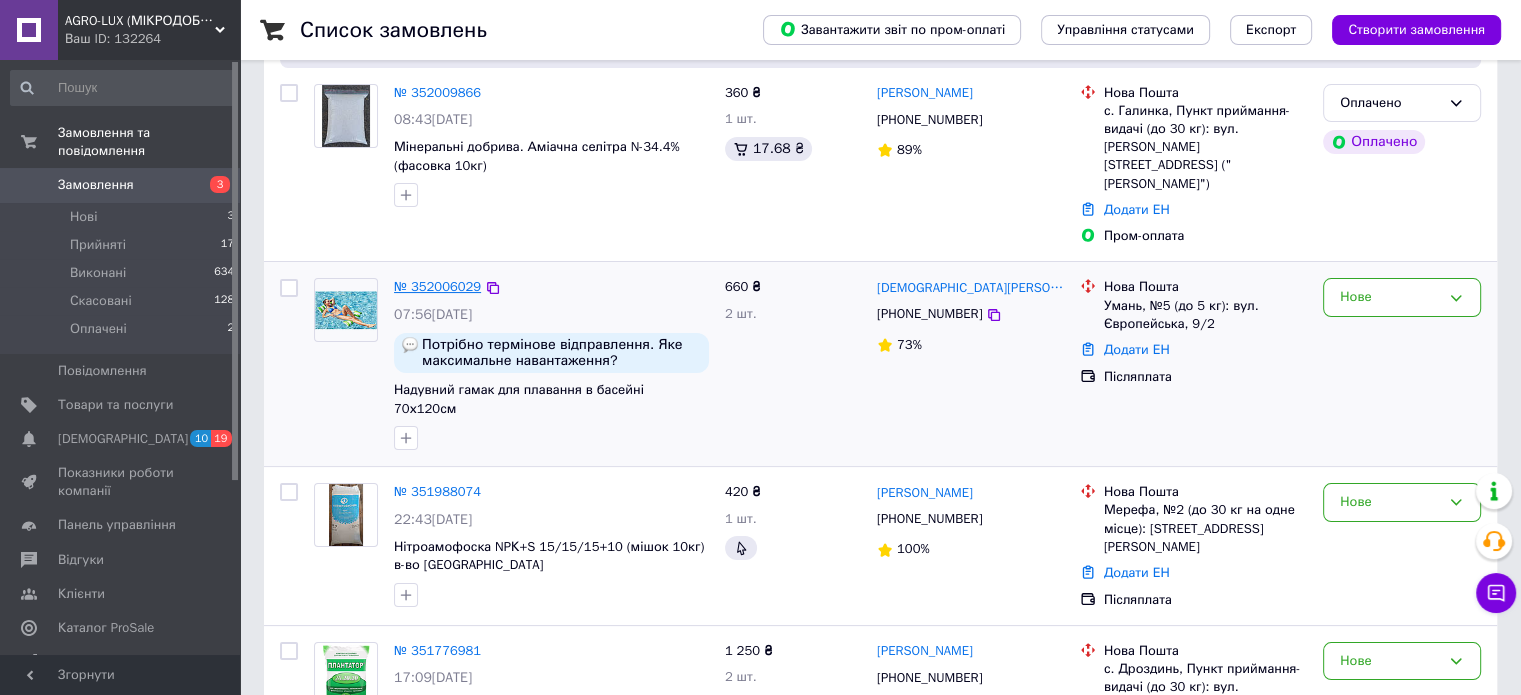 click on "№ 352006029" at bounding box center [437, 286] 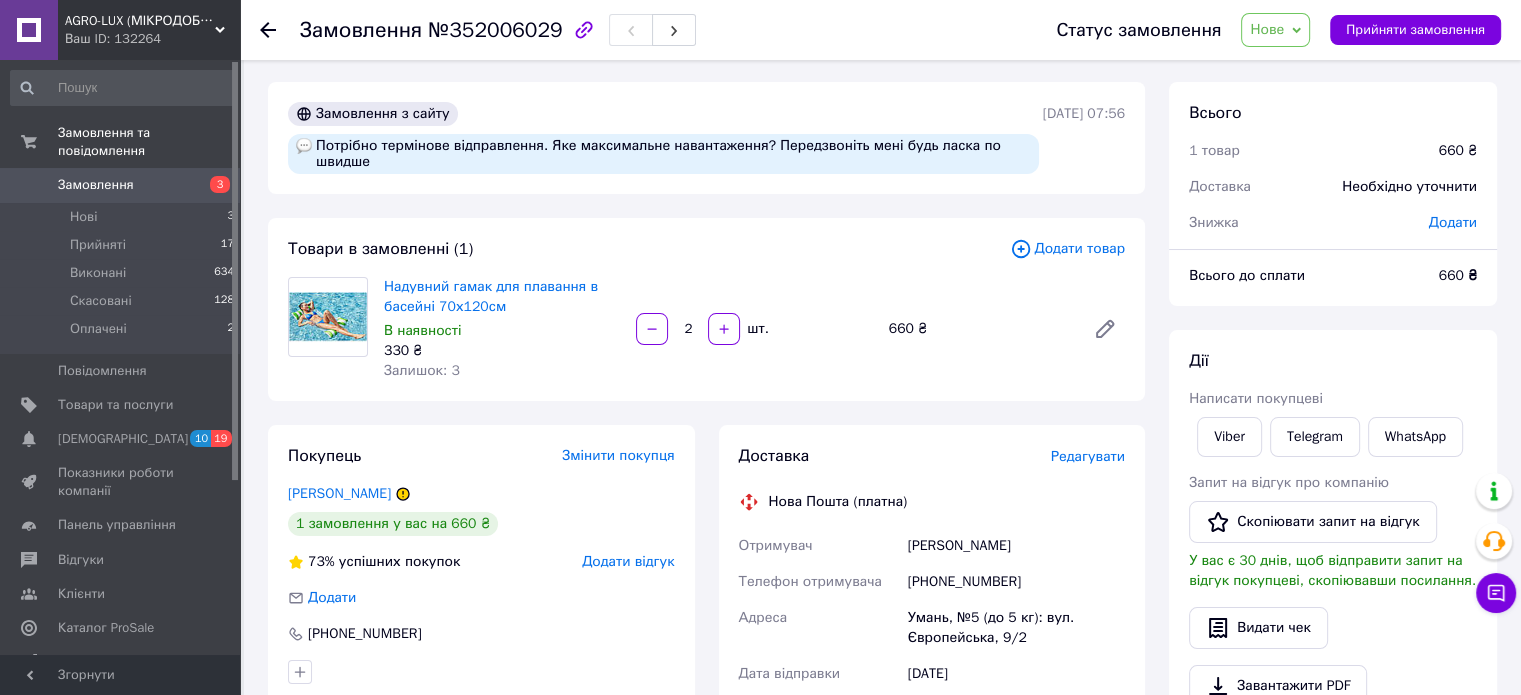scroll, scrollTop: 0, scrollLeft: 0, axis: both 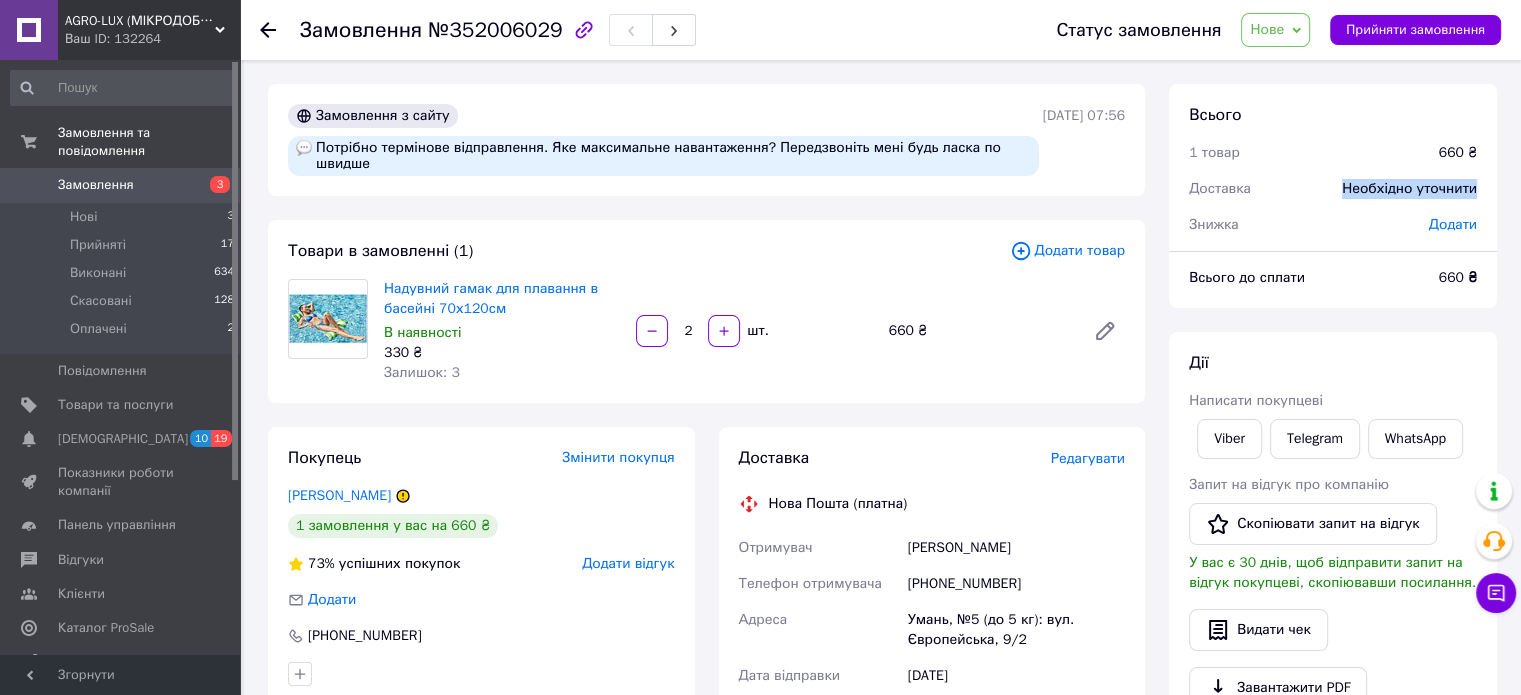 drag, startPoint x: 1339, startPoint y: 187, endPoint x: 1483, endPoint y: 183, distance: 144.05554 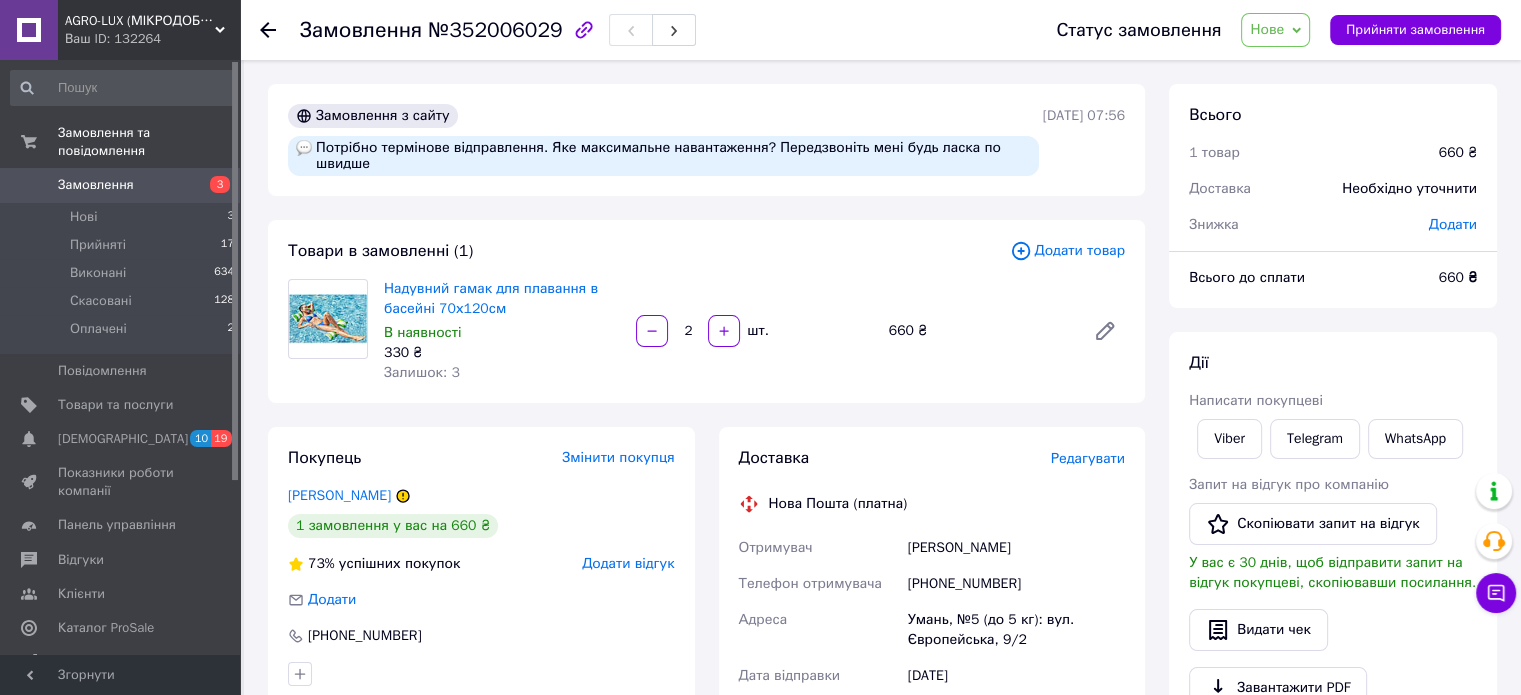 click on "[PHONE_NUMBER]" at bounding box center [1016, 584] 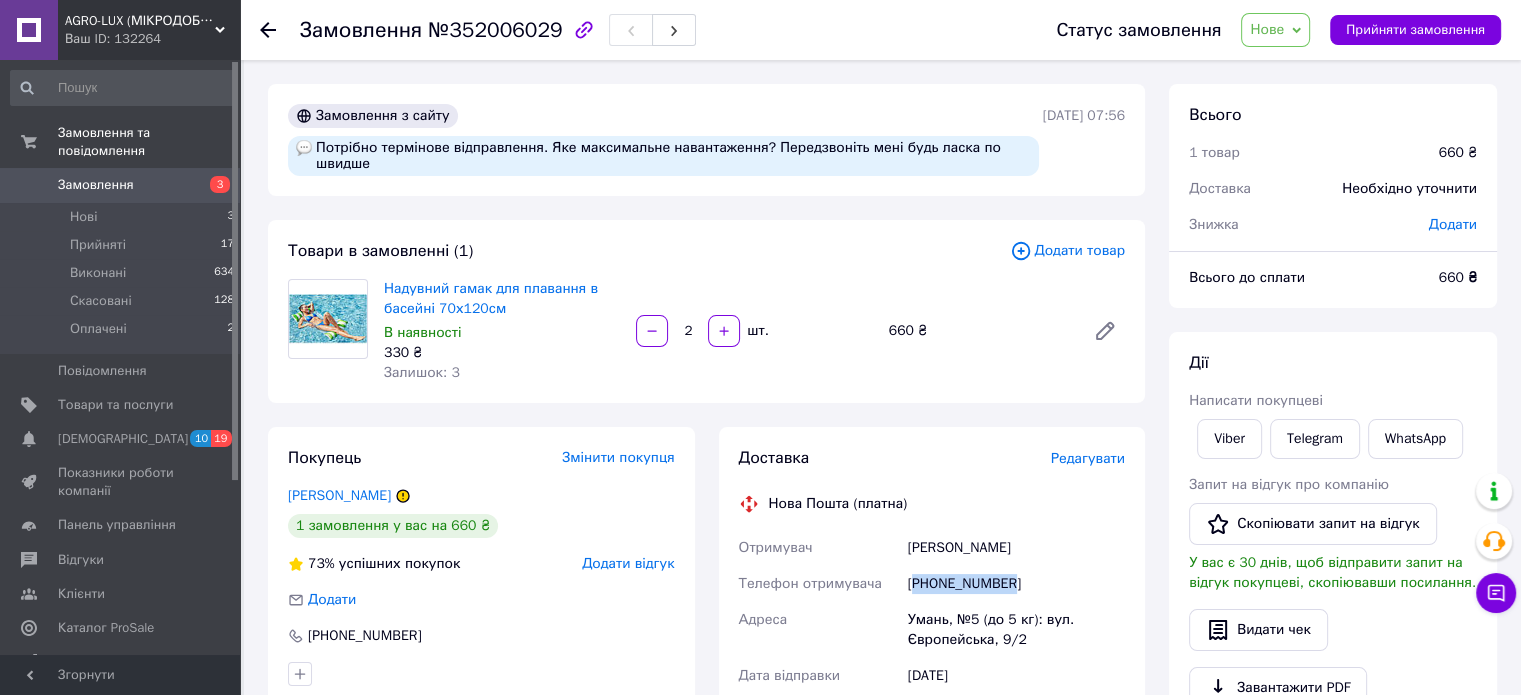 click on "[PHONE_NUMBER]" at bounding box center [1016, 584] 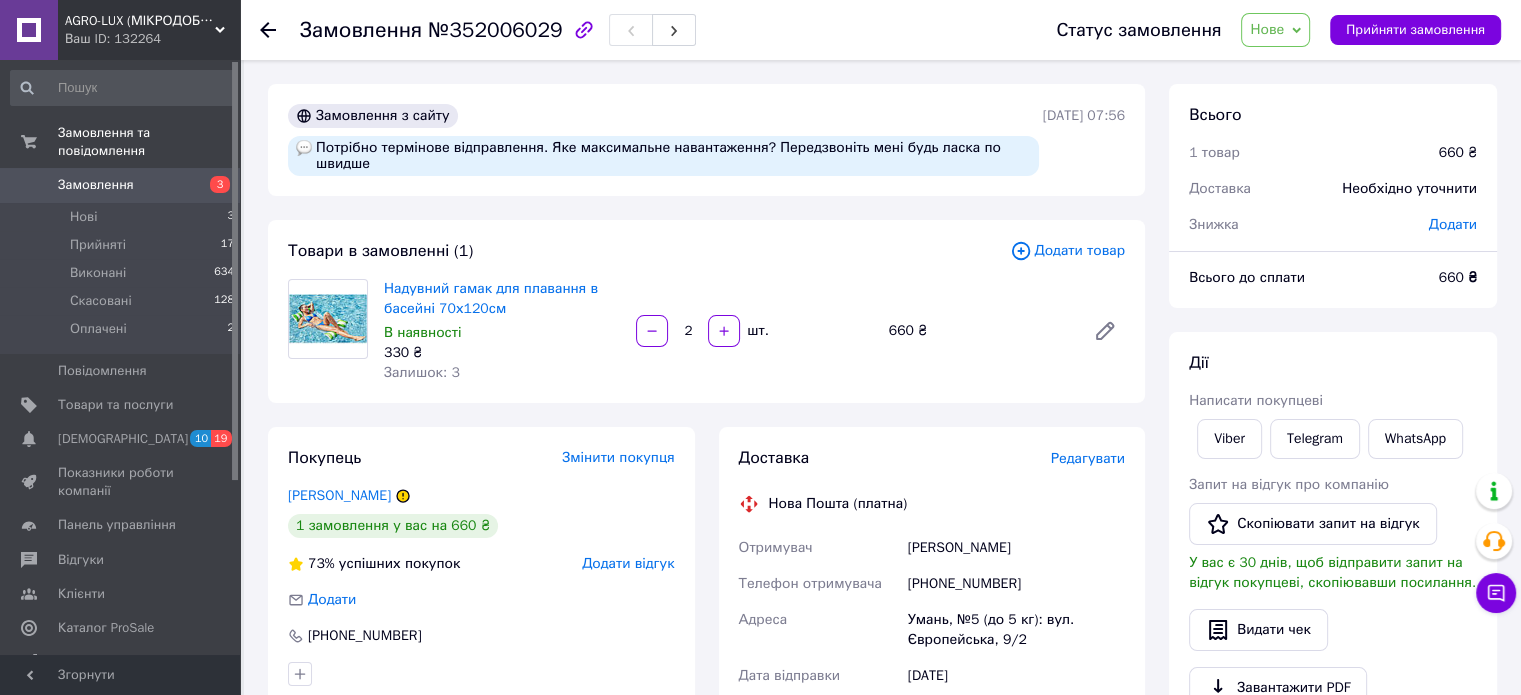 click on "Потрібно термінове відправлення. Яке максимальне навантаження? Передзвоніть мені будь ласка по швидше" at bounding box center (663, 156) 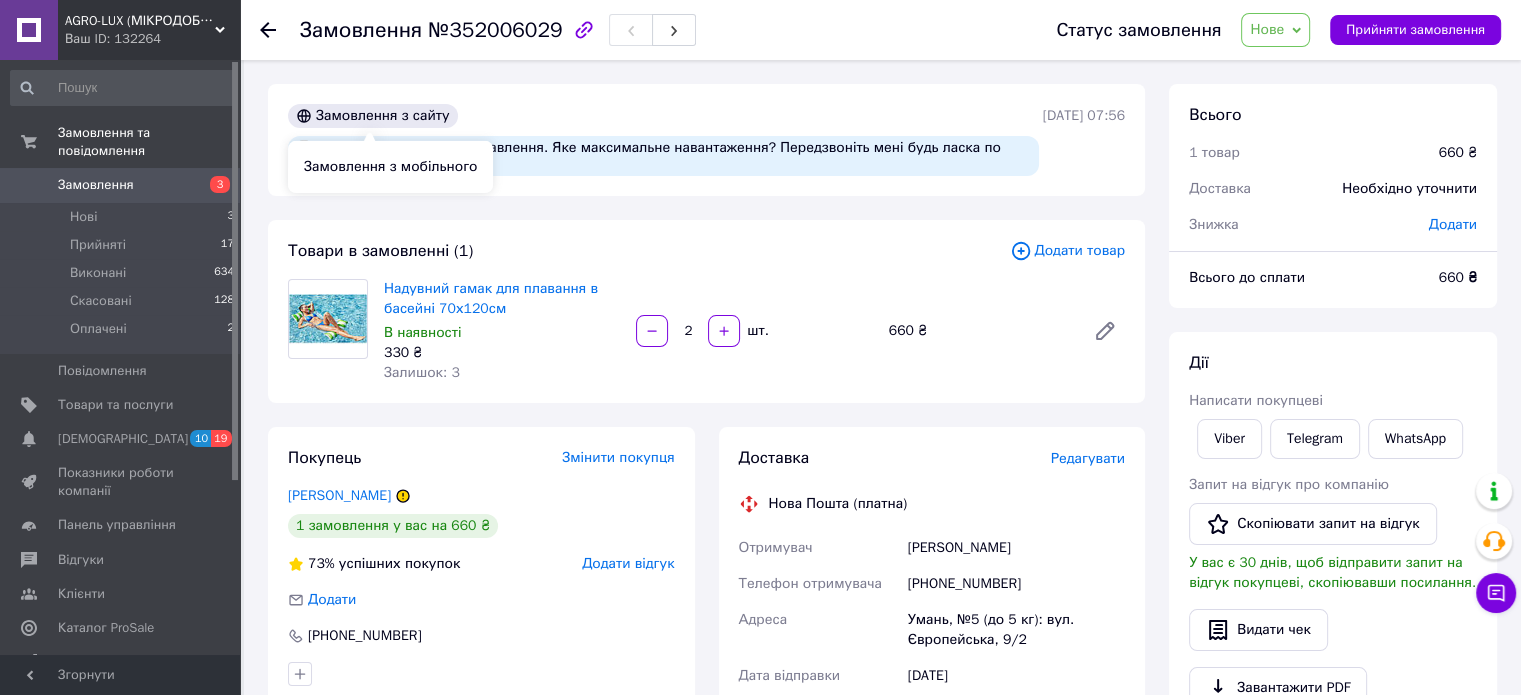 click on "Замовлення з сайту" at bounding box center [373, 116] 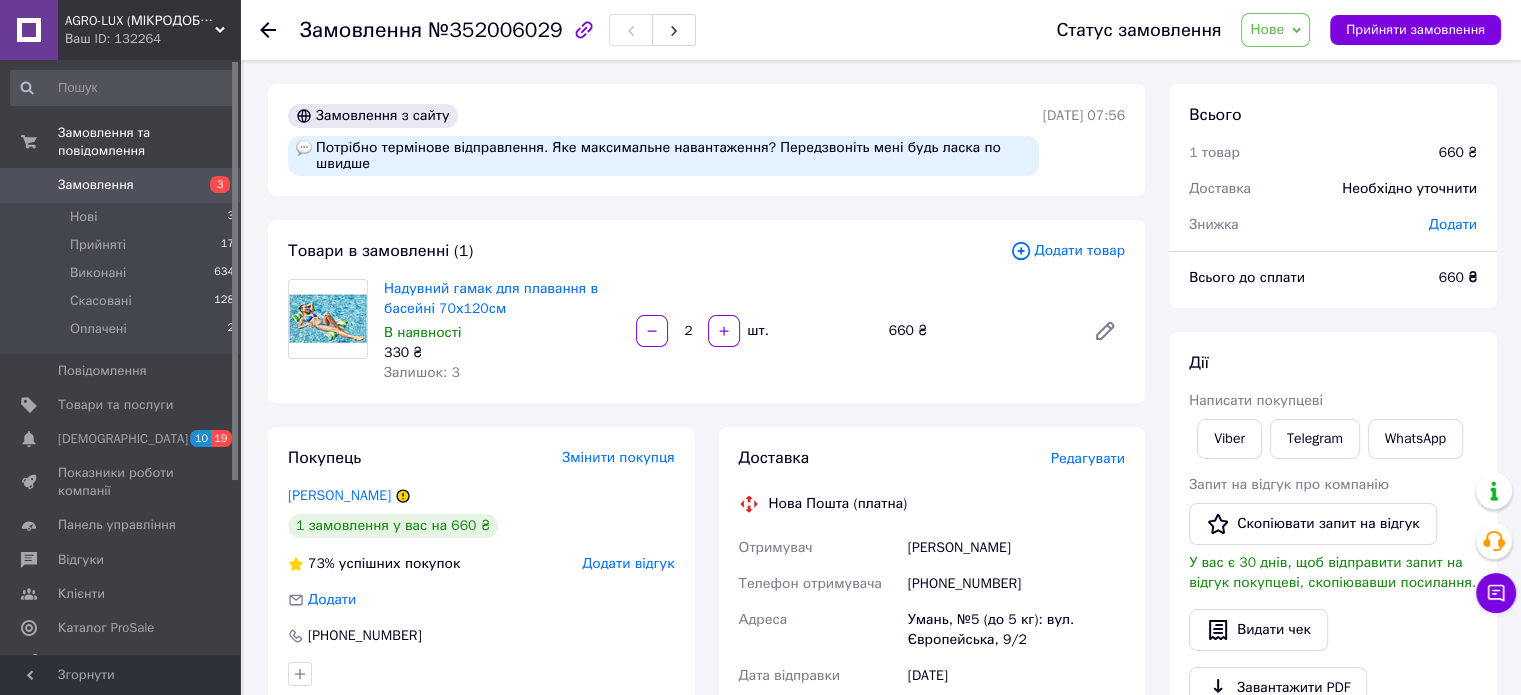 click at bounding box center (304, 148) 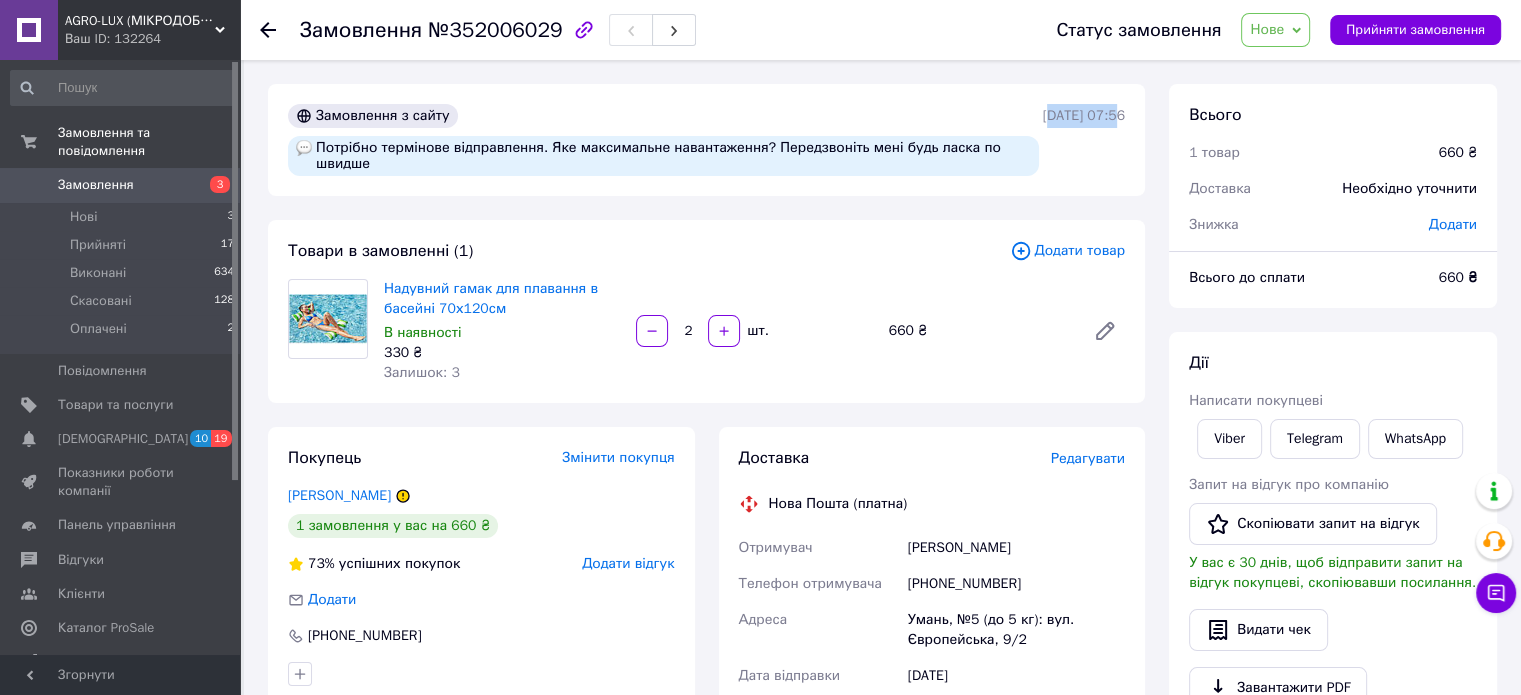 drag, startPoint x: 1024, startPoint y: 112, endPoint x: 1083, endPoint y: 123, distance: 60.016663 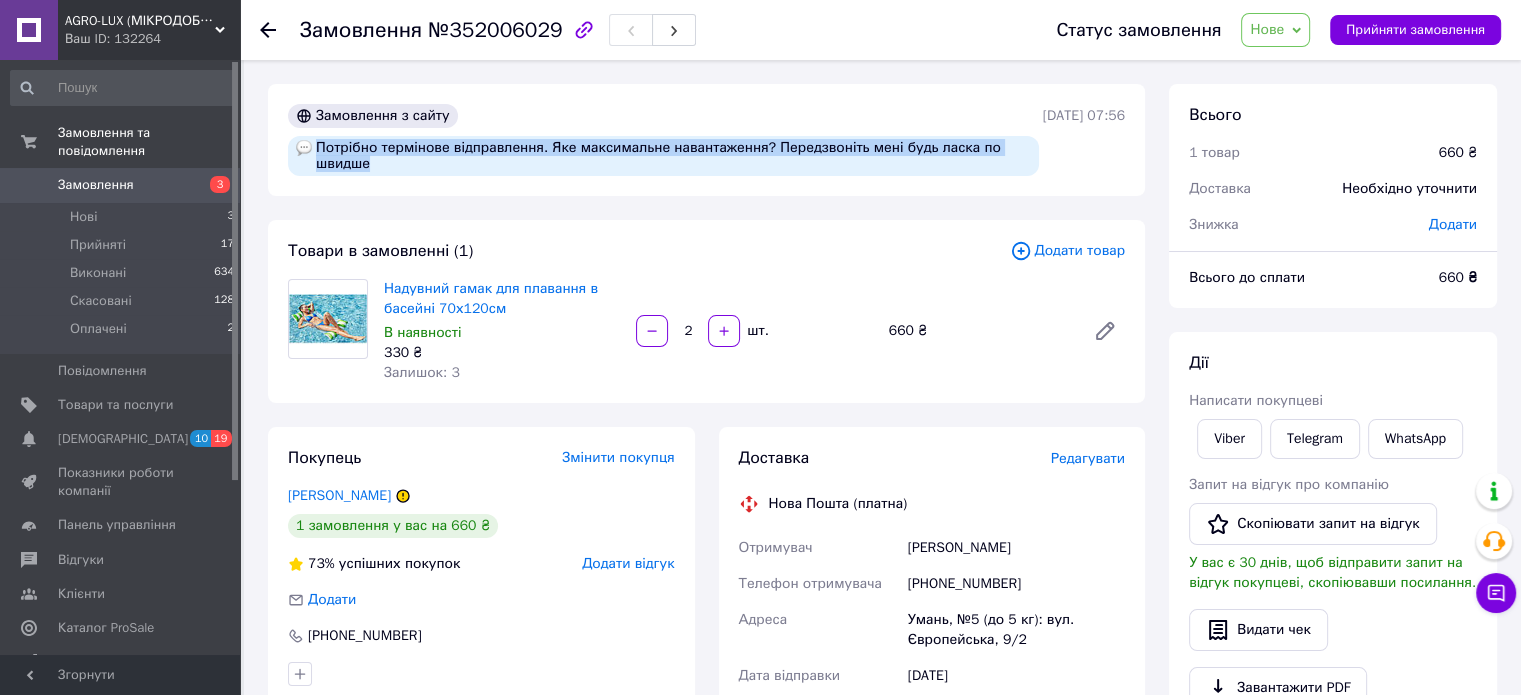 drag, startPoint x: 318, startPoint y: 143, endPoint x: 996, endPoint y: 168, distance: 678.46075 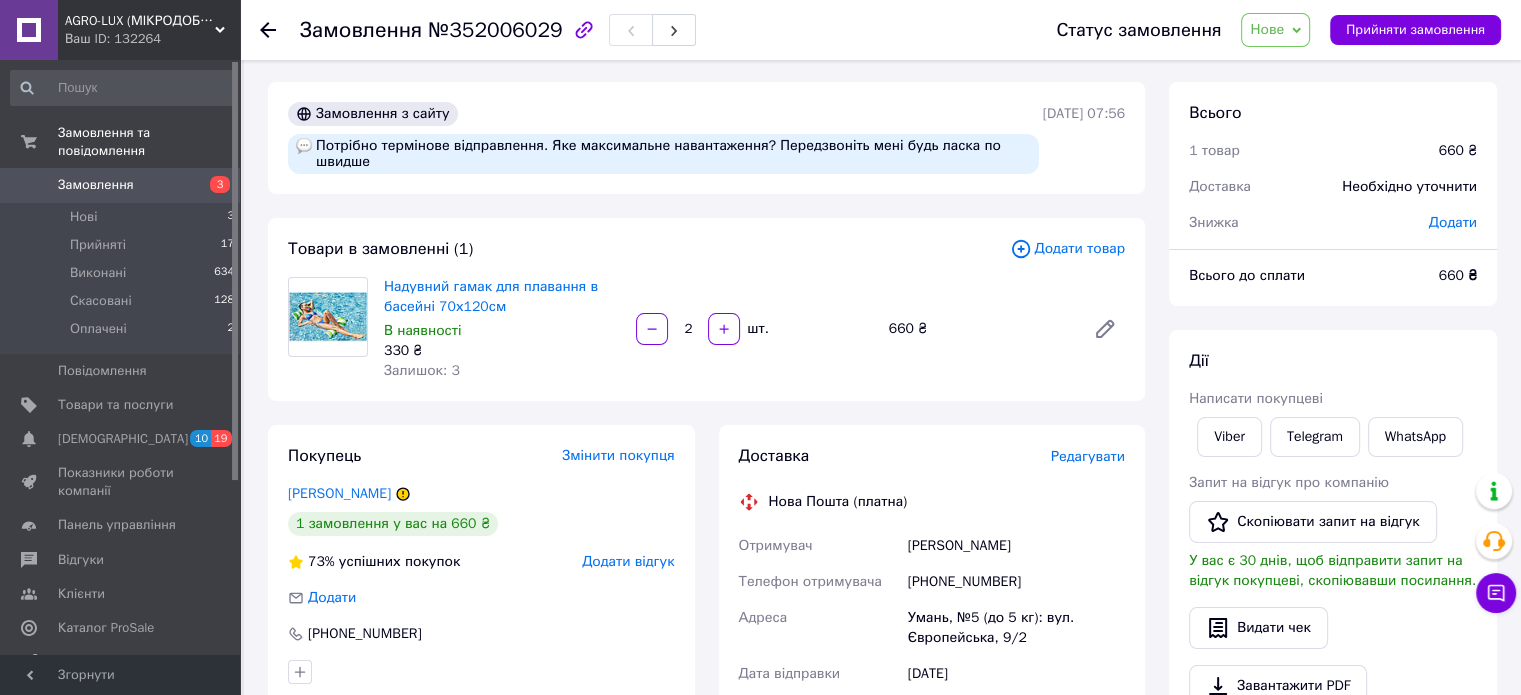 scroll, scrollTop: 0, scrollLeft: 0, axis: both 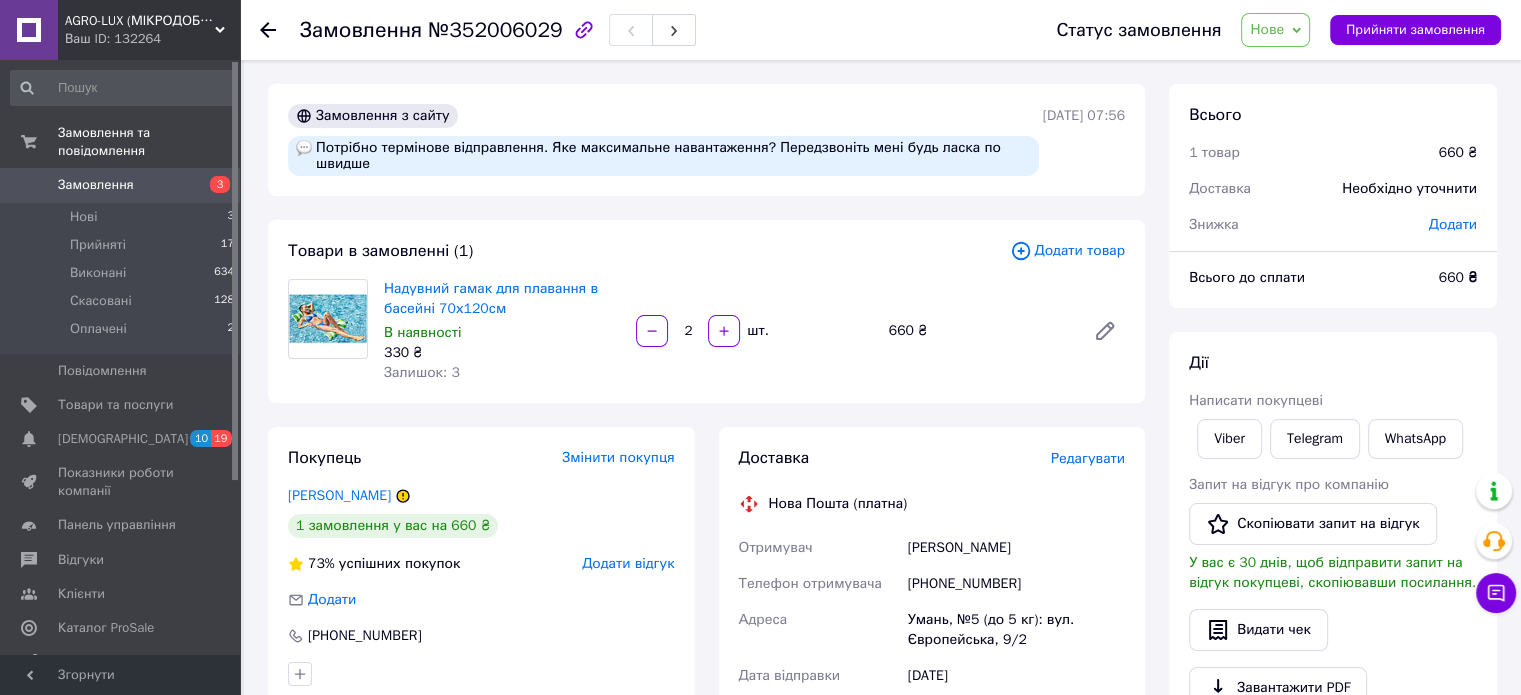 drag, startPoint x: 1017, startPoint y: 113, endPoint x: 1123, endPoint y: 122, distance: 106.381386 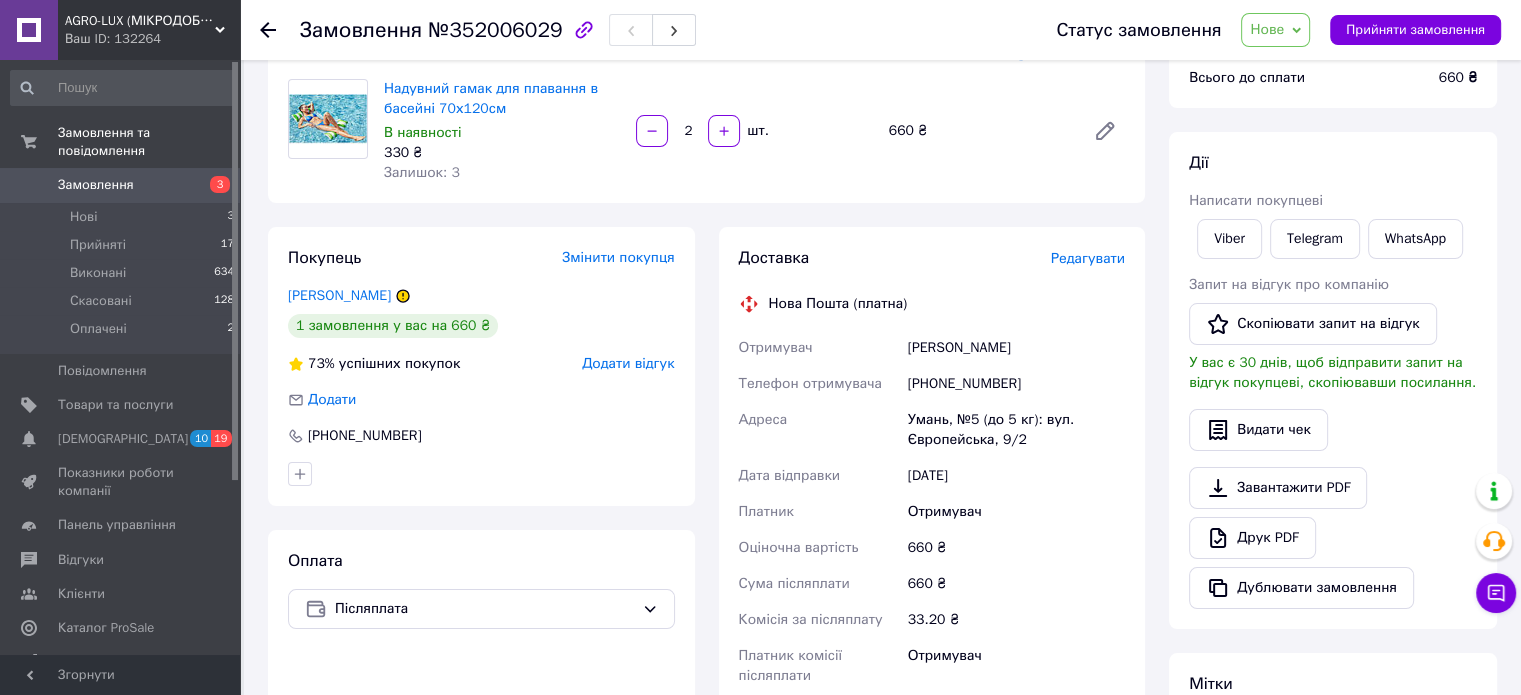 scroll, scrollTop: 300, scrollLeft: 0, axis: vertical 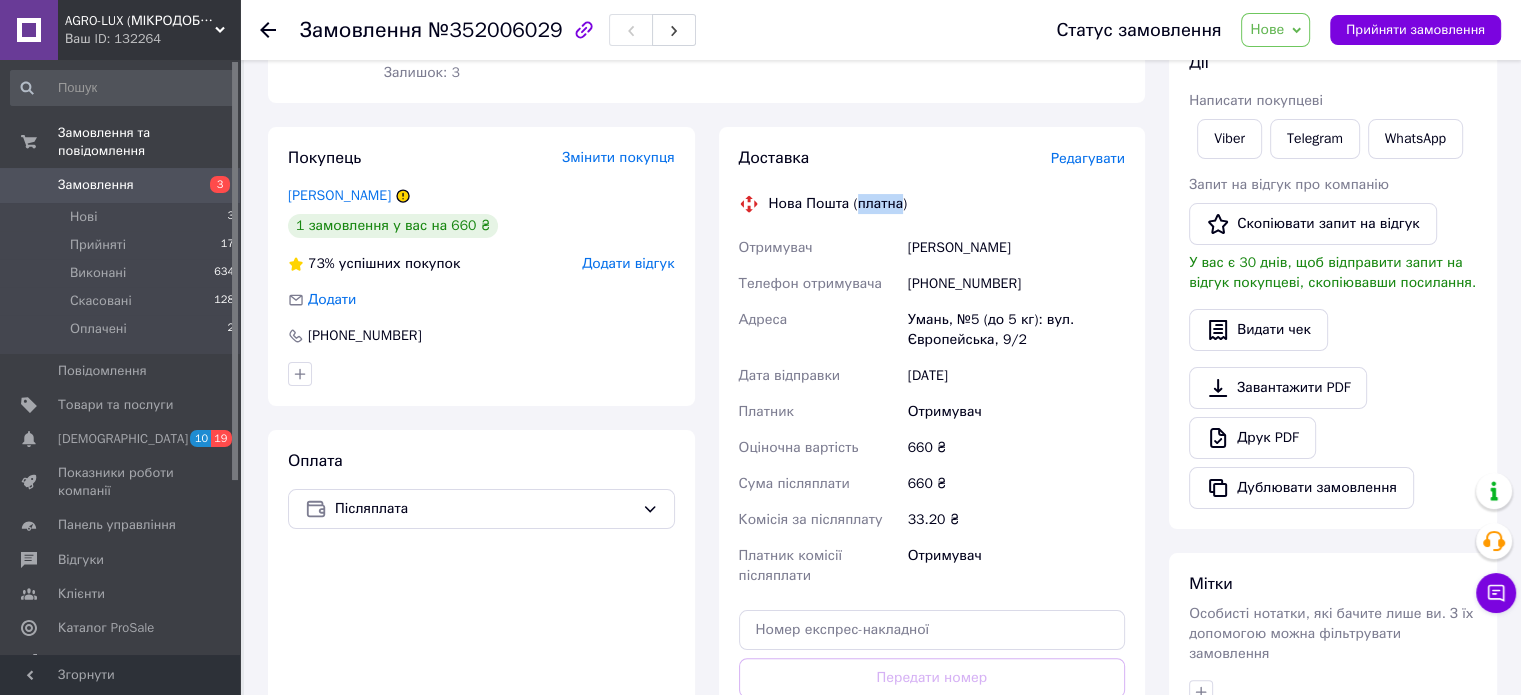 drag, startPoint x: 855, startPoint y: 208, endPoint x: 896, endPoint y: 207, distance: 41.01219 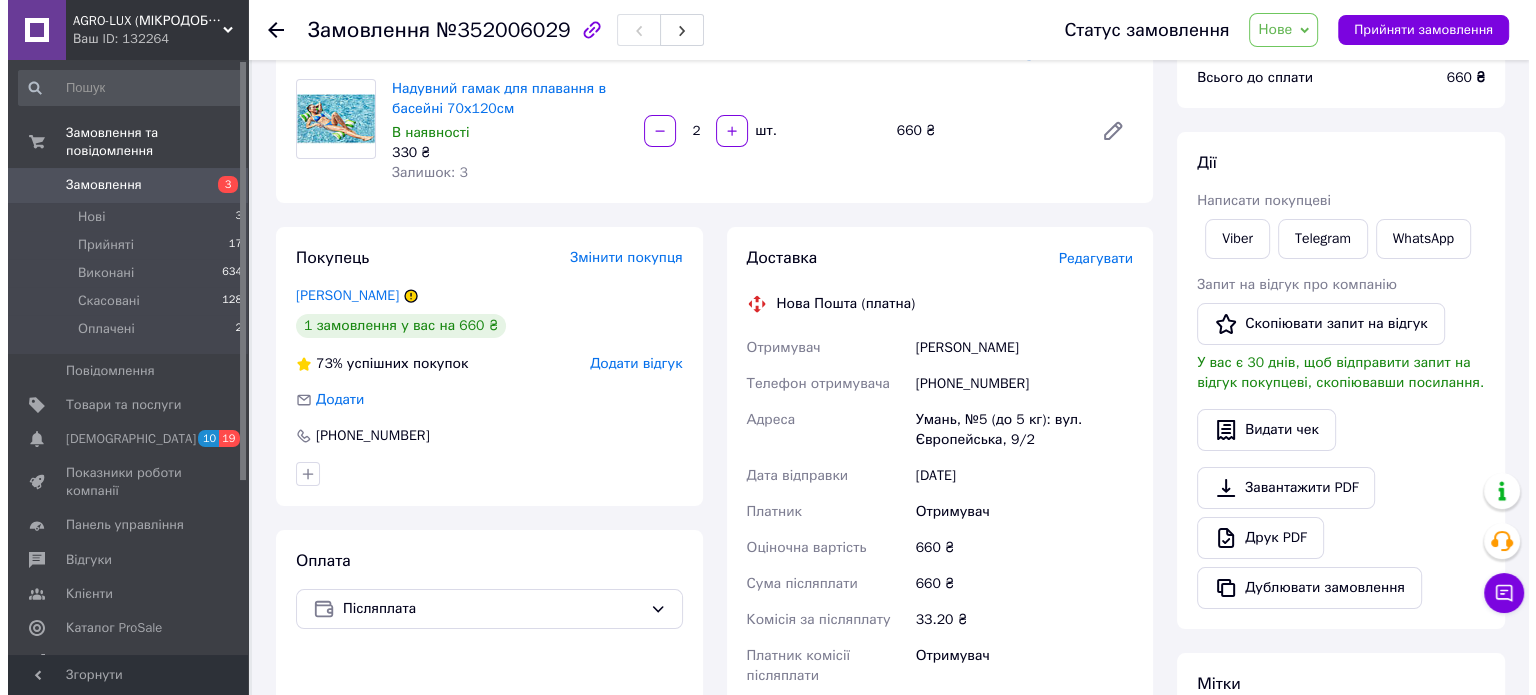 scroll, scrollTop: 300, scrollLeft: 0, axis: vertical 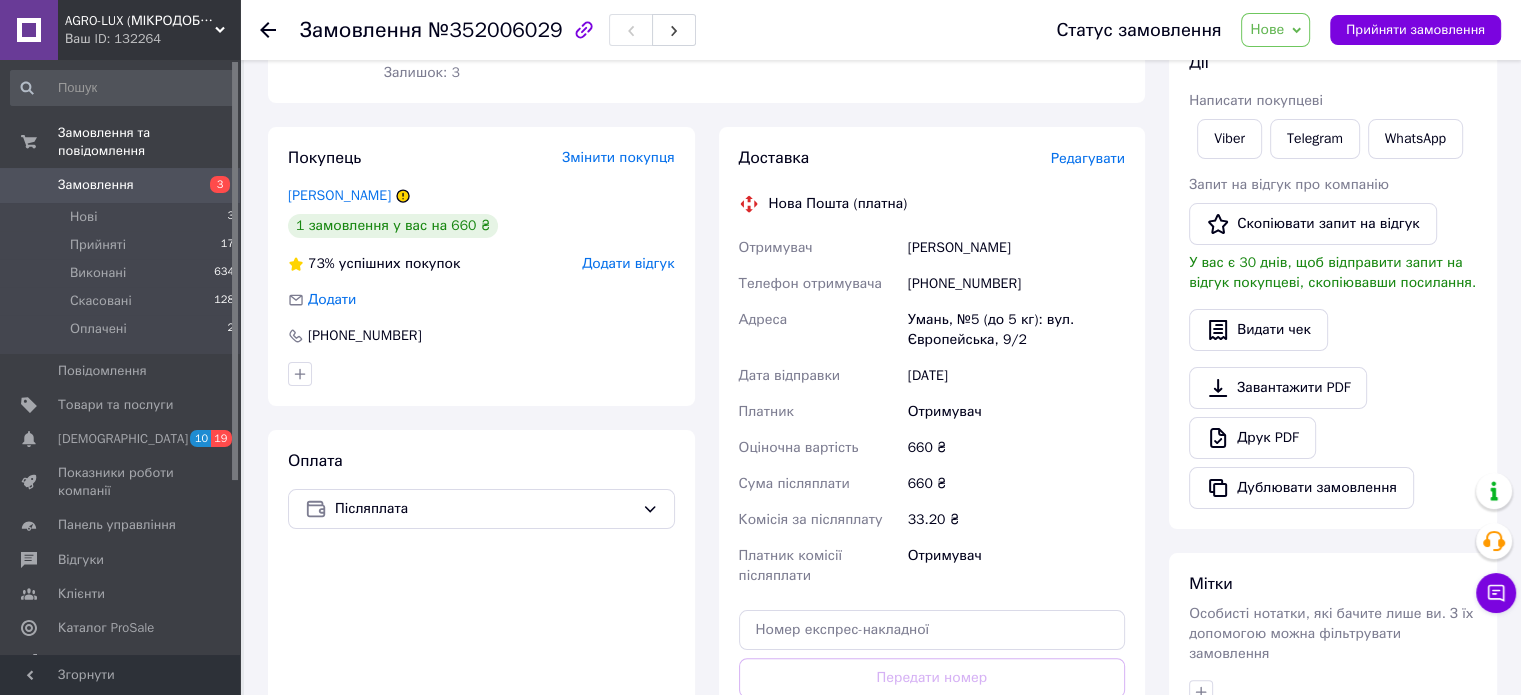 click on "Редагувати" at bounding box center (1088, 158) 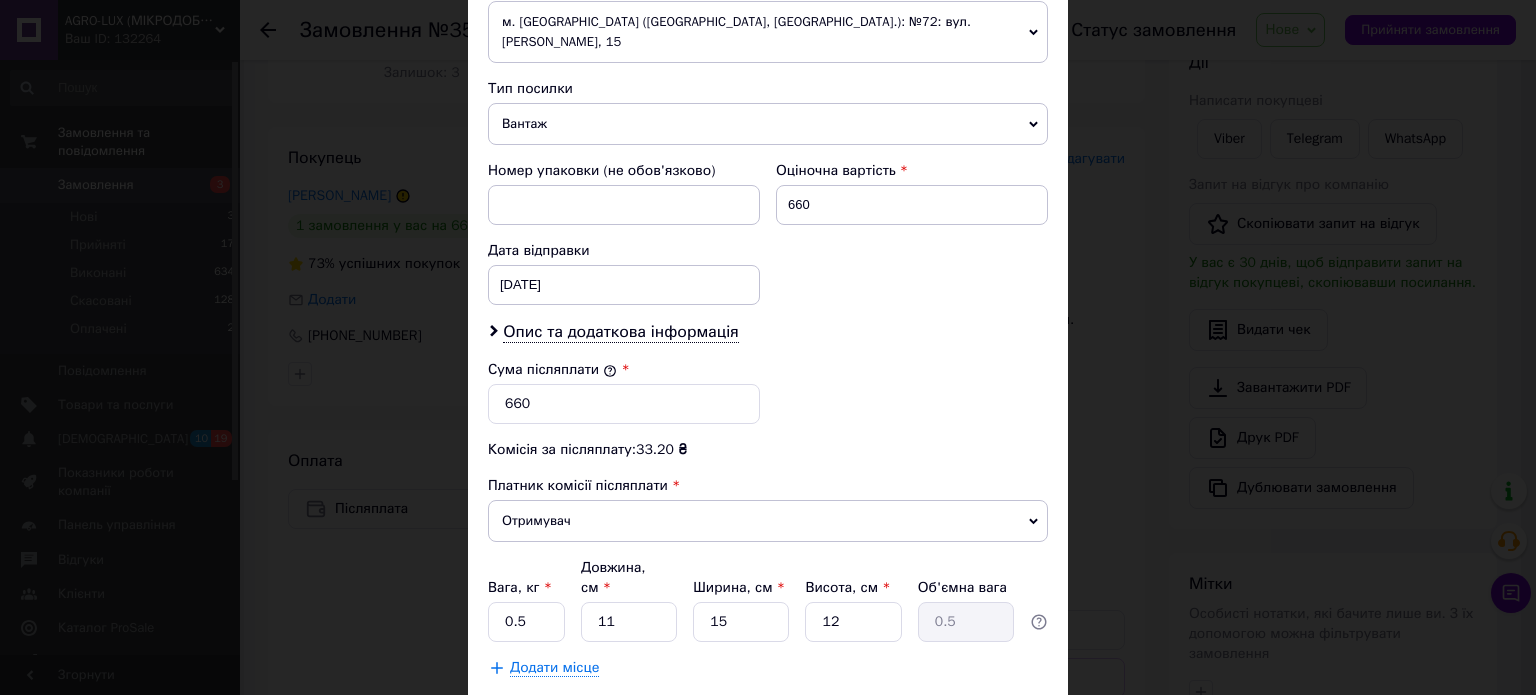 scroll, scrollTop: 800, scrollLeft: 0, axis: vertical 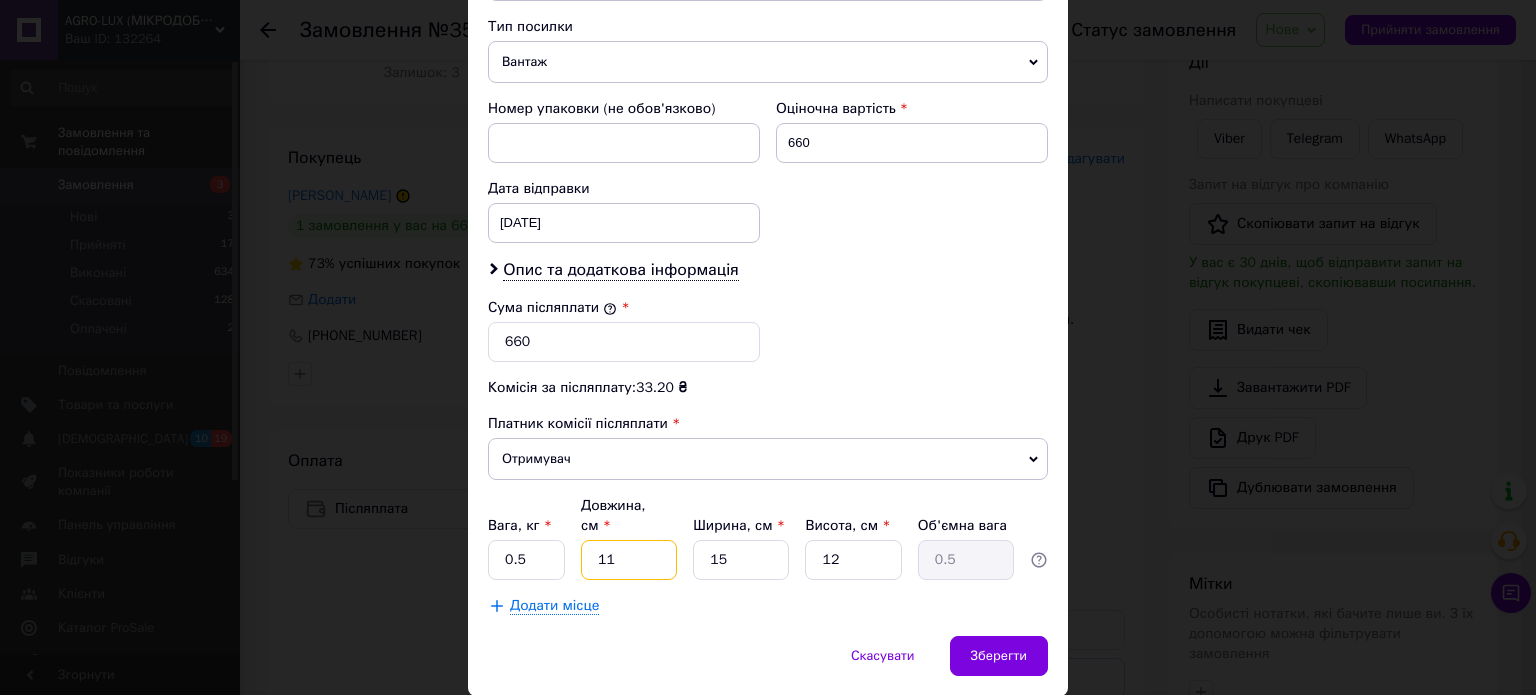 drag, startPoint x: 625, startPoint y: 516, endPoint x: 563, endPoint y: 505, distance: 62.968246 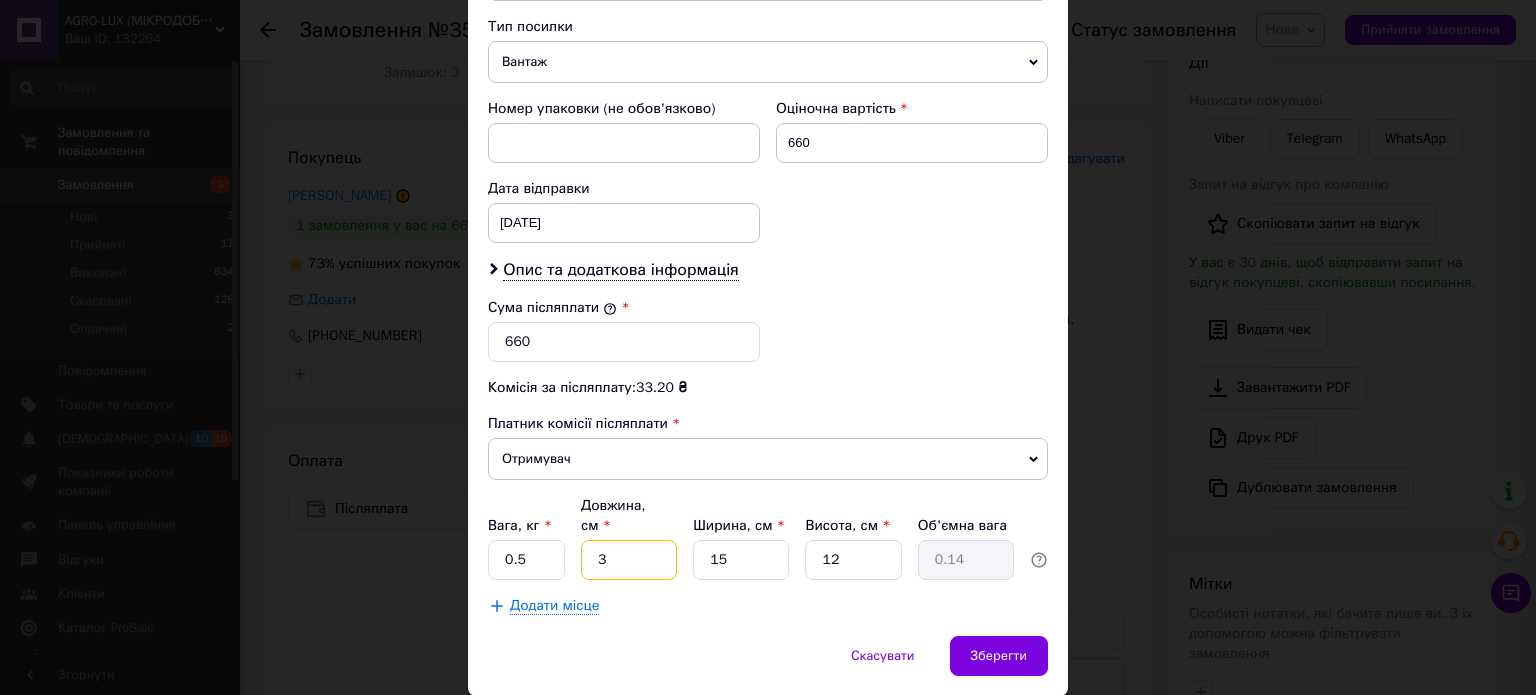 type on "30" 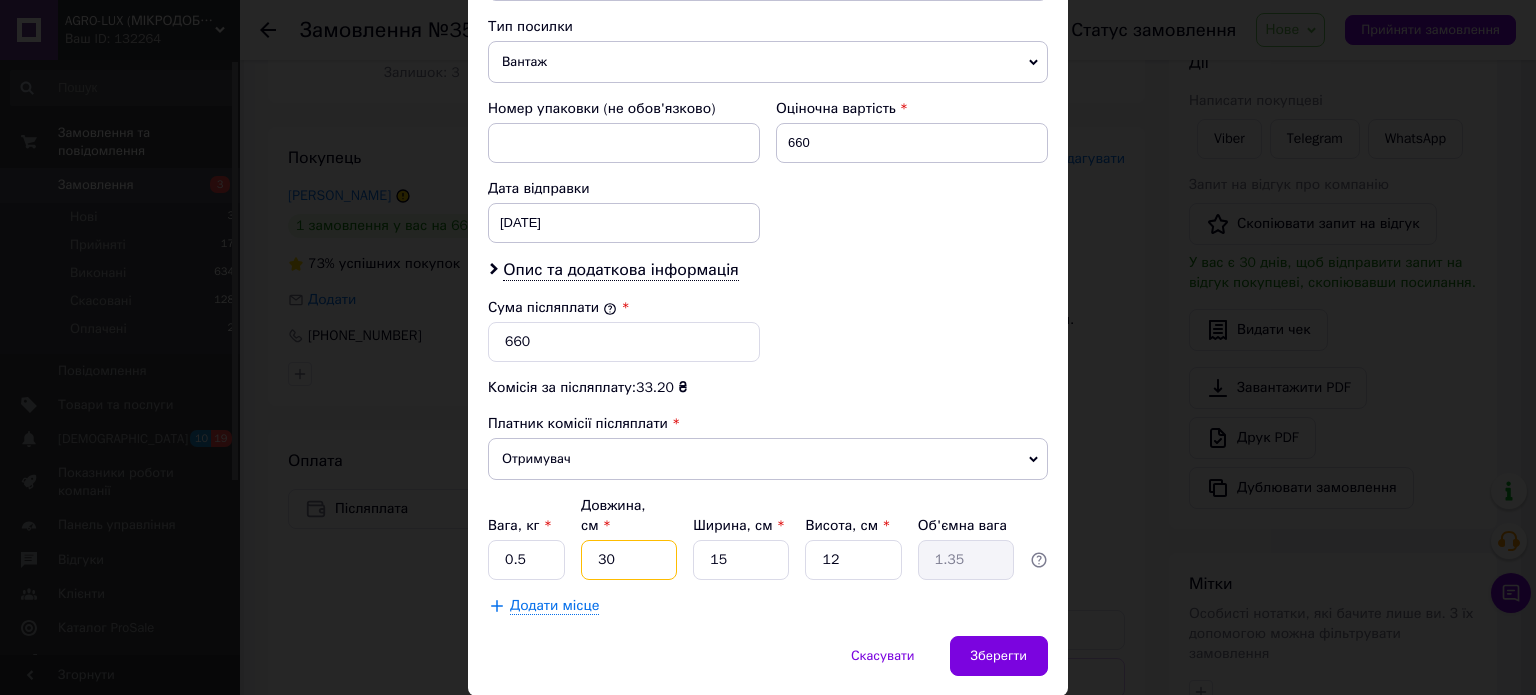 type on "30" 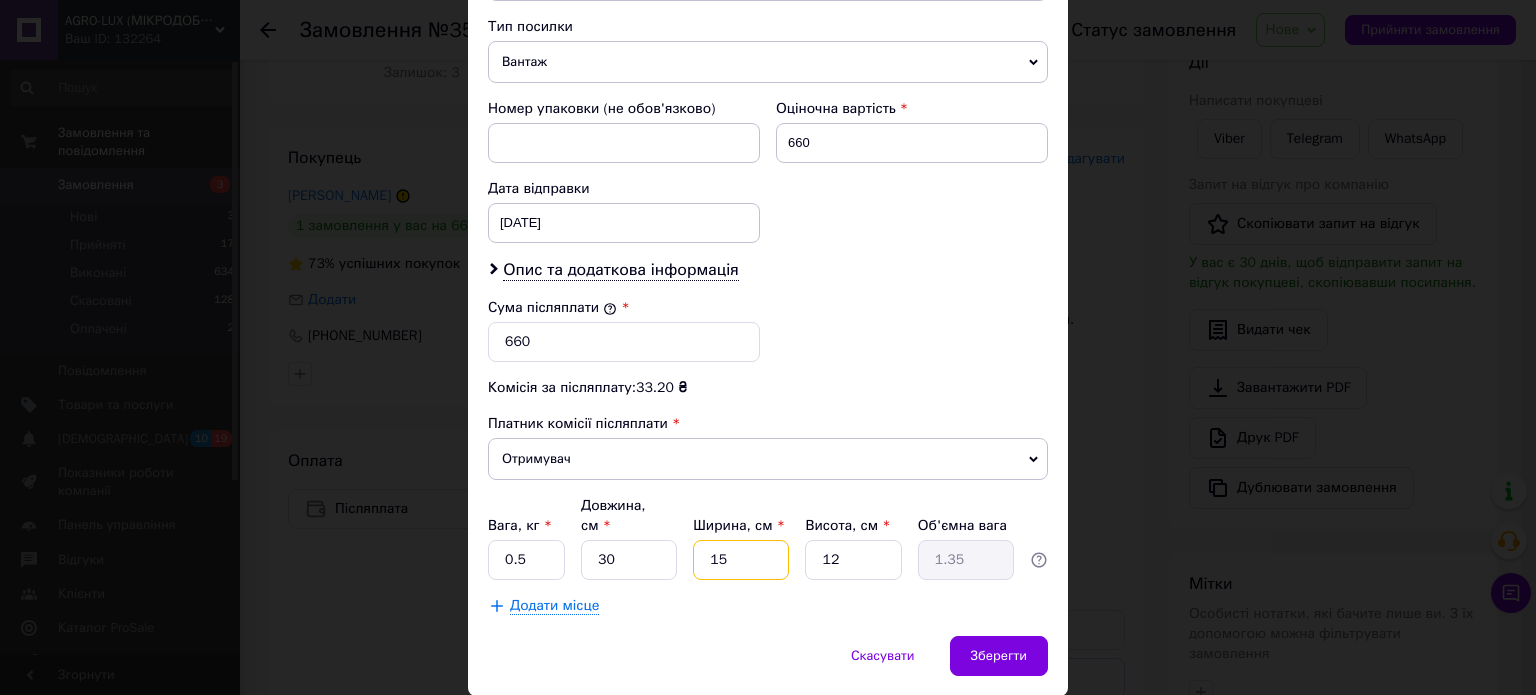 type on "1" 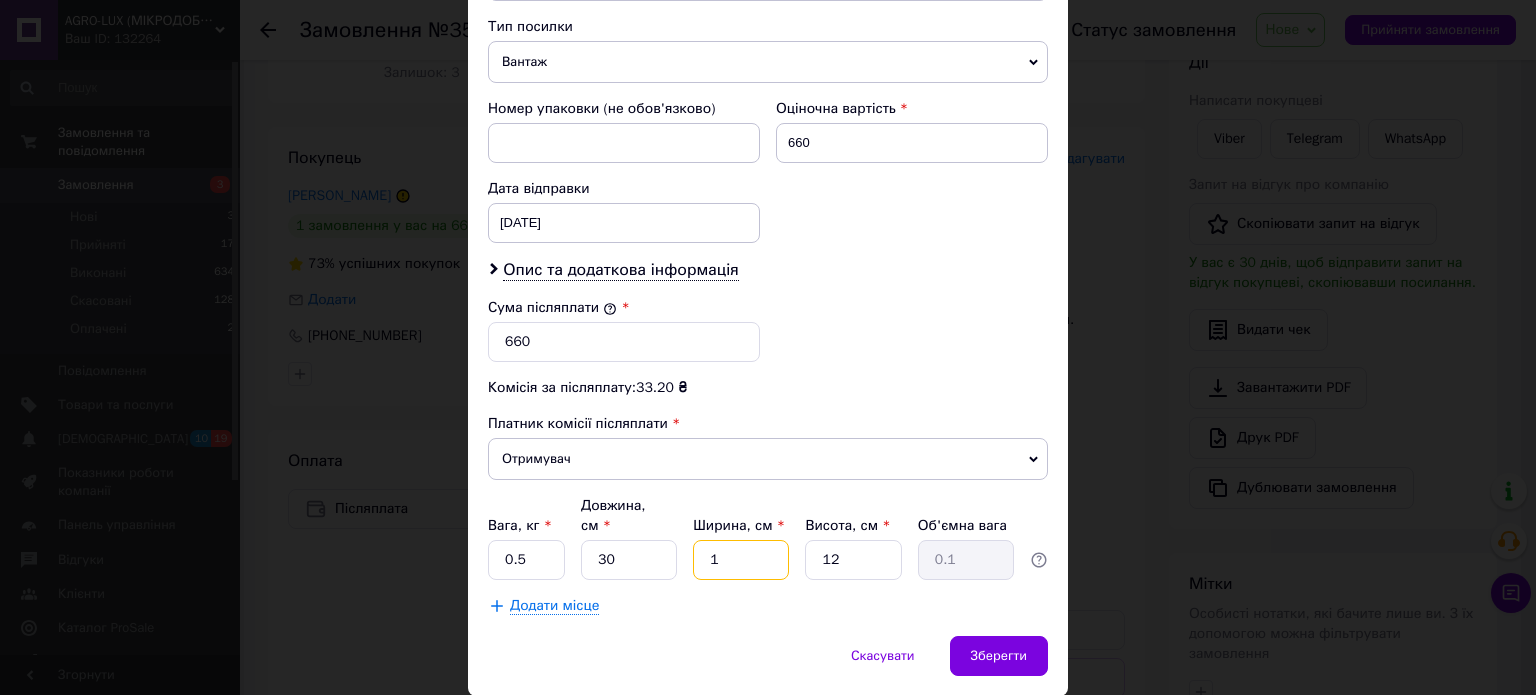 type on "17" 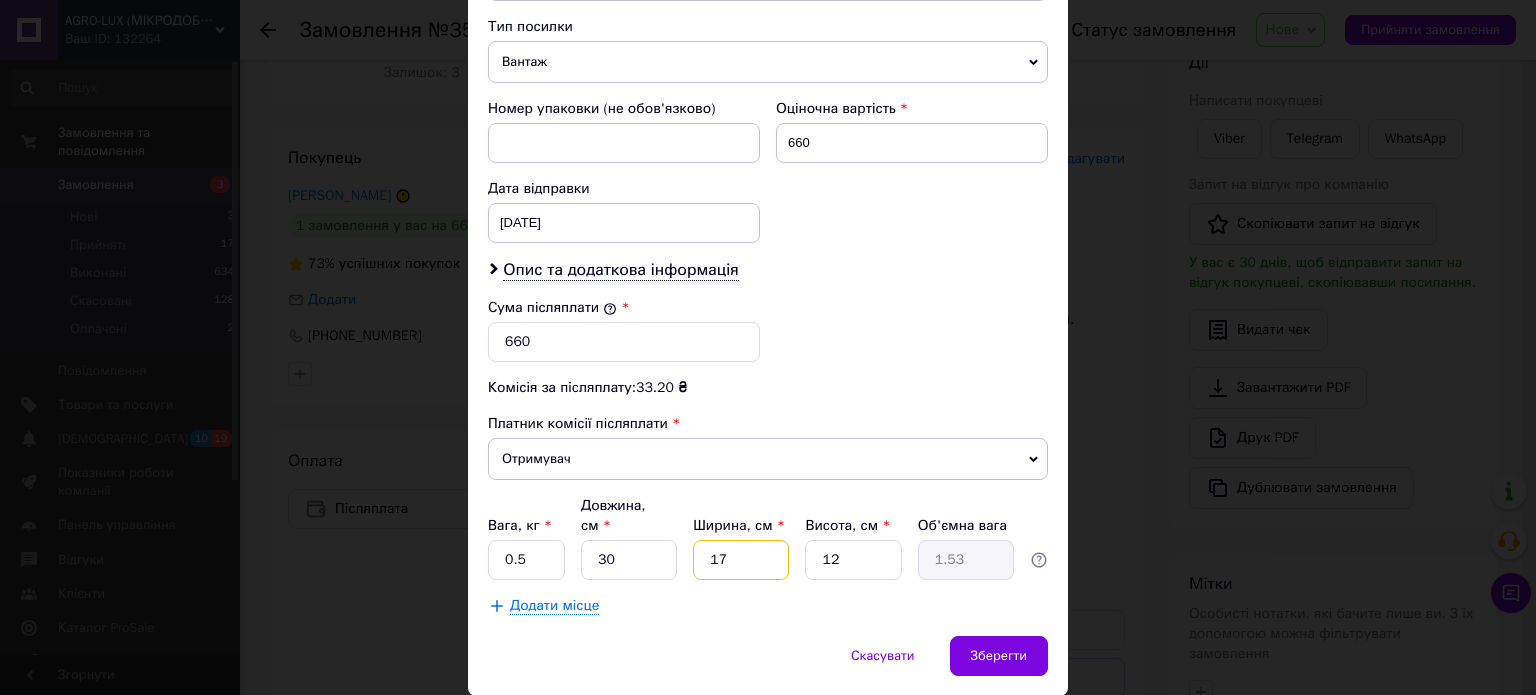 type on "17" 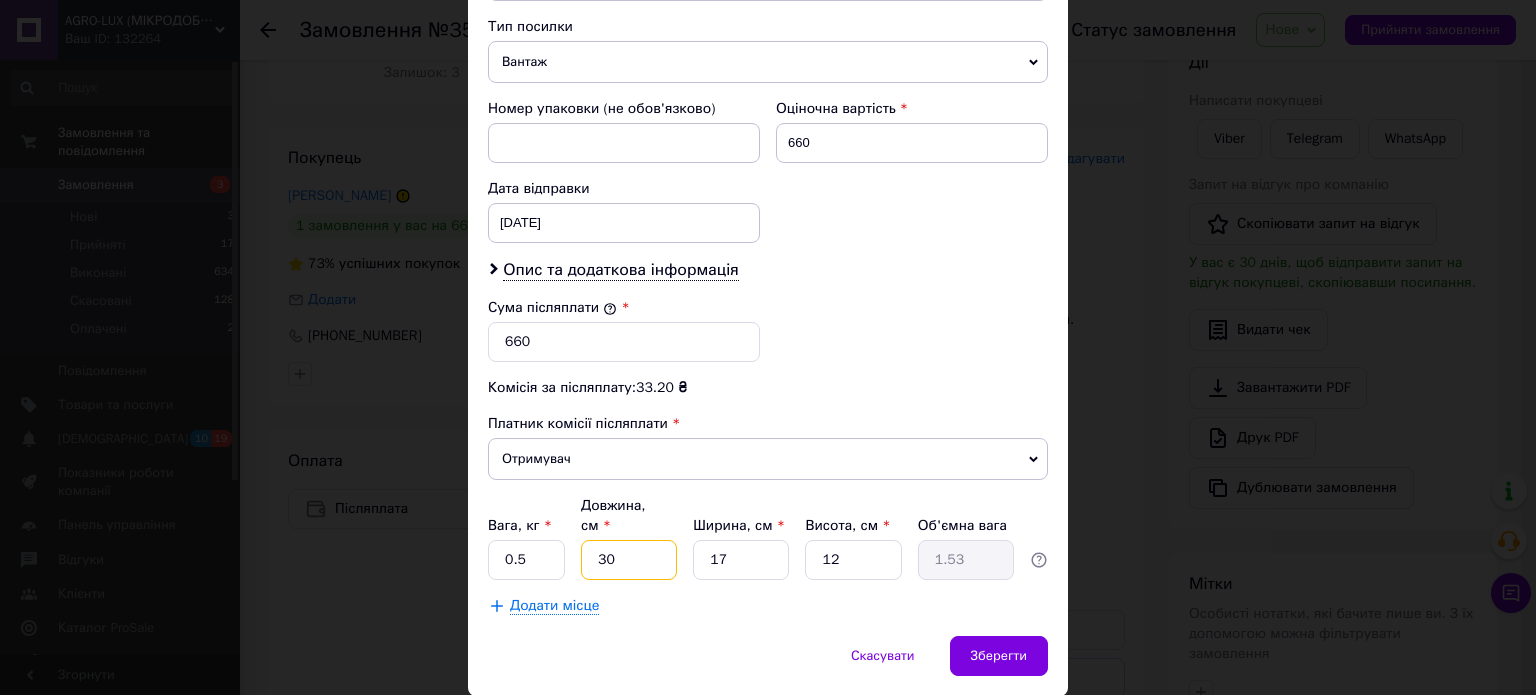 drag, startPoint x: 629, startPoint y: 513, endPoint x: 547, endPoint y: 511, distance: 82.02438 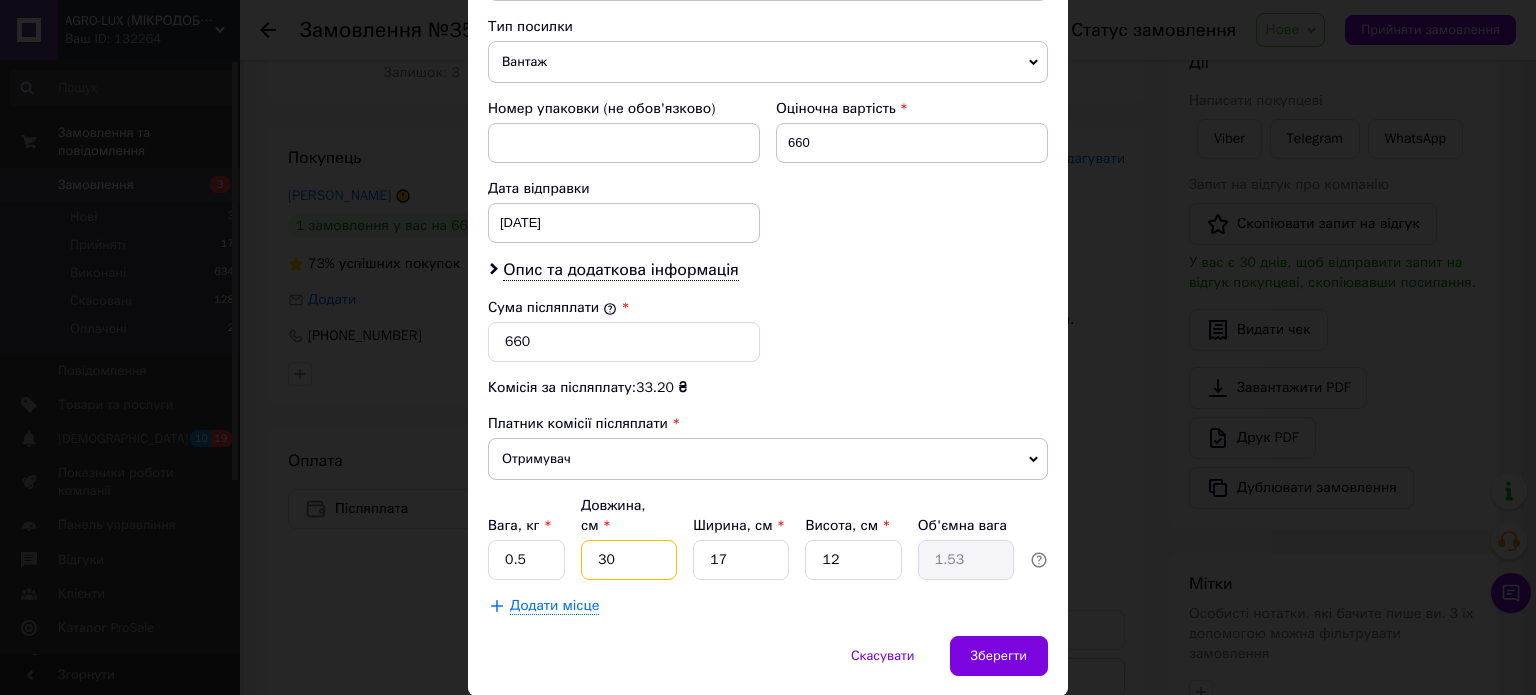 type on "2" 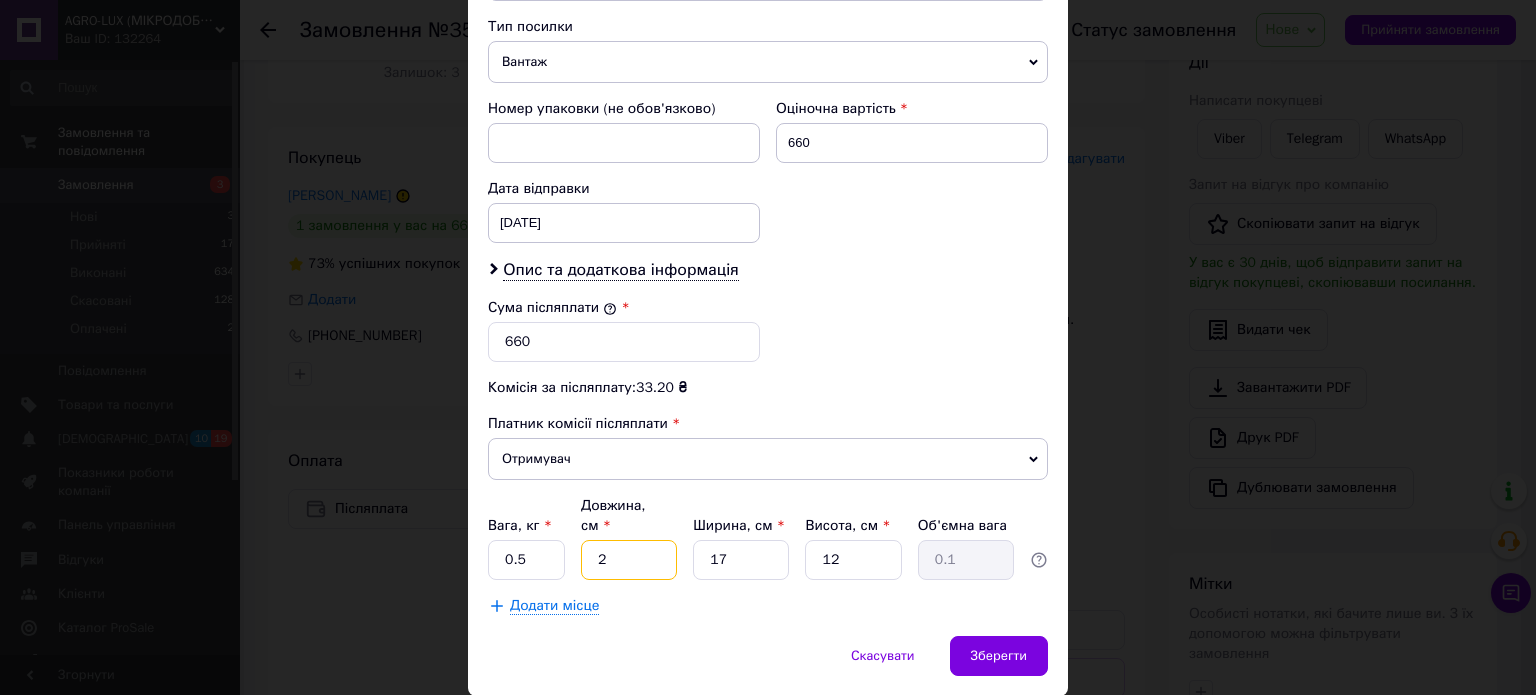 type on "28" 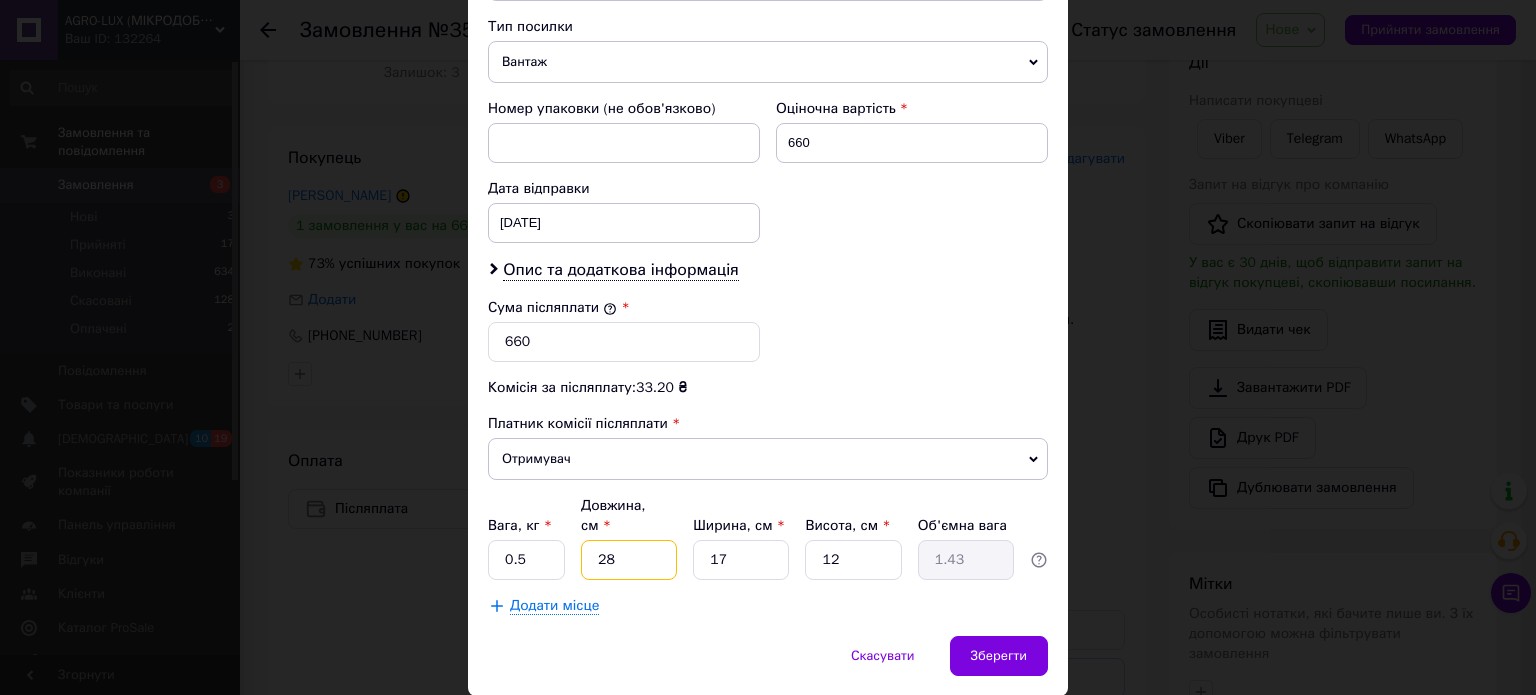 type on "28" 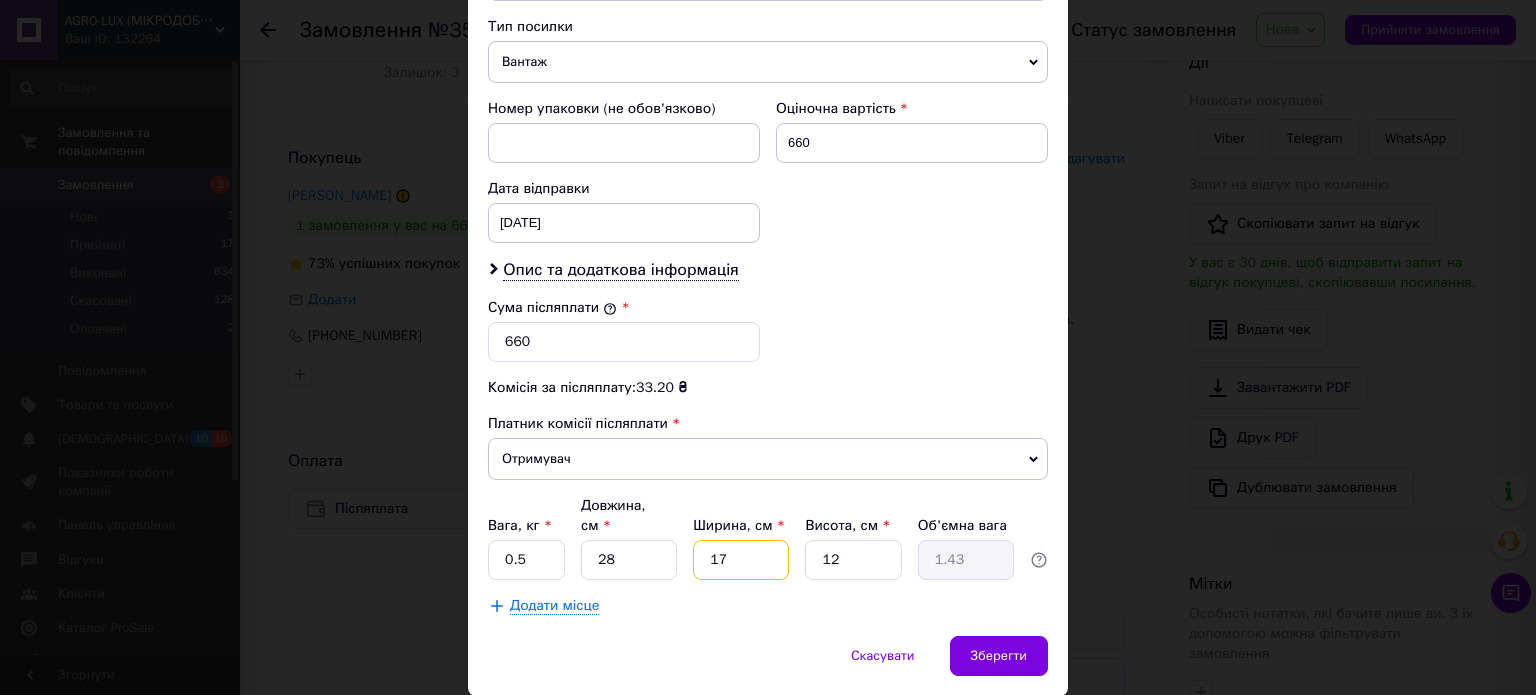 drag, startPoint x: 772, startPoint y: 492, endPoint x: 688, endPoint y: 507, distance: 85.32877 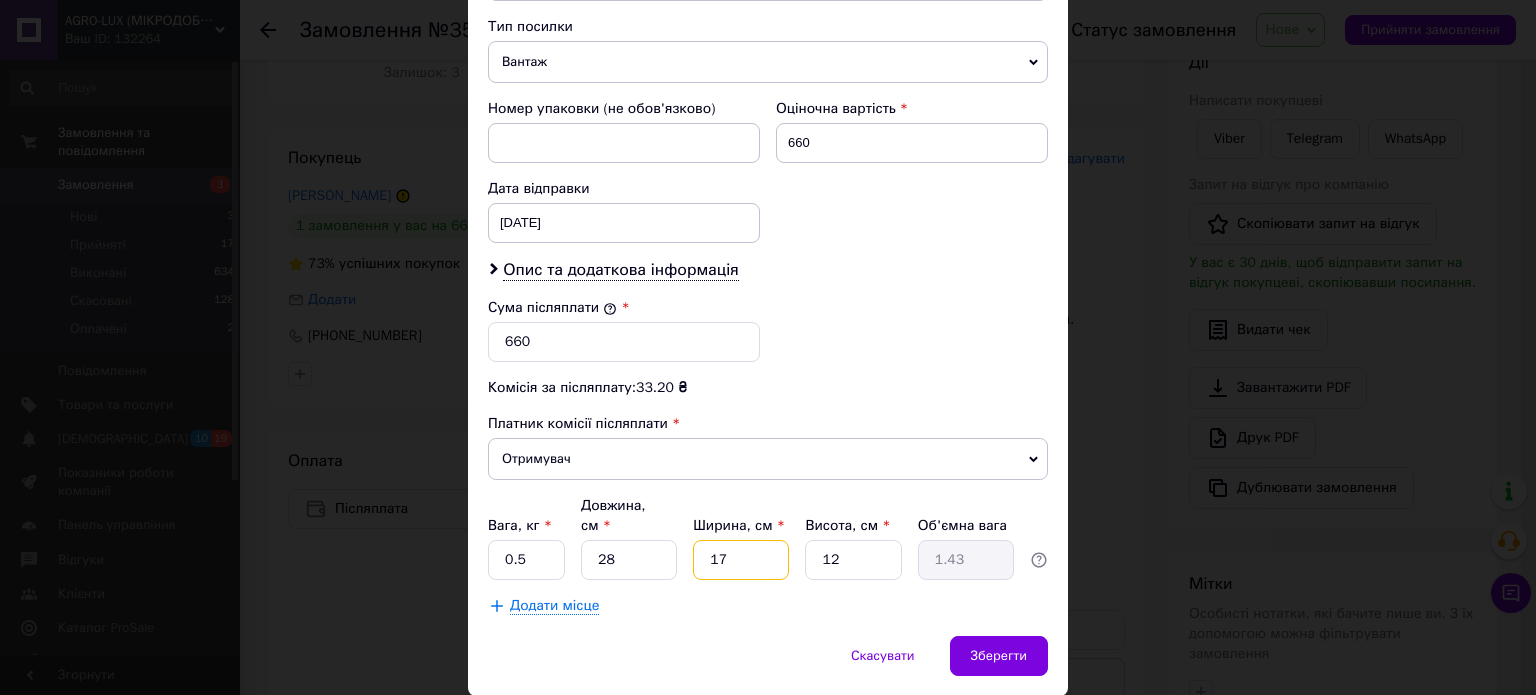 type on "1" 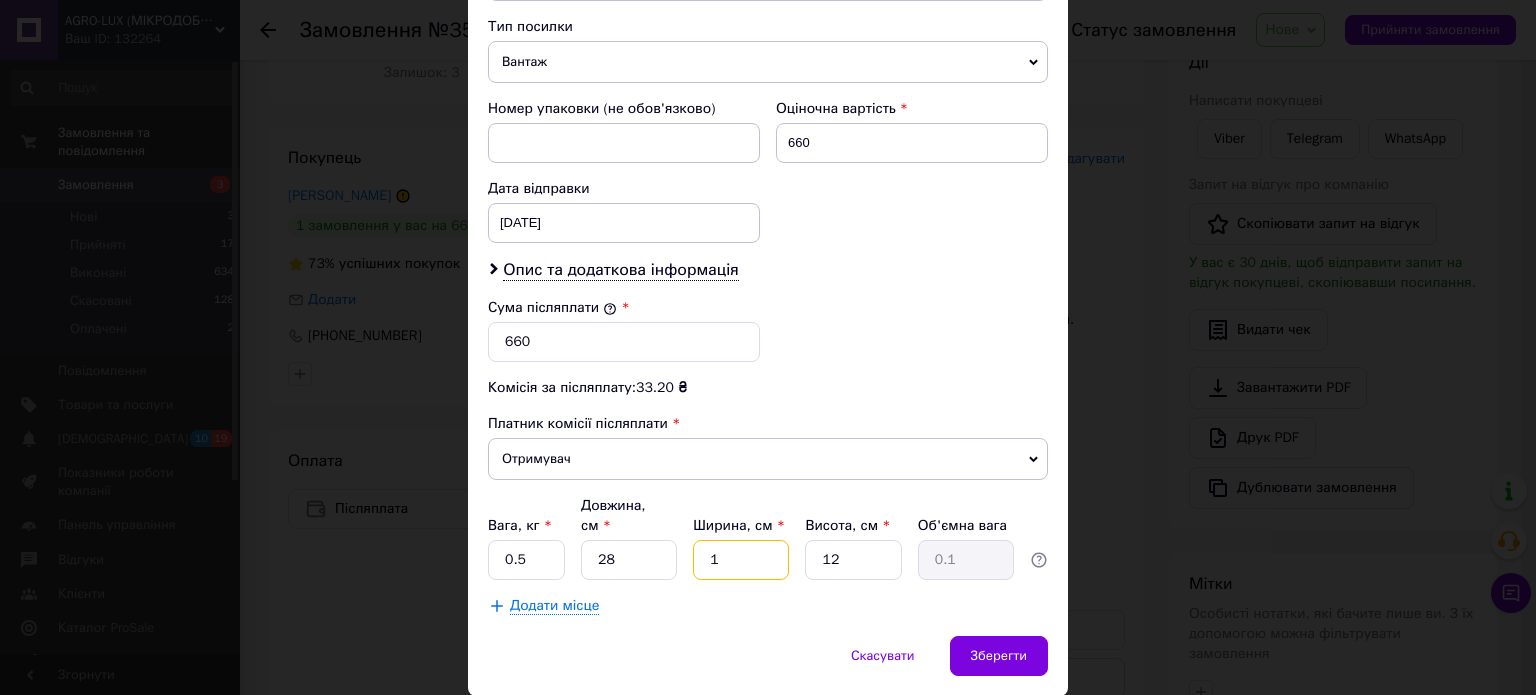 type on "18" 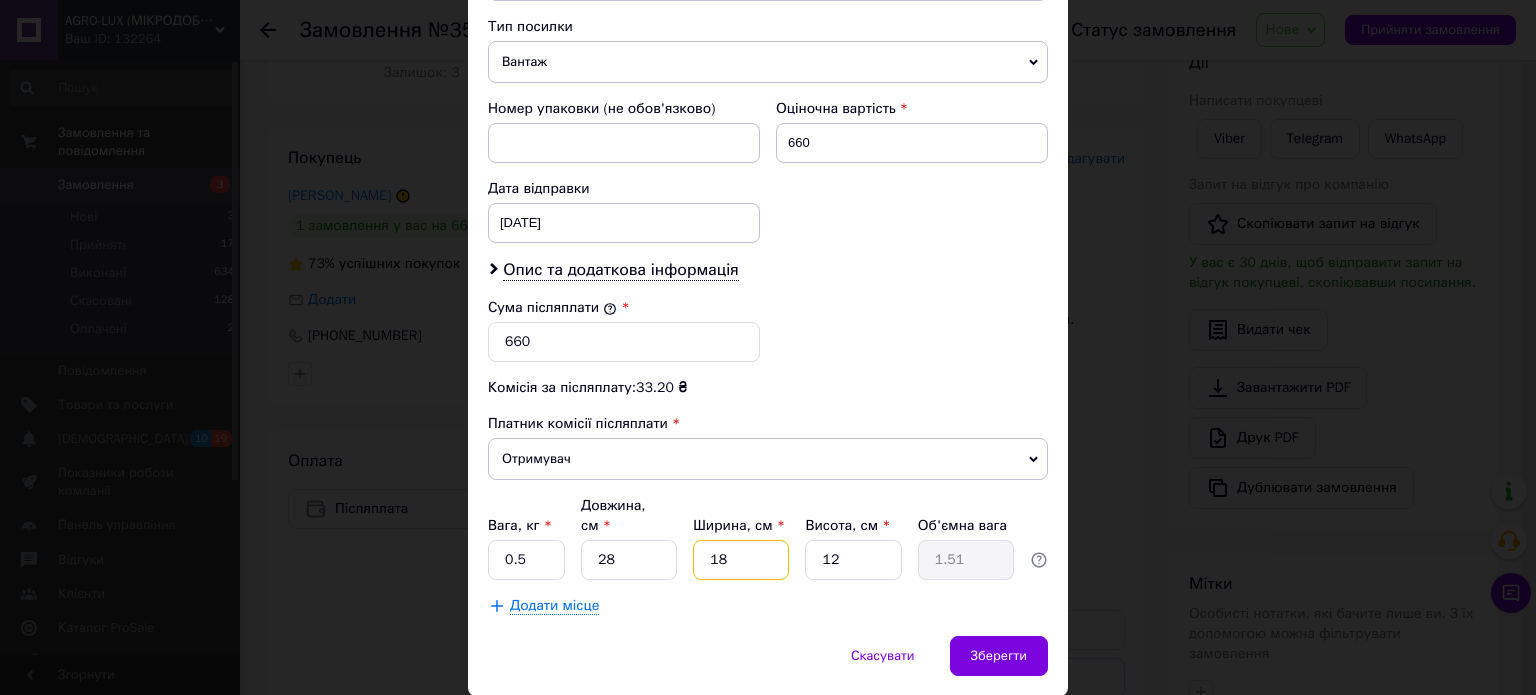 type on "18" 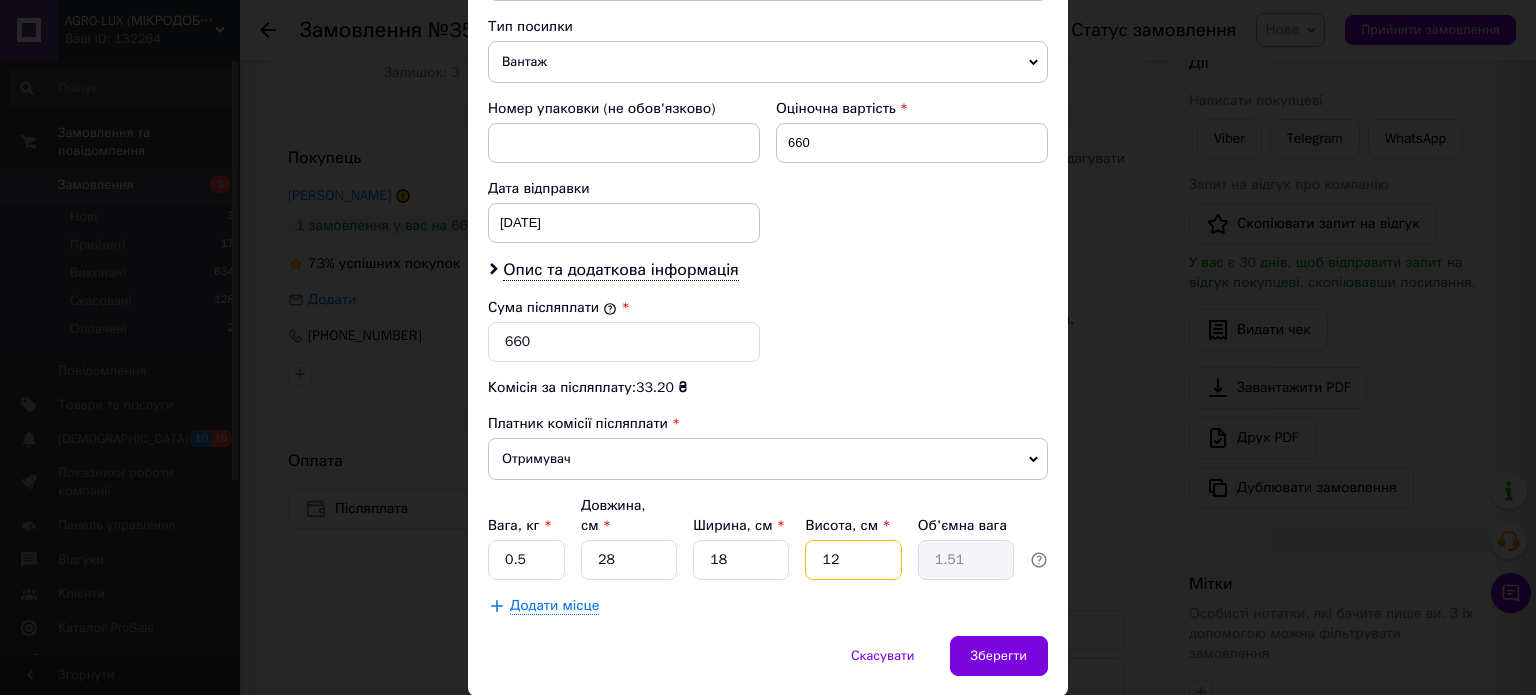drag, startPoint x: 852, startPoint y: 522, endPoint x: 798, endPoint y: 512, distance: 54.91812 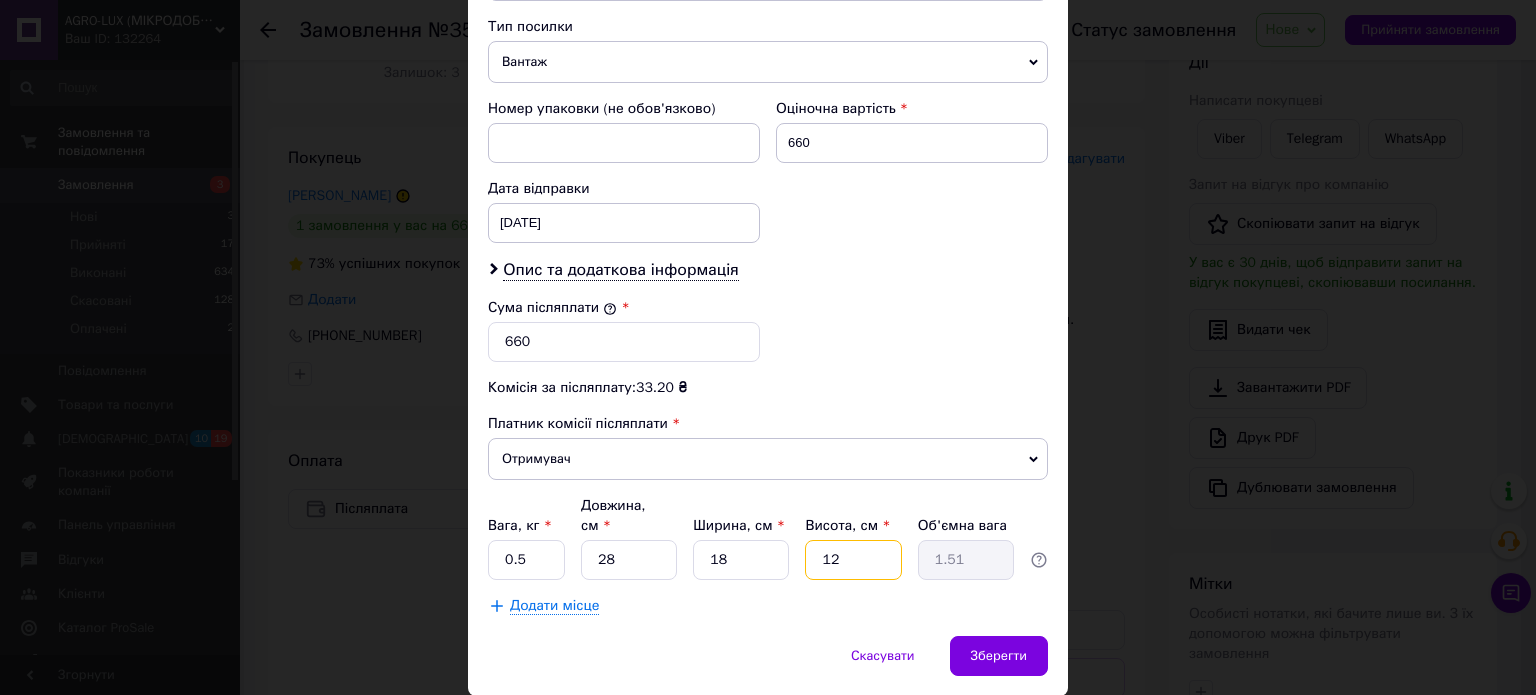 type on "6" 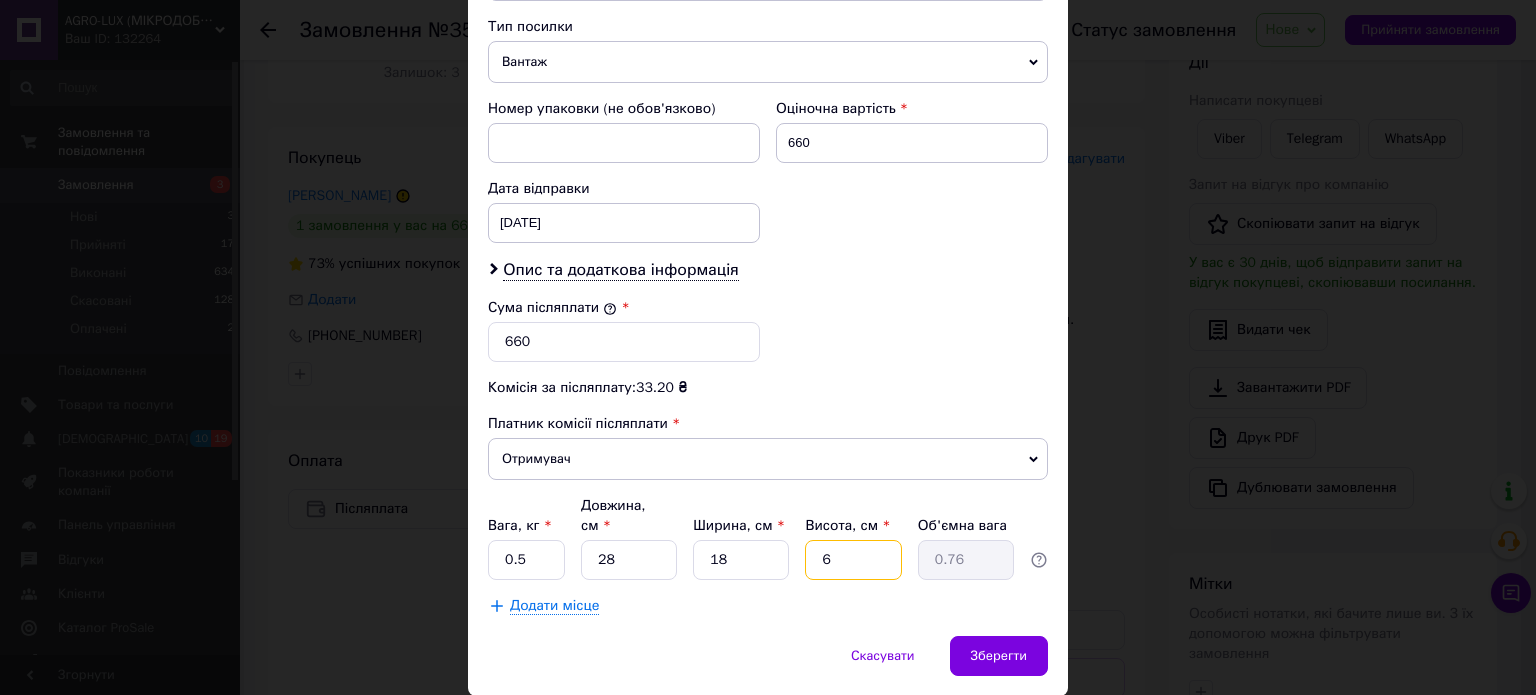 type on "6" 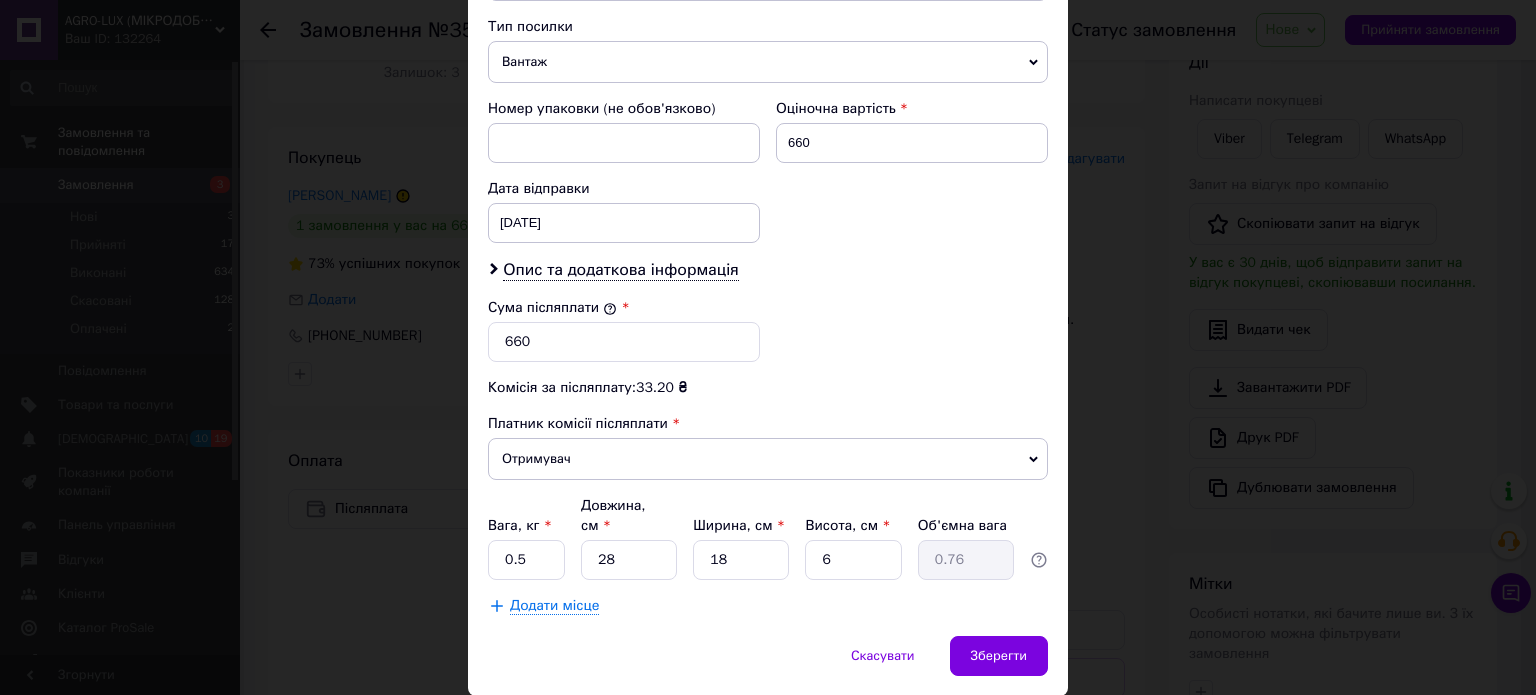 click on "Скасувати   Зберегти" at bounding box center (768, 666) 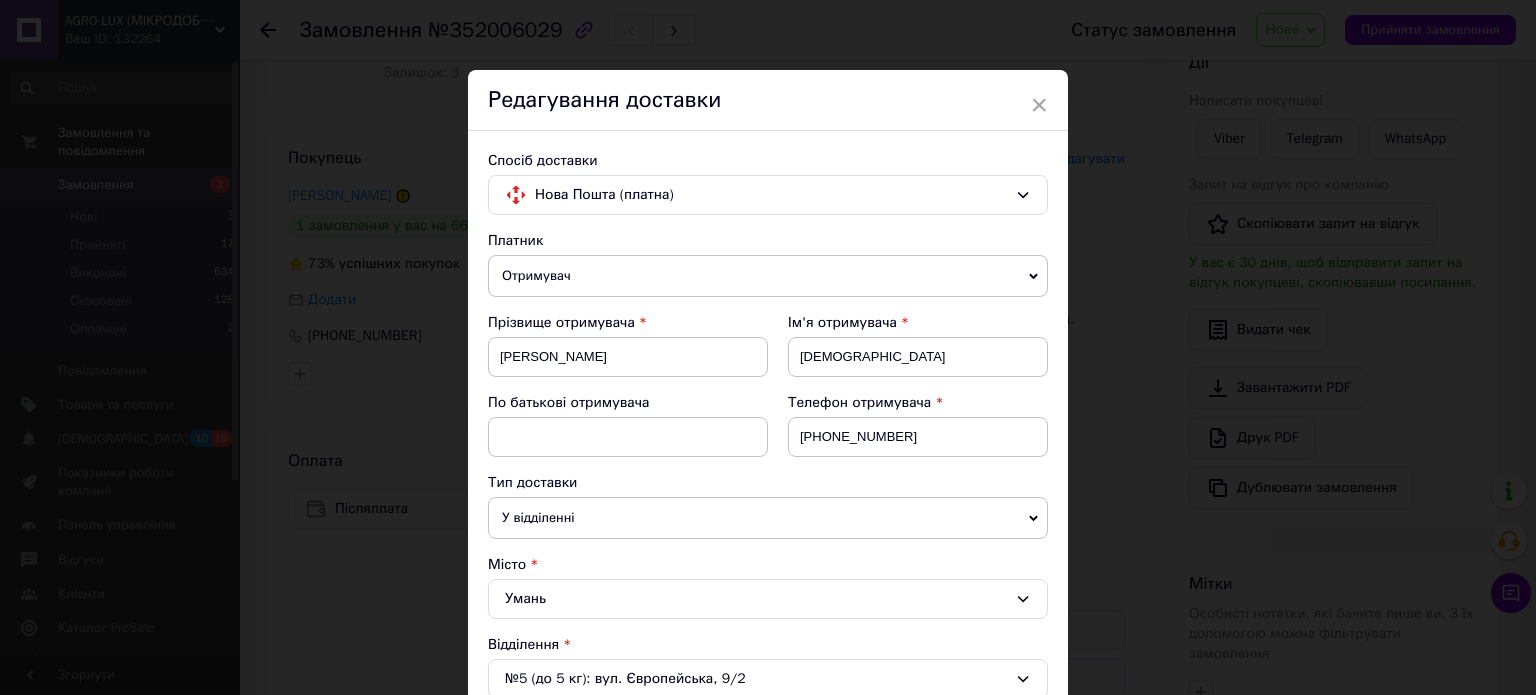 scroll, scrollTop: 200, scrollLeft: 0, axis: vertical 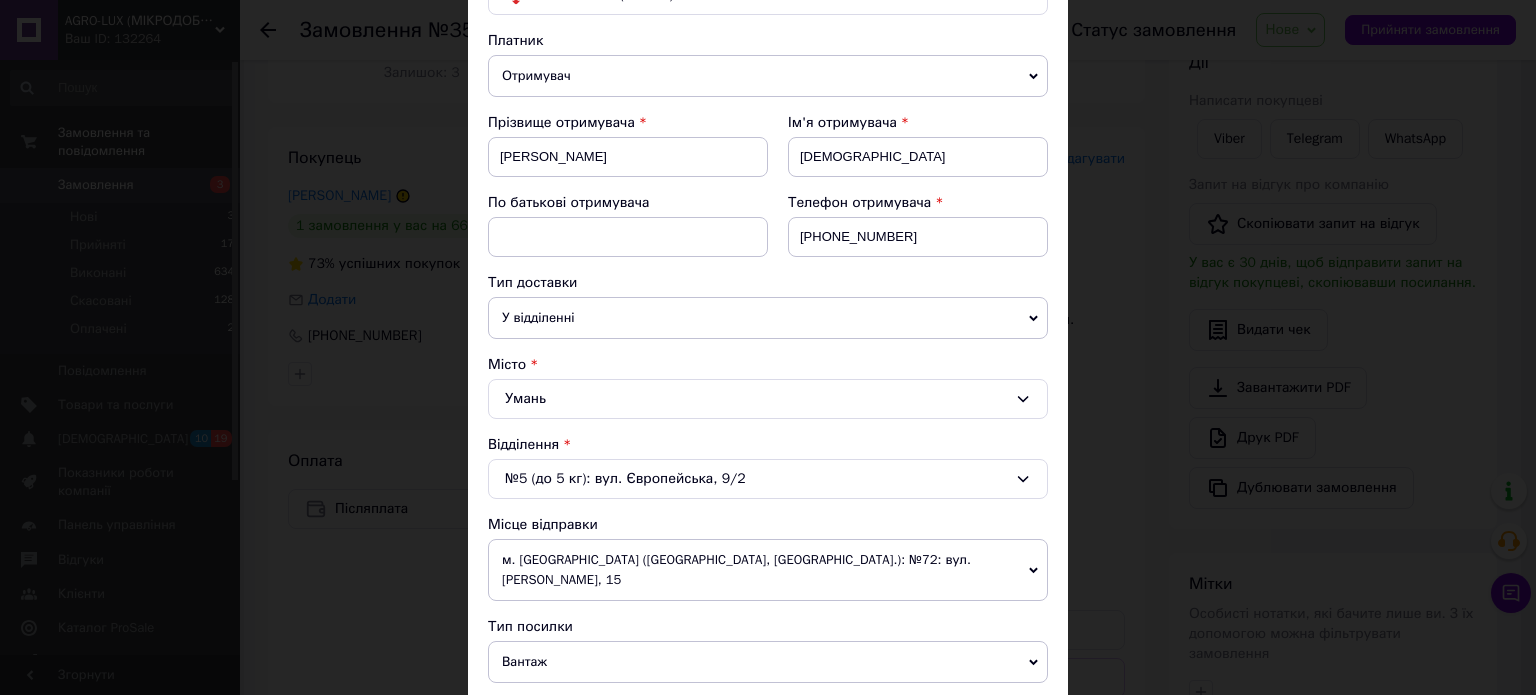 click on "Платник Отримувач Відправник Прізвище отримувача [PERSON_NAME] Ім'я отримувача [PERSON_NAME] батькові отримувача Телефон отримувача [PHONE_NUMBER] Тип доставки У відділенні Кур'єром В поштоматі Місто Умань Відділення №5 (до 5 кг): вул. Європейська, 9/2 Місце відправки м. [GEOGRAPHIC_DATA] ([GEOGRAPHIC_DATA], [GEOGRAPHIC_DATA].): №72: вул. [PERSON_NAME], 15 Немає збігів. Спробуйте змінити умови пошуку Додати ще місце відправки Тип посилки Вантаж Документи Номер упаковки (не обов'язково) Оціночна вартість 660 Дата відправки [DATE] < 2025 > < Июль > Пн Вт Ср Чт Пт Сб Вс 30 1 2 3 4 5 6 7 8 9 10 11 12 13 14 15 16 17 18 19 20 21 22" at bounding box center [768, 623] 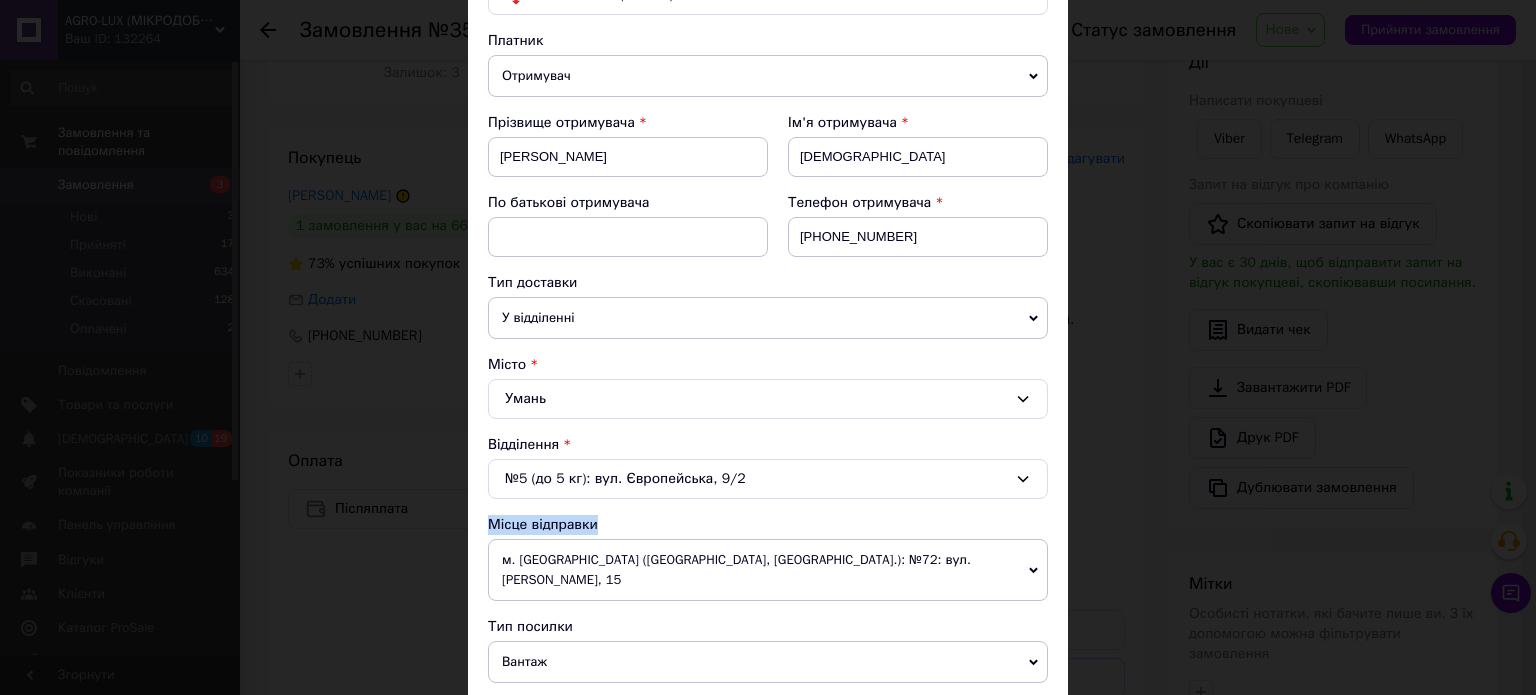 drag, startPoint x: 762, startPoint y: 510, endPoint x: 490, endPoint y: 519, distance: 272.14886 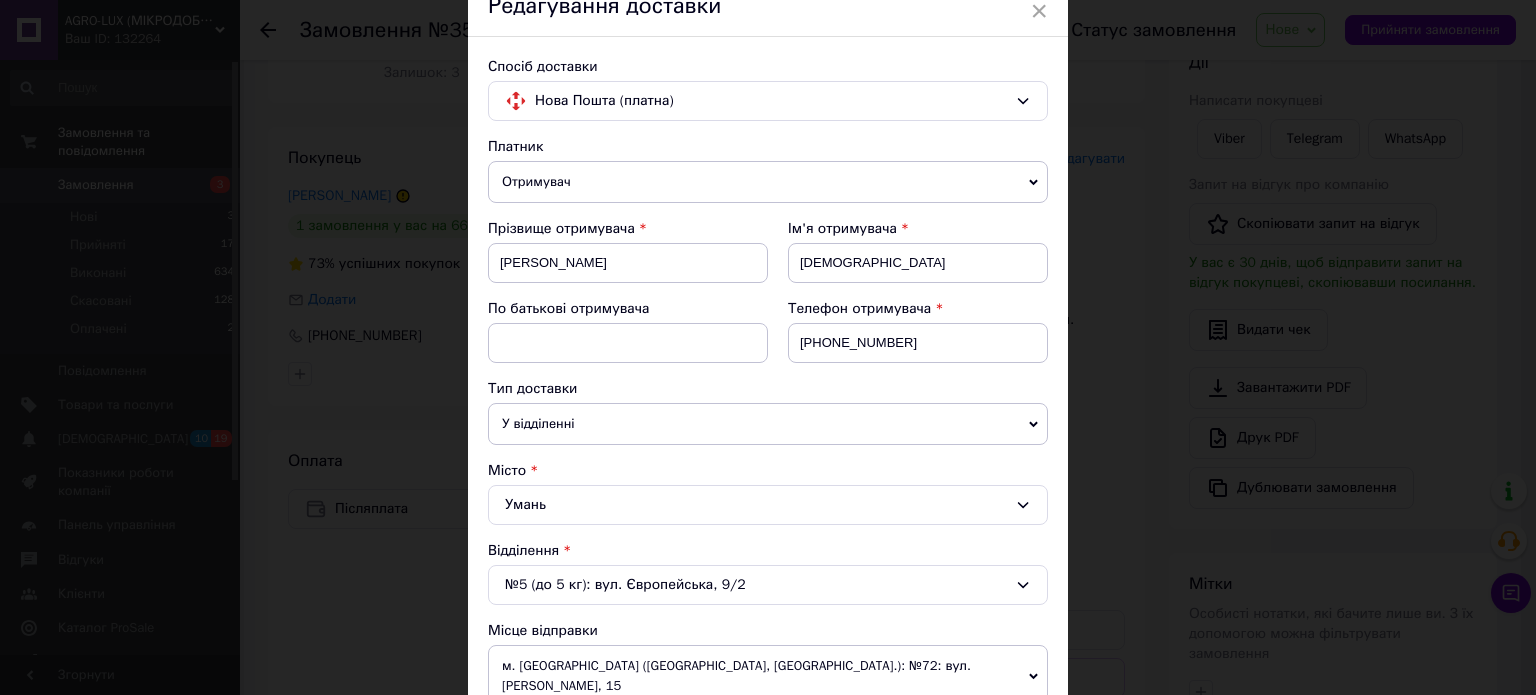 scroll, scrollTop: 0, scrollLeft: 0, axis: both 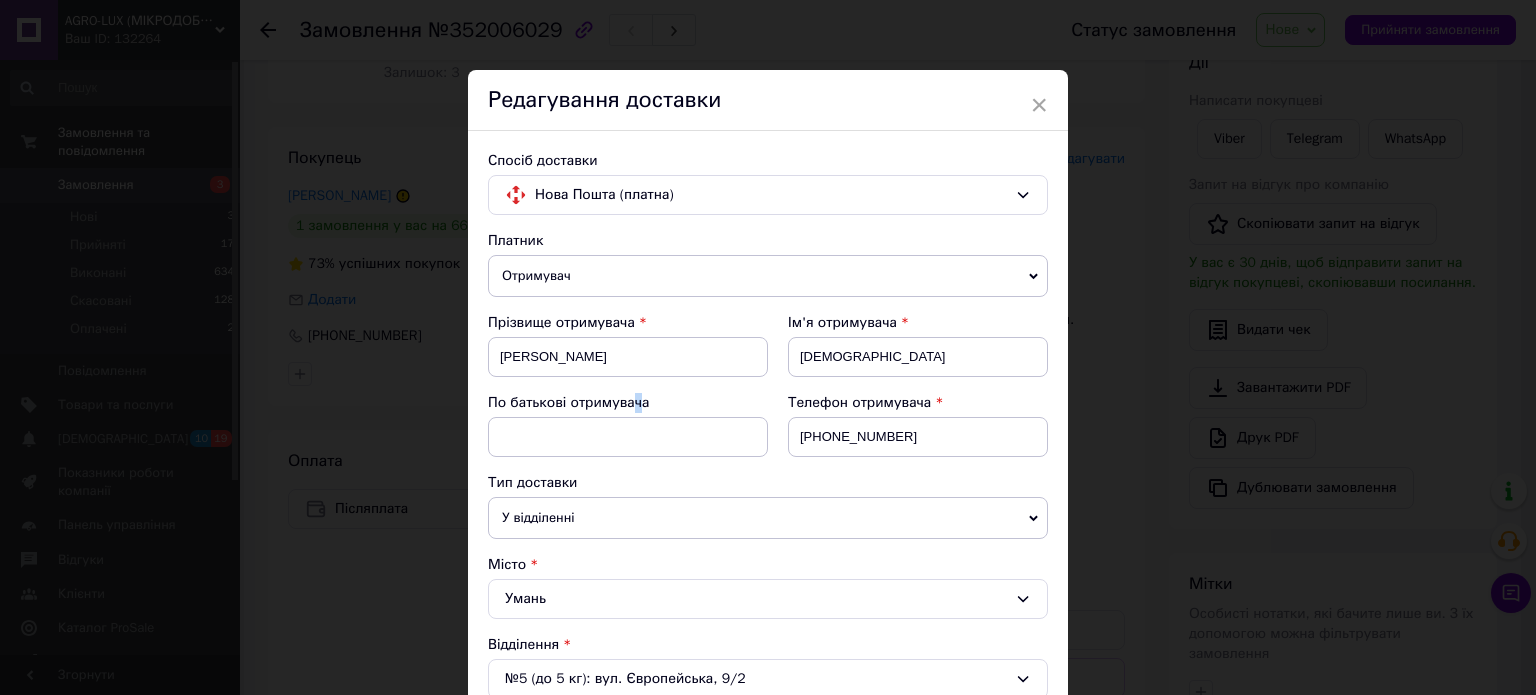 drag, startPoint x: 624, startPoint y: 399, endPoint x: 637, endPoint y: 399, distance: 13 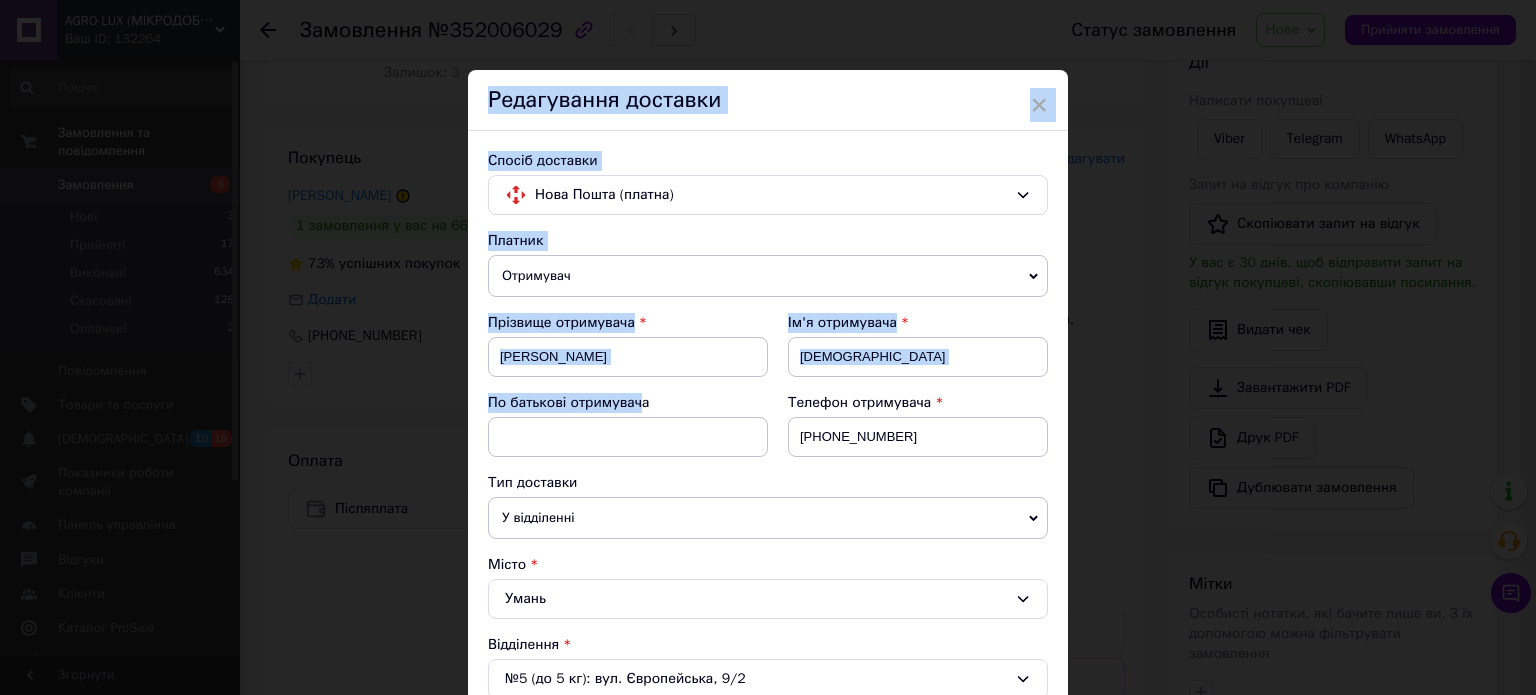 drag, startPoint x: 637, startPoint y: 399, endPoint x: 453, endPoint y: 389, distance: 184.27155 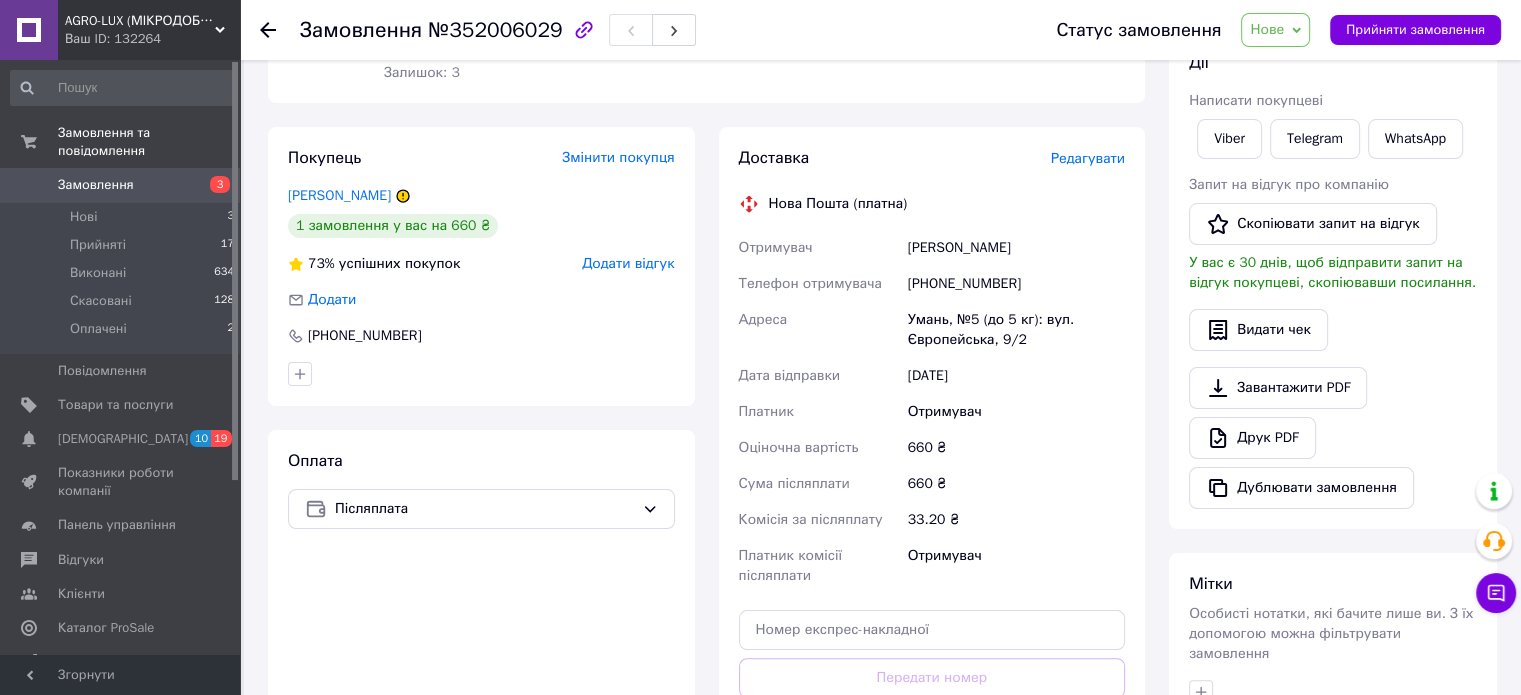 click on "Редагувати" at bounding box center [1088, 158] 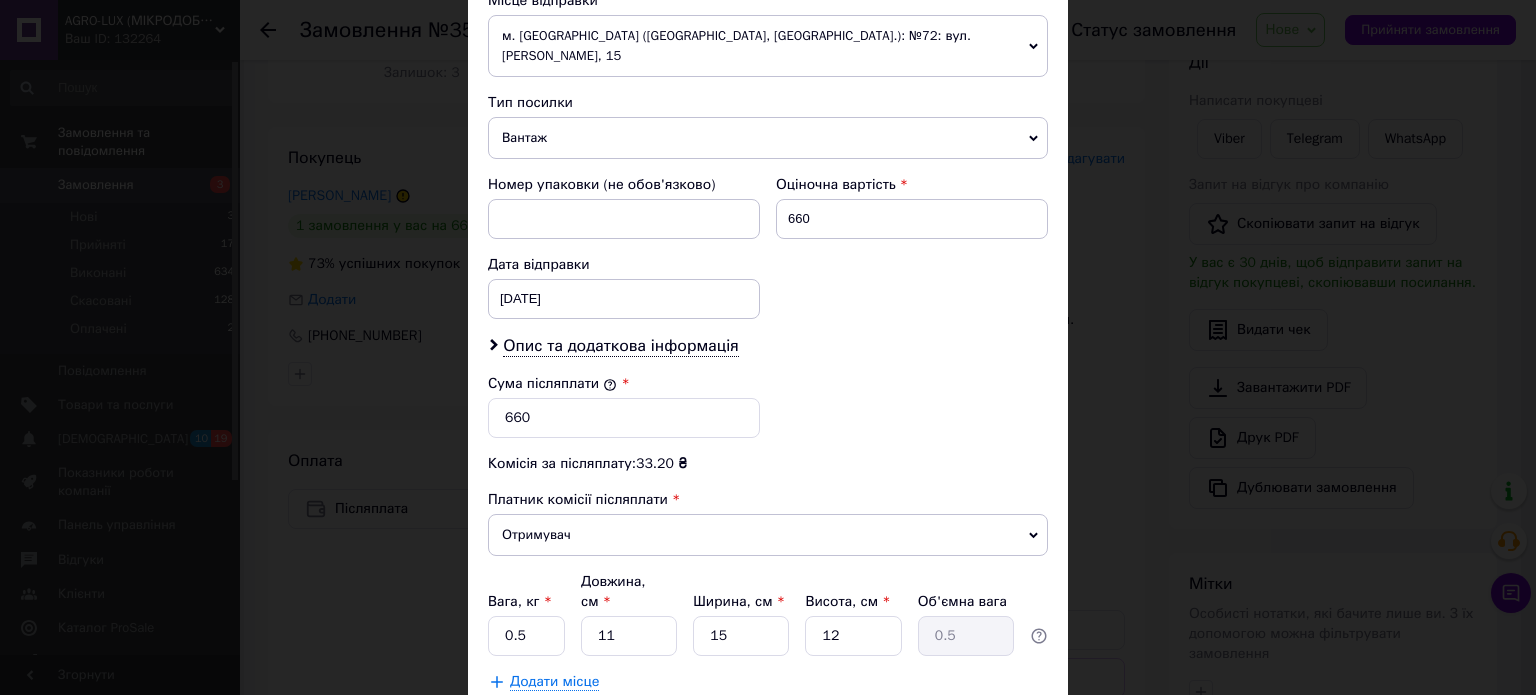 scroll, scrollTop: 824, scrollLeft: 0, axis: vertical 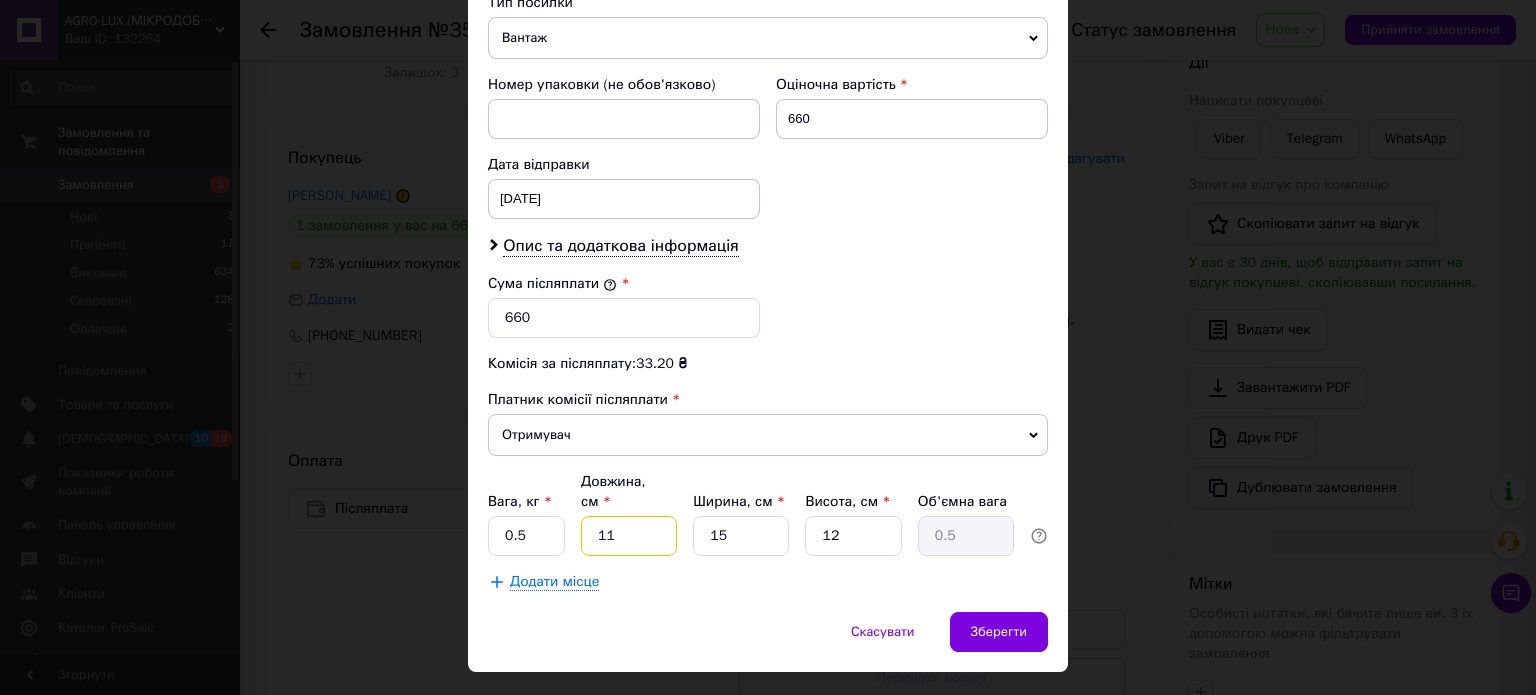 drag, startPoint x: 643, startPoint y: 484, endPoint x: 538, endPoint y: 479, distance: 105.11898 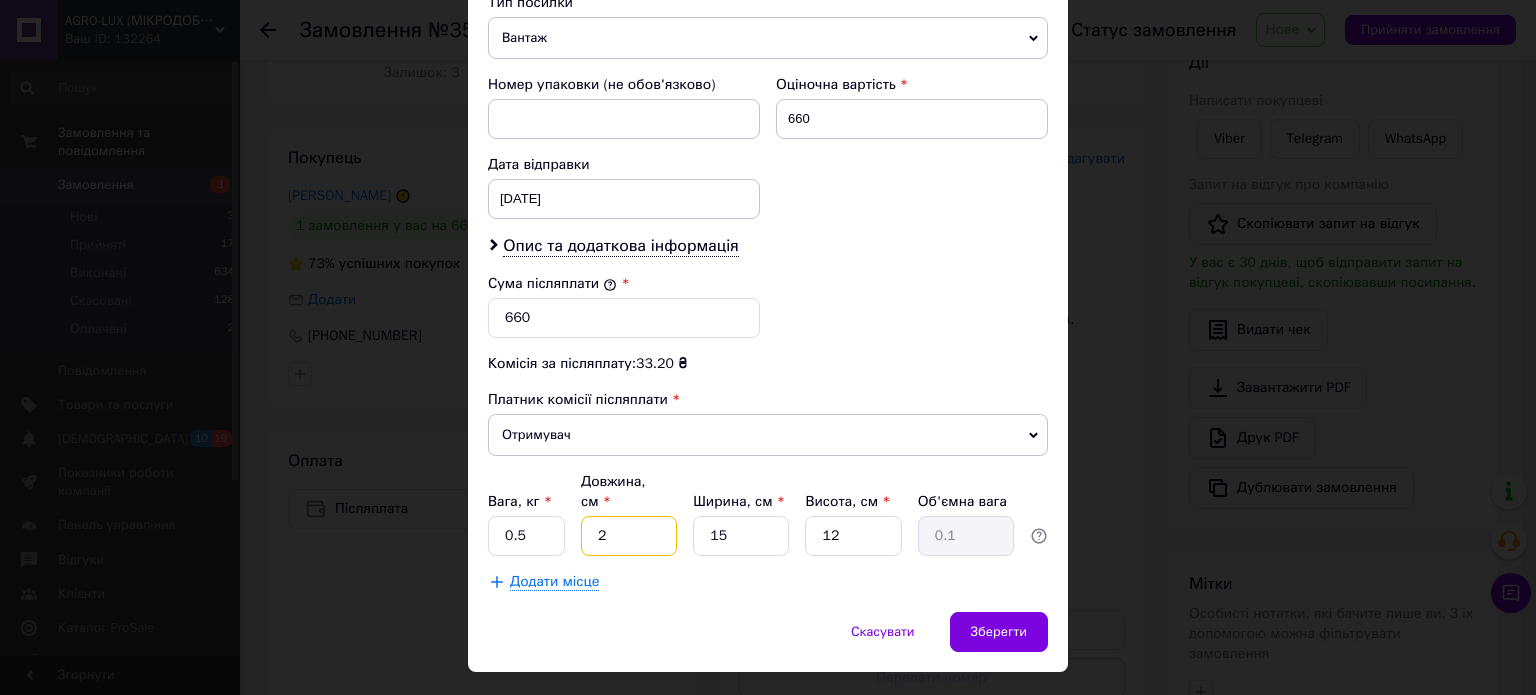 type on "28" 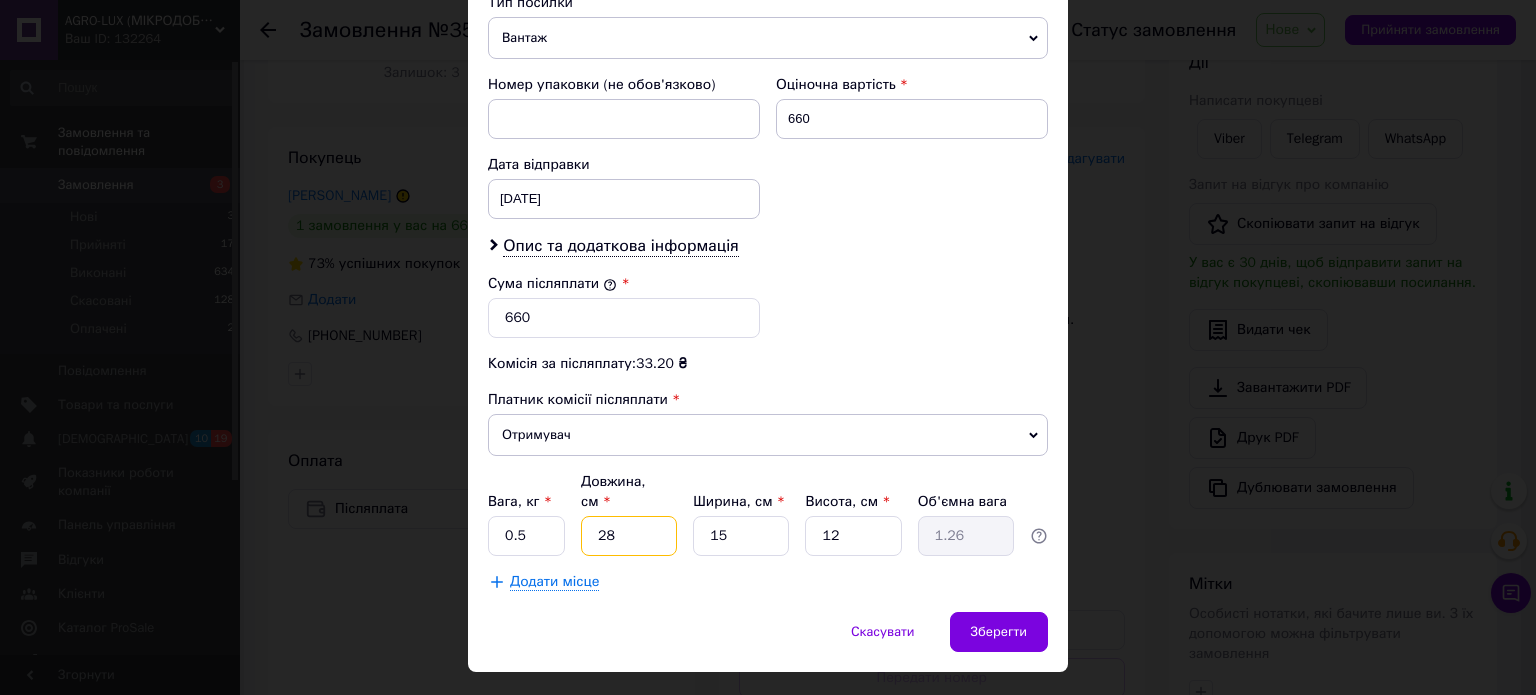 type on "28" 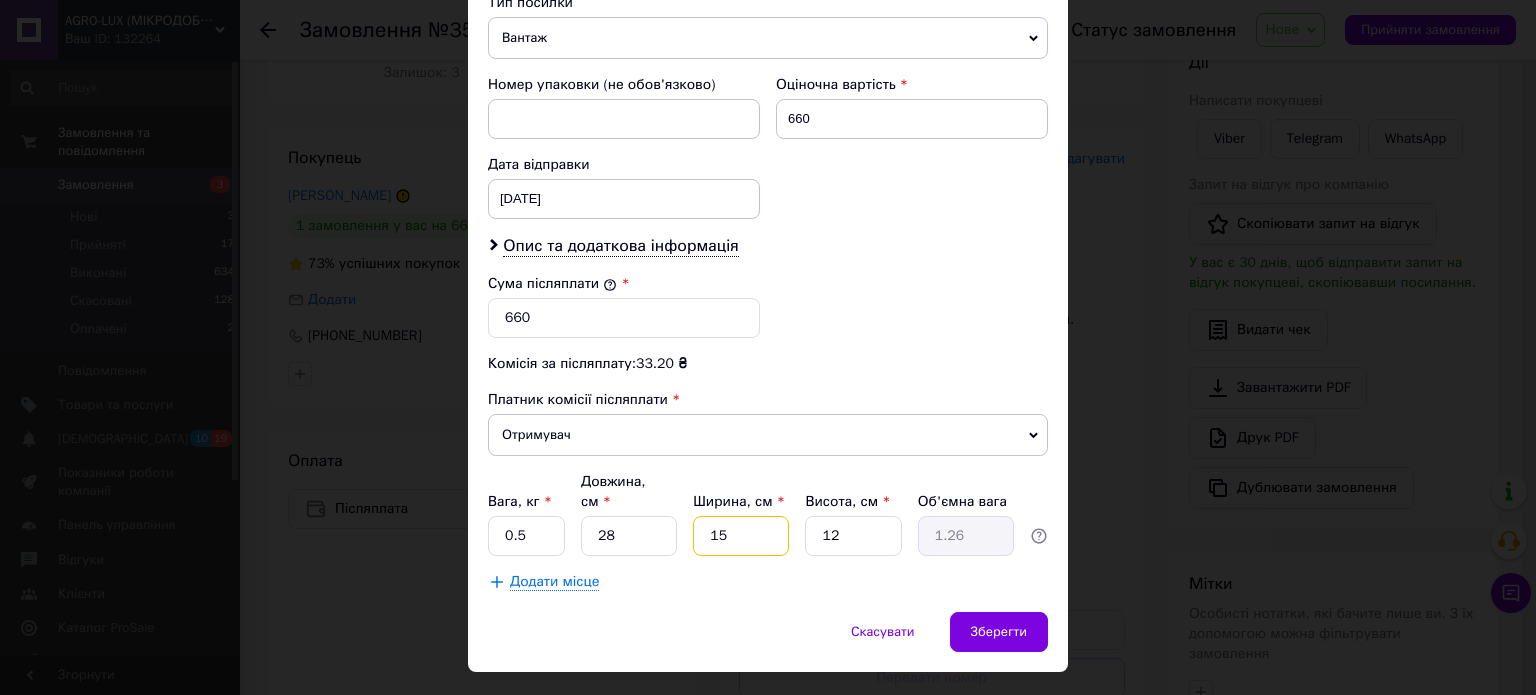 type on "1" 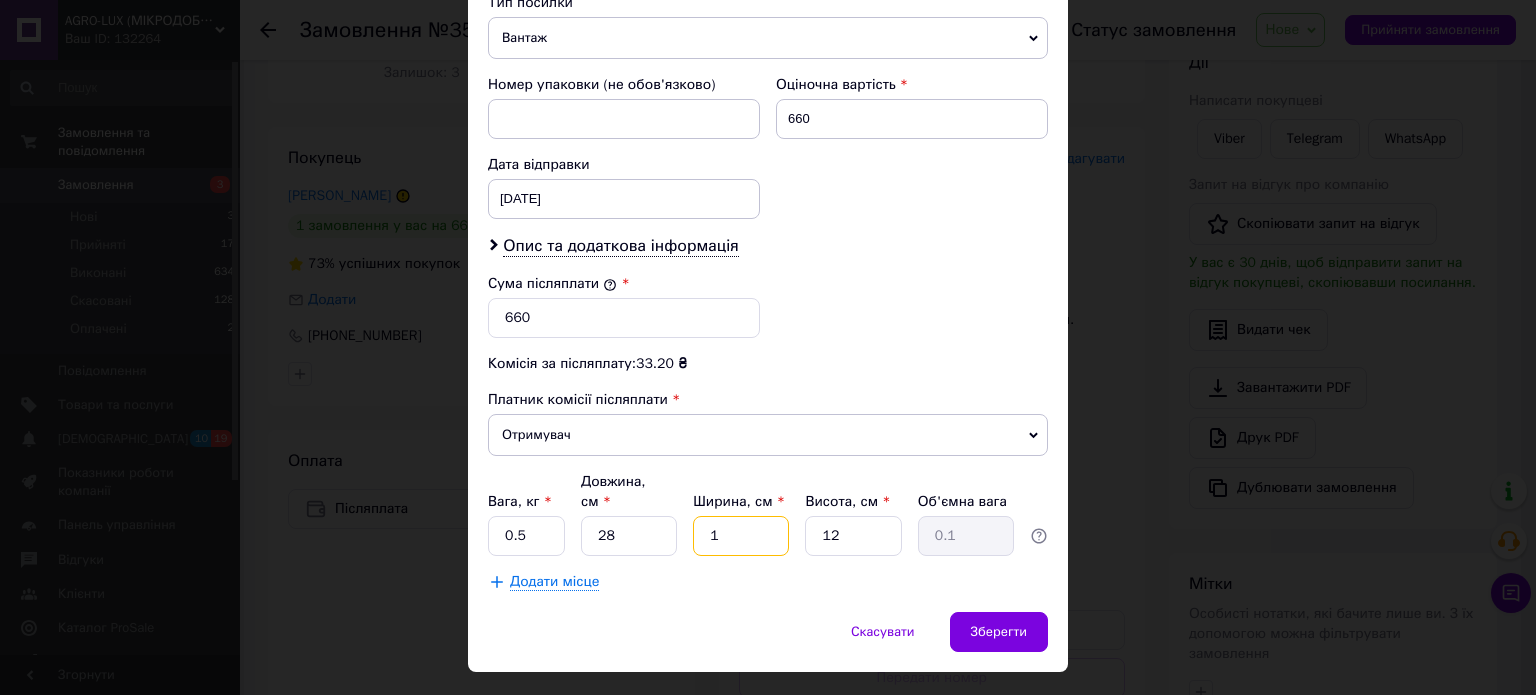 type on "18" 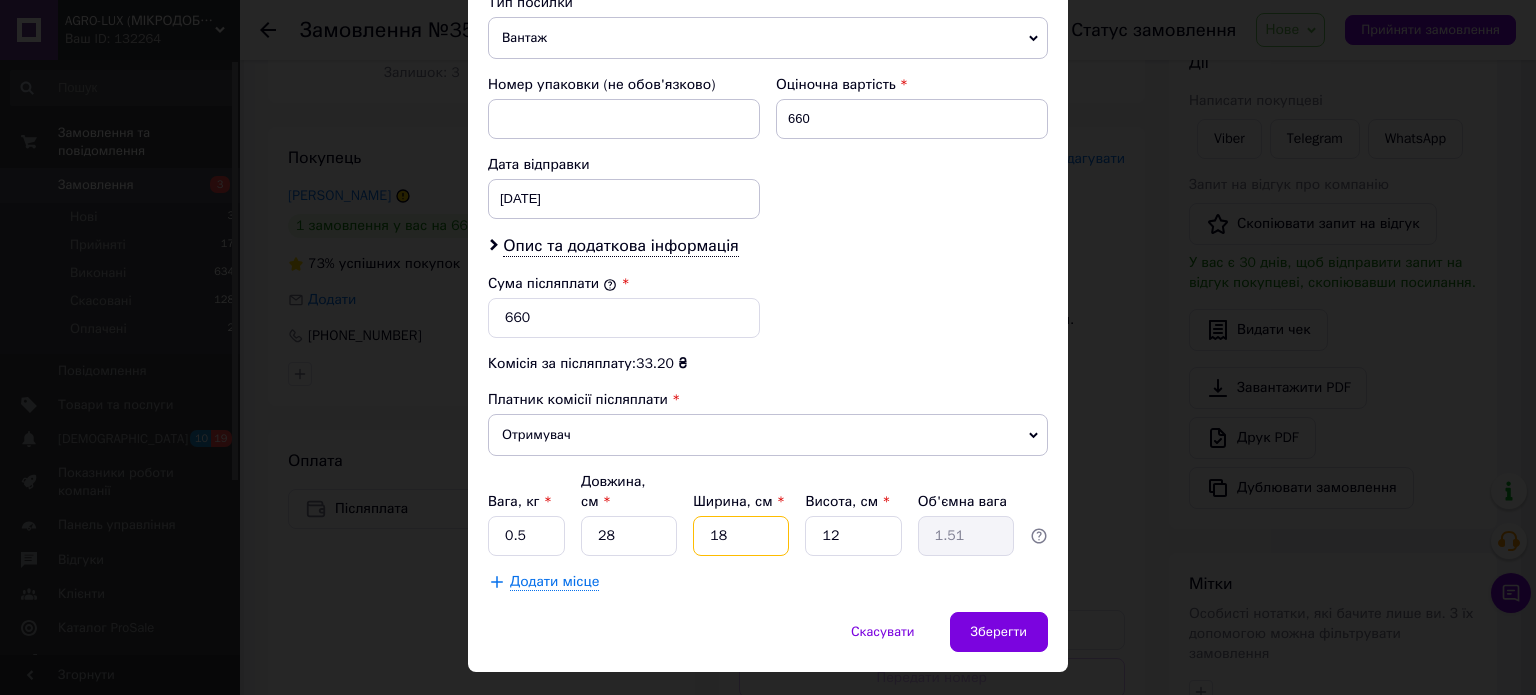 type on "18" 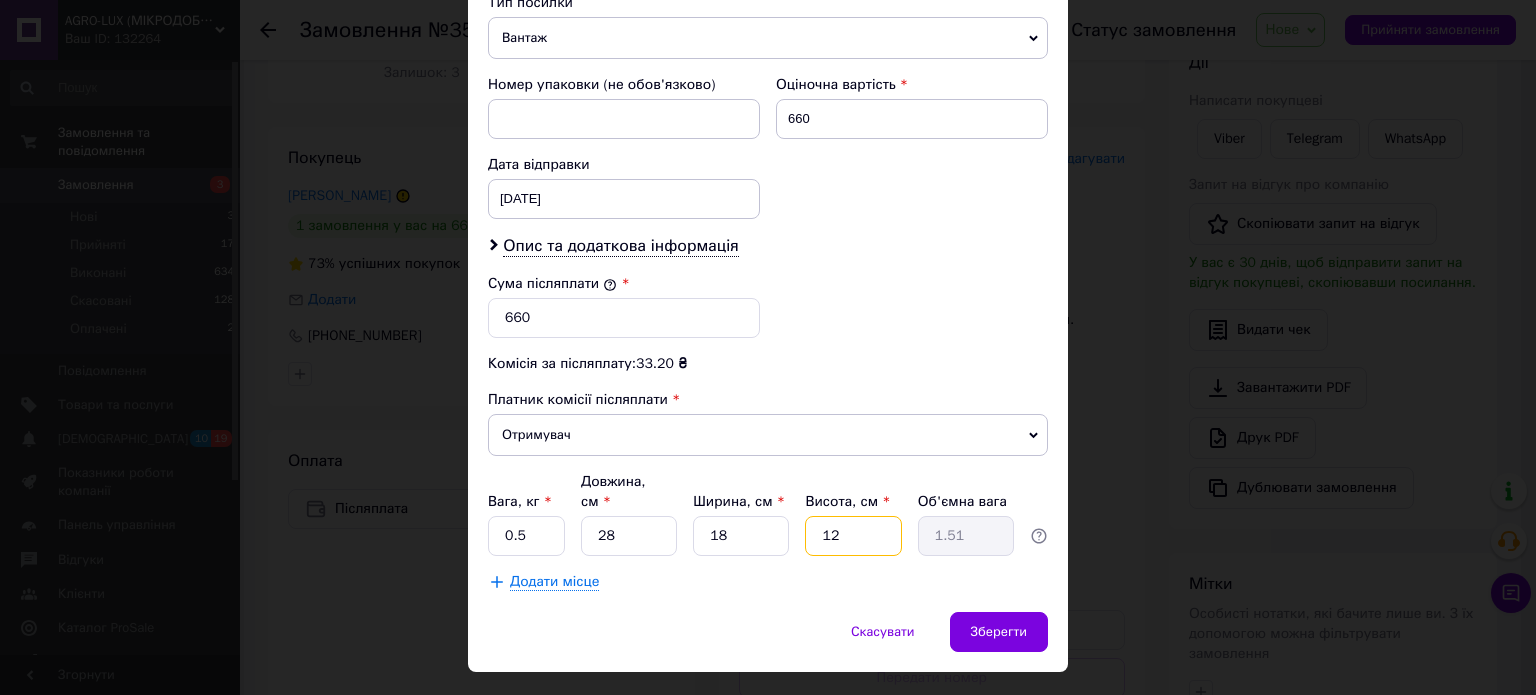 type on "6" 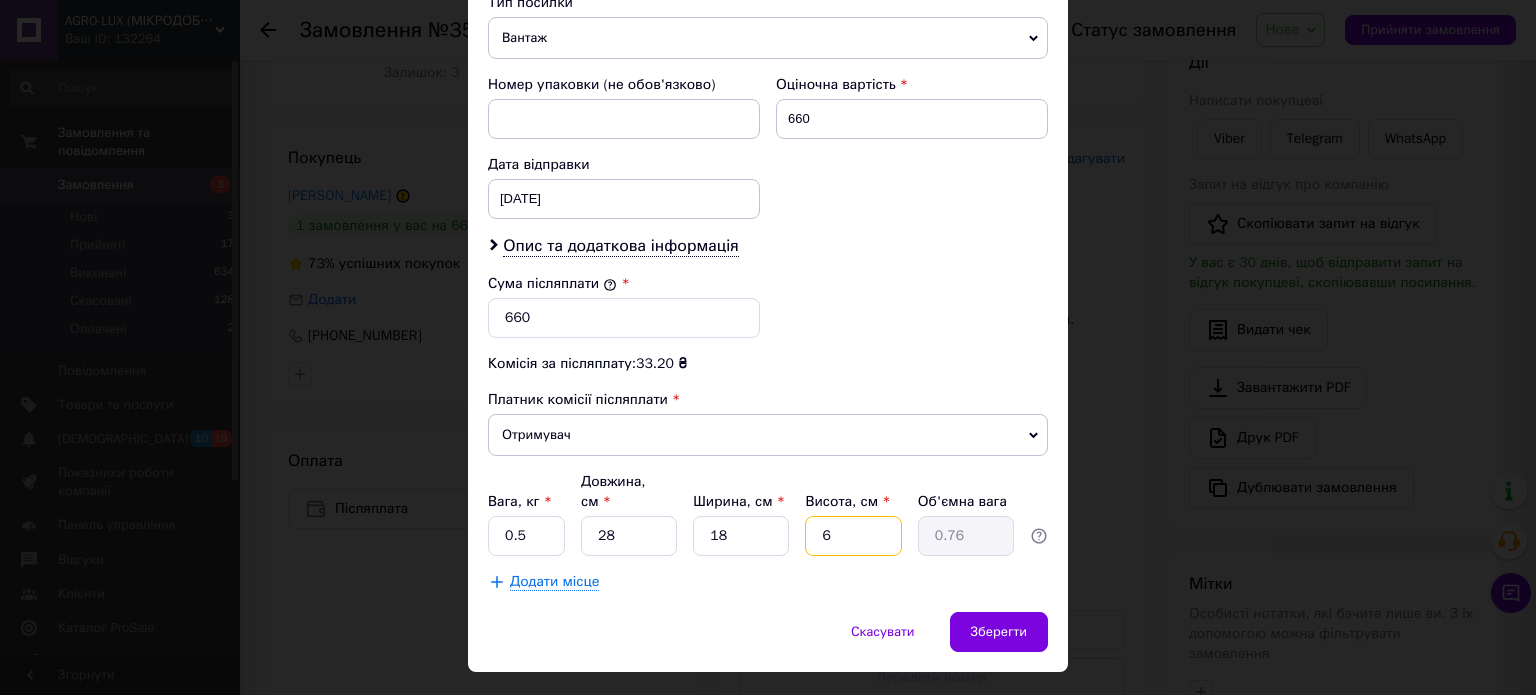 type on "6" 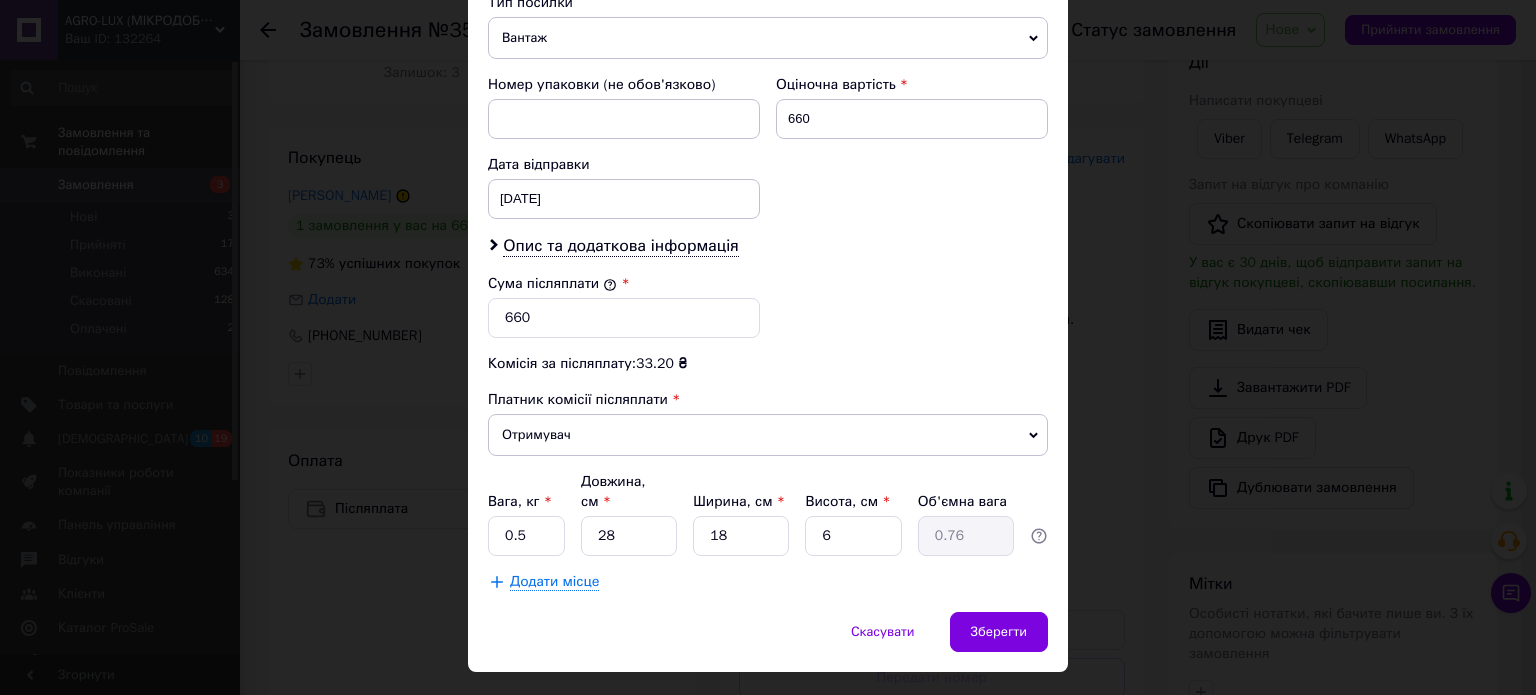click on "Додати місце" at bounding box center (768, 582) 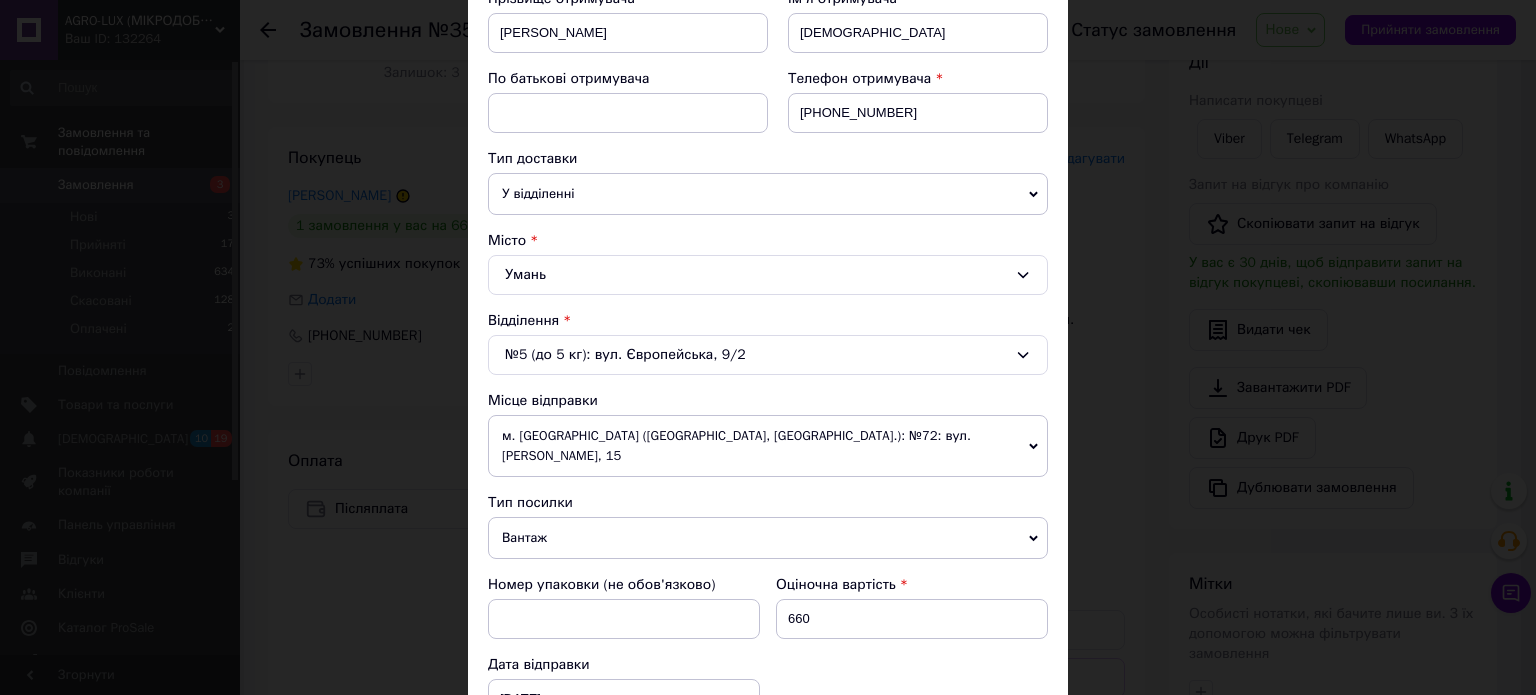 scroll, scrollTop: 424, scrollLeft: 0, axis: vertical 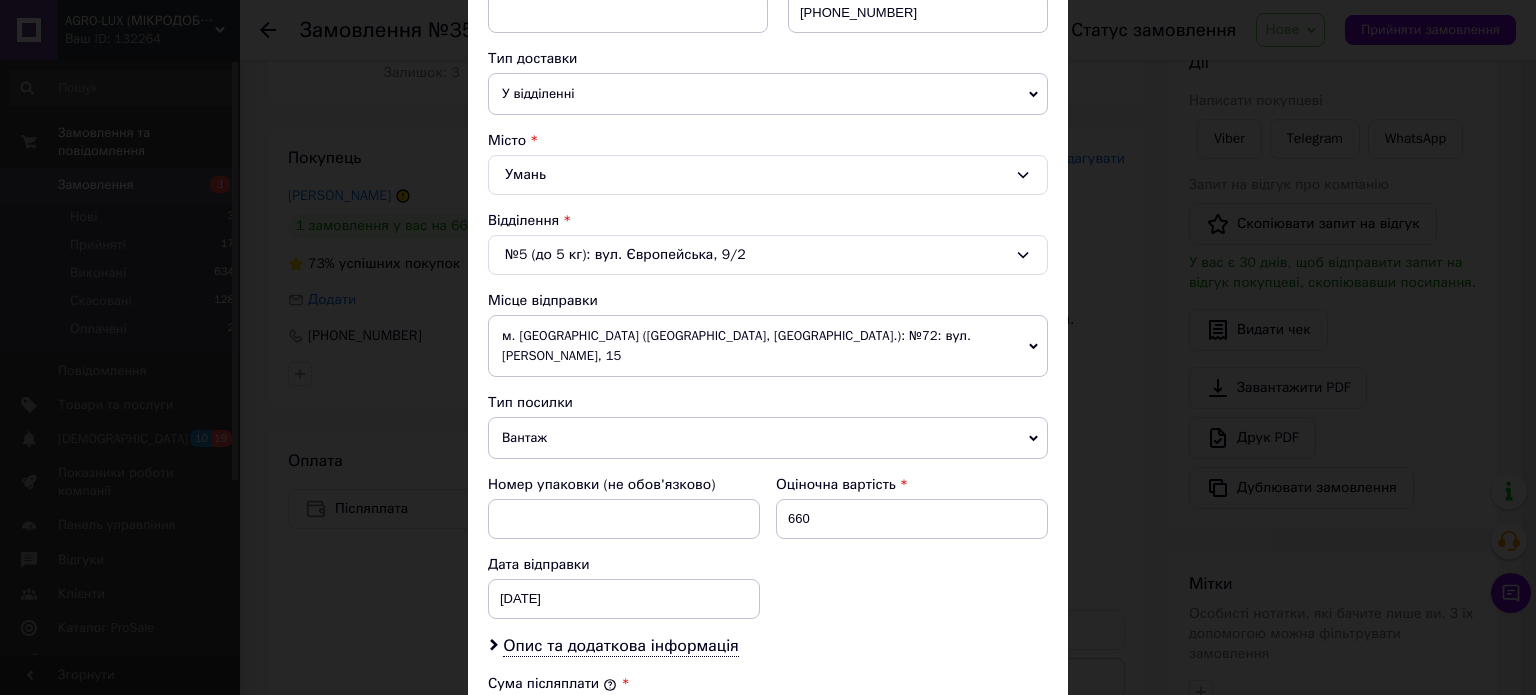 click on "м. [GEOGRAPHIC_DATA] ([GEOGRAPHIC_DATA], [GEOGRAPHIC_DATA].): №72: вул. [PERSON_NAME], 15" at bounding box center (768, 346) 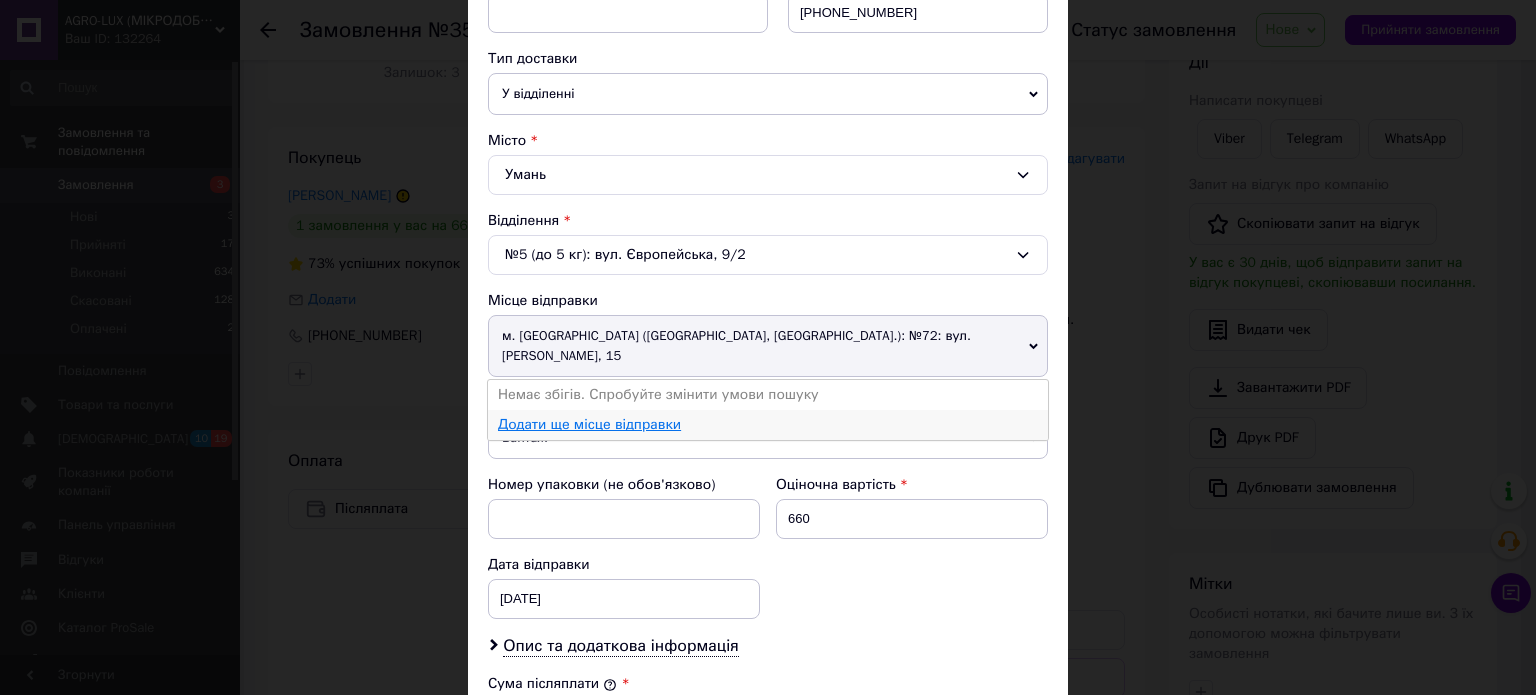 click on "Додати ще місце відправки" at bounding box center (589, 424) 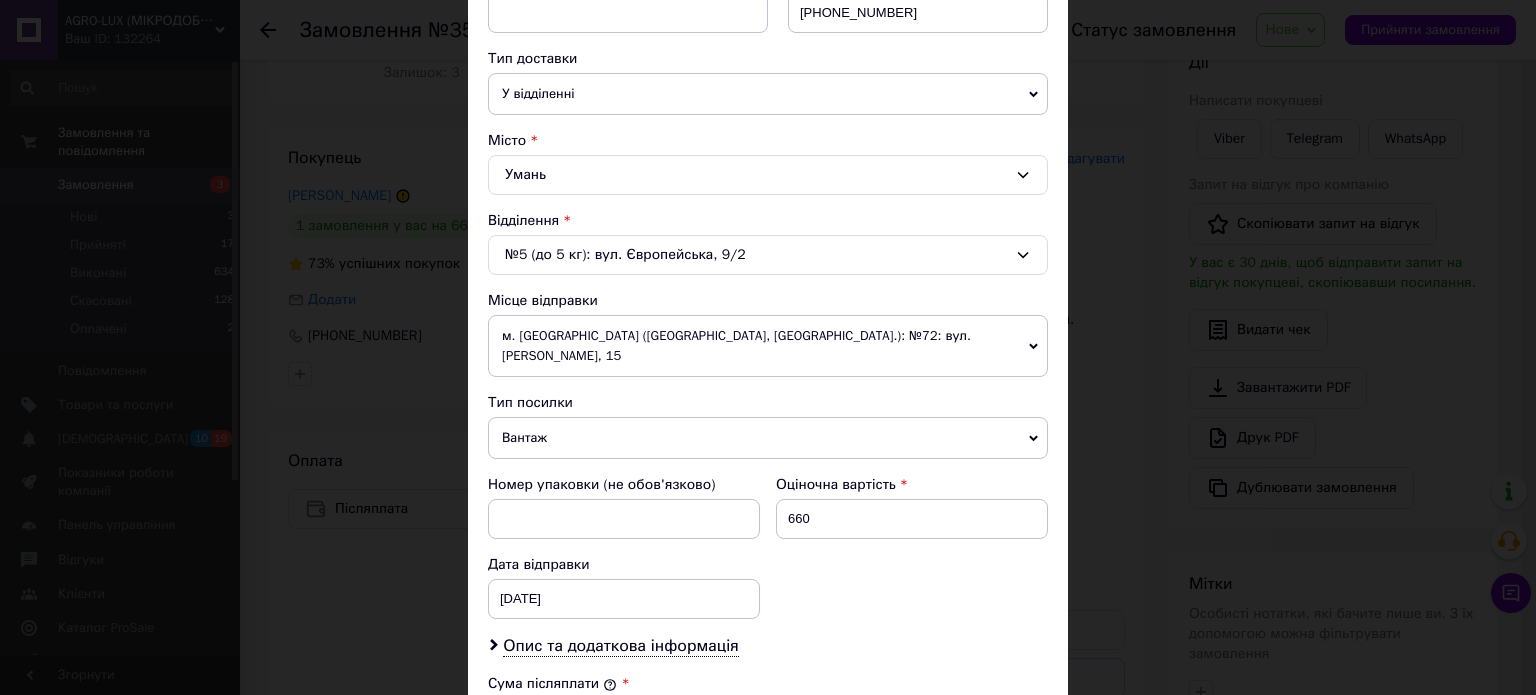 click on "м. [GEOGRAPHIC_DATA] ([GEOGRAPHIC_DATA], [GEOGRAPHIC_DATA].): №72: вул. [PERSON_NAME], 15" at bounding box center [768, 346] 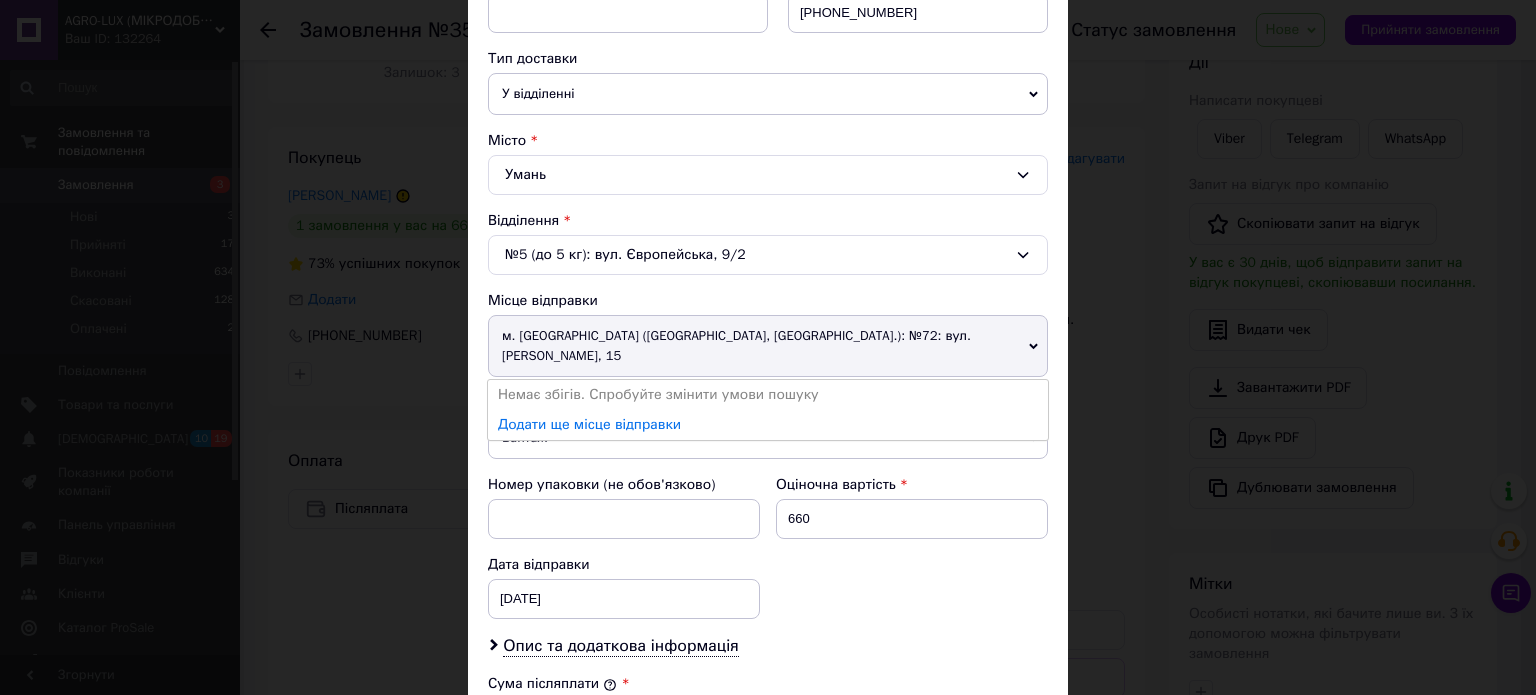 click on "м. [GEOGRAPHIC_DATA] ([GEOGRAPHIC_DATA], [GEOGRAPHIC_DATA].): №72: вул. [PERSON_NAME], 15" at bounding box center [768, 346] 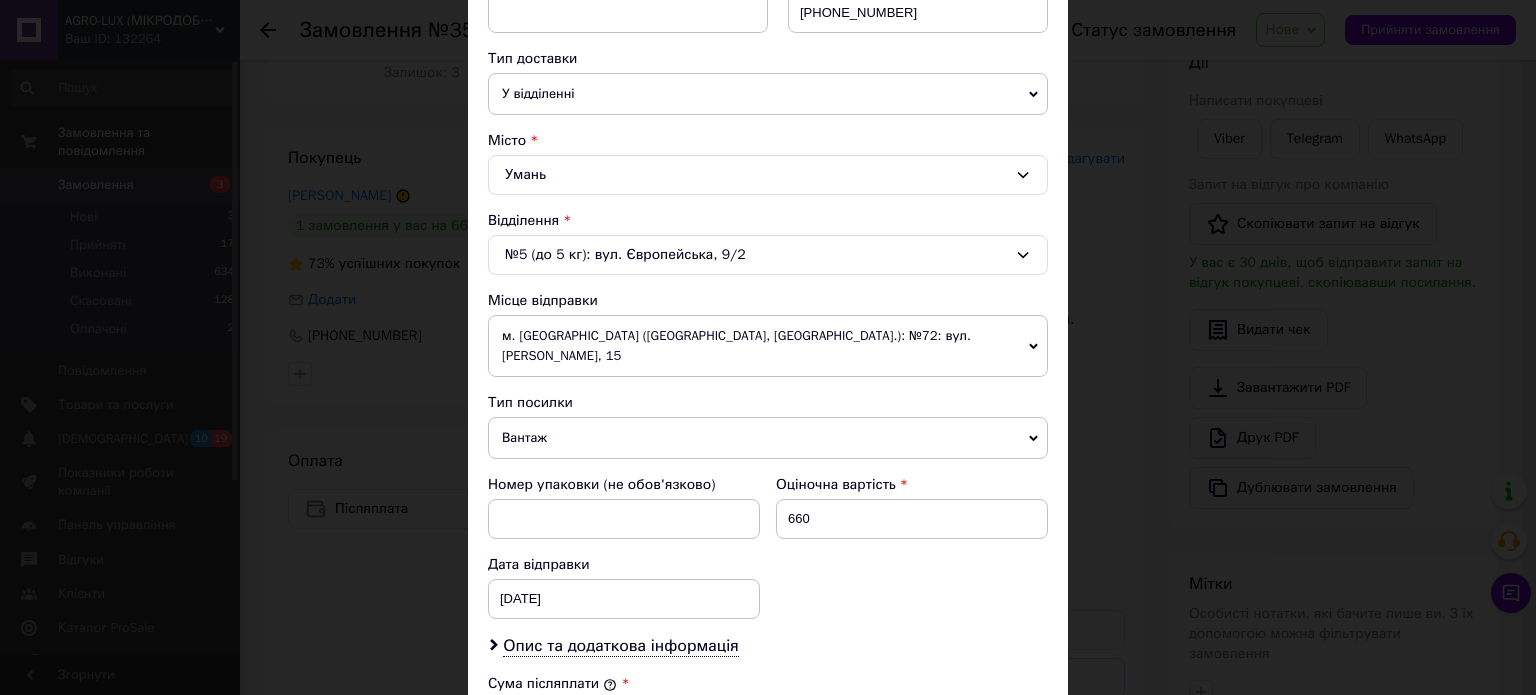 click on "м. [GEOGRAPHIC_DATA] ([GEOGRAPHIC_DATA], [GEOGRAPHIC_DATA].): №72: вул. [PERSON_NAME], 15" at bounding box center (768, 346) 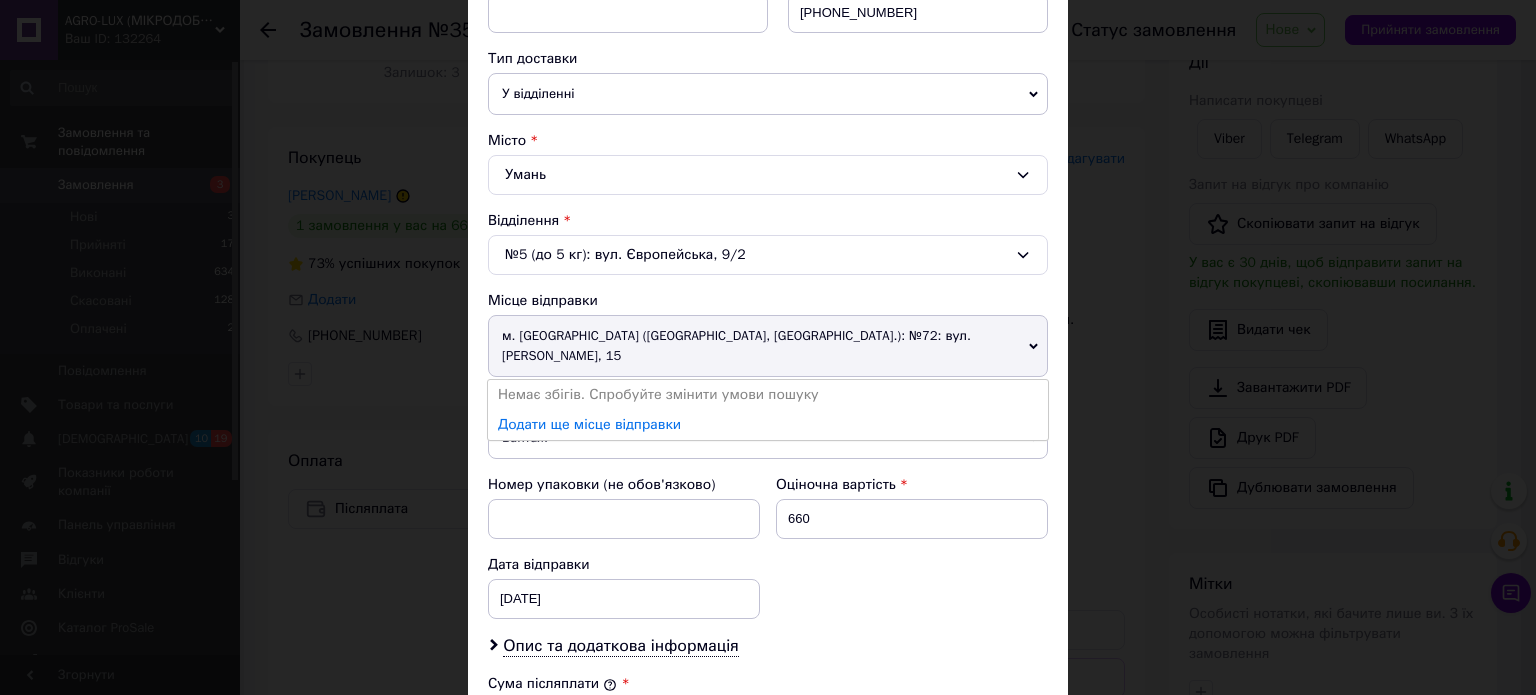 click on "м. [GEOGRAPHIC_DATA] ([GEOGRAPHIC_DATA], [GEOGRAPHIC_DATA].): №72: вул. [PERSON_NAME], 15" at bounding box center (768, 346) 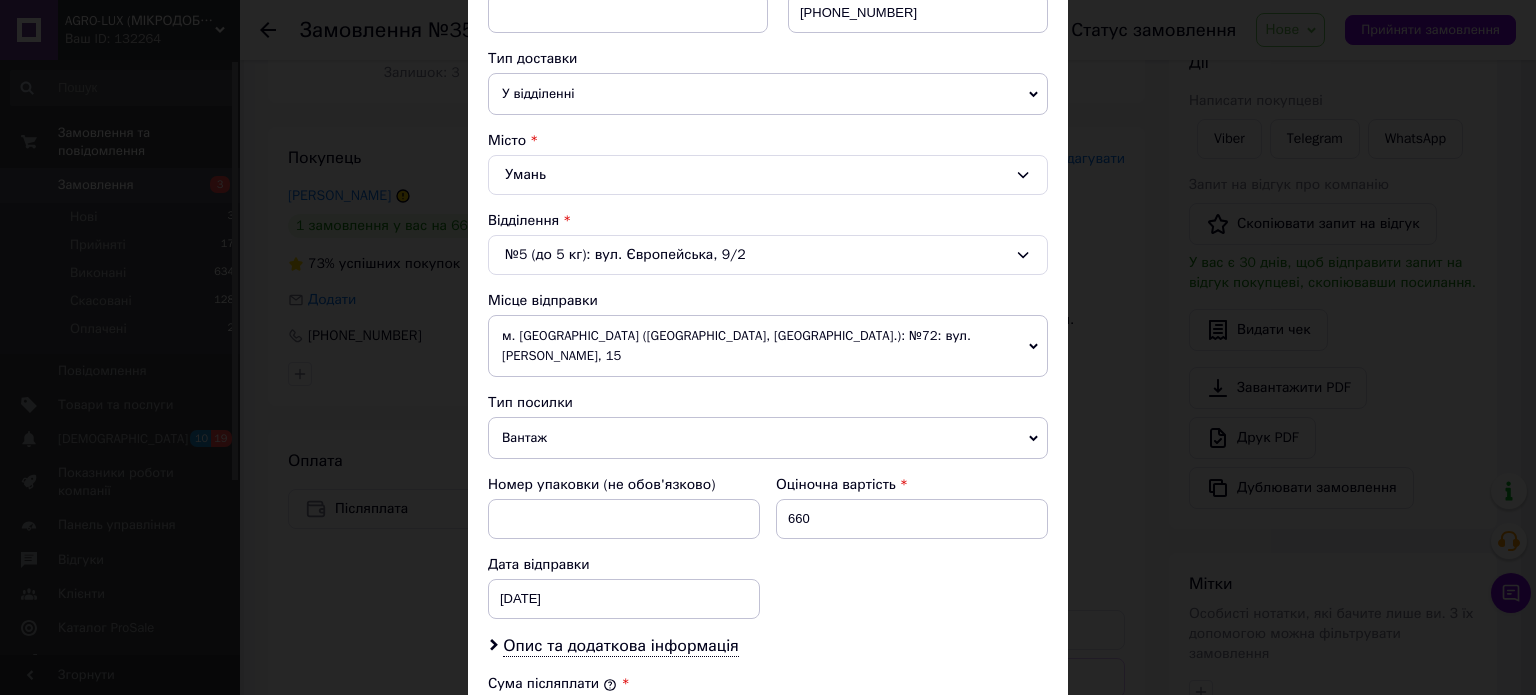 click on "м. [GEOGRAPHIC_DATA] ([GEOGRAPHIC_DATA], [GEOGRAPHIC_DATA].): №72: вул. [PERSON_NAME], 15" at bounding box center (768, 346) 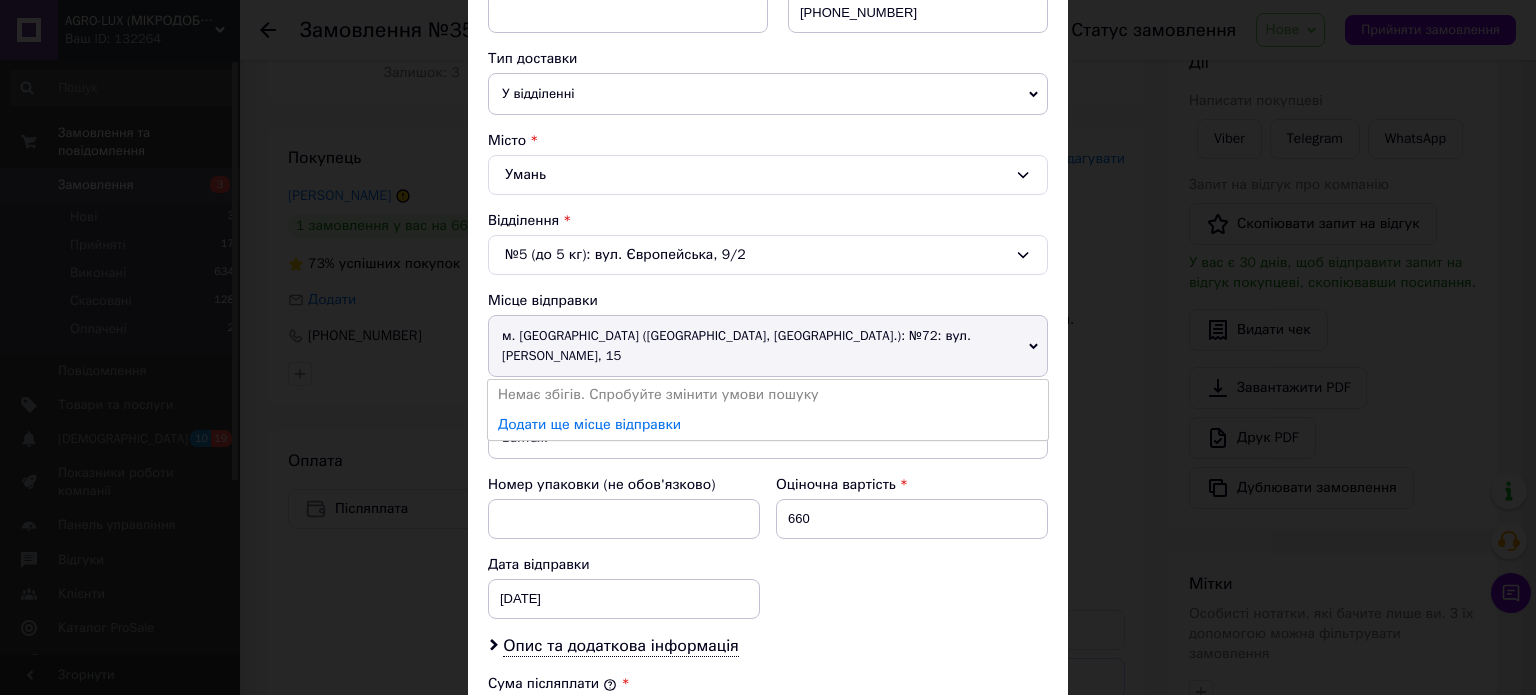 click on "Місце відправки м. [GEOGRAPHIC_DATA] ([GEOGRAPHIC_DATA], [GEOGRAPHIC_DATA].): №72: вул. [PERSON_NAME], 15 Немає збігів. Спробуйте змінити умови пошуку Додати ще місце відправки" at bounding box center [768, 334] 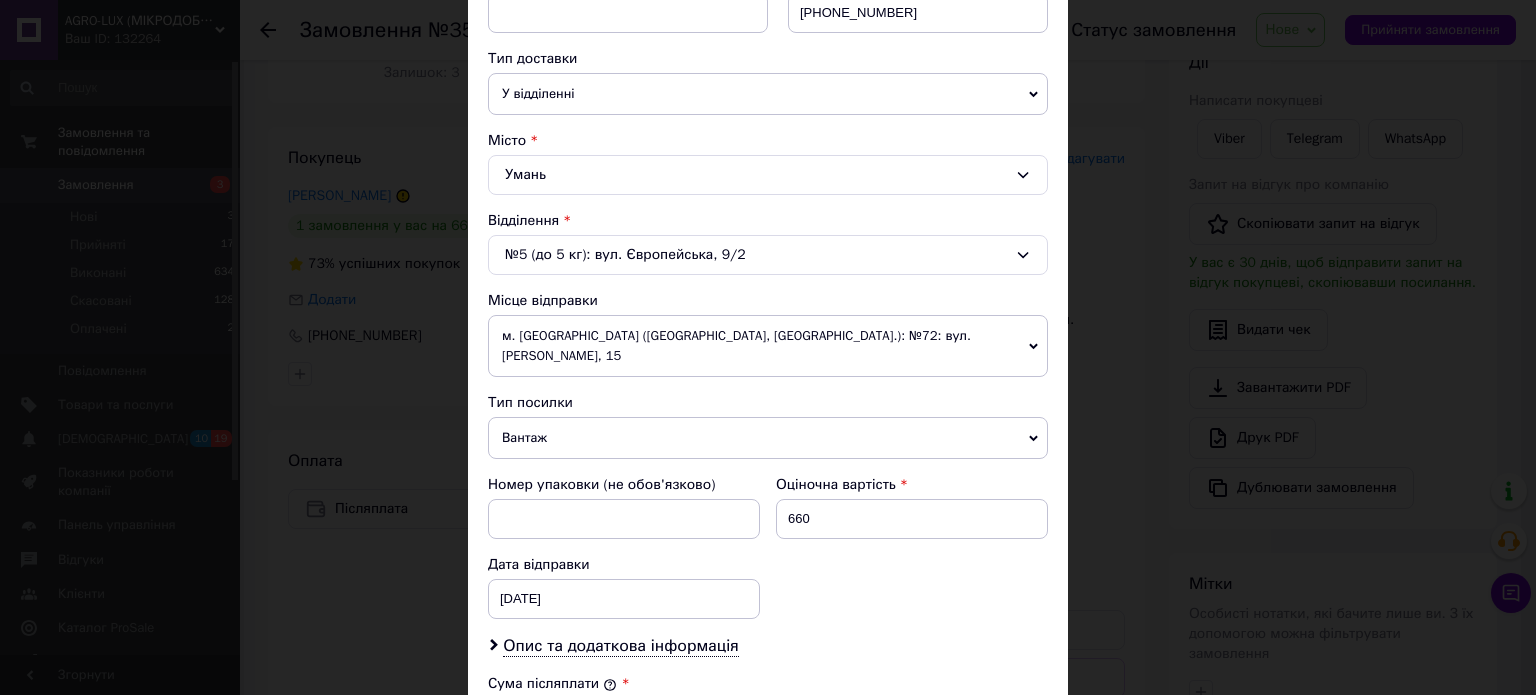 click on "м. [GEOGRAPHIC_DATA] ([GEOGRAPHIC_DATA], [GEOGRAPHIC_DATA].): №72: вул. [PERSON_NAME], 15" at bounding box center (768, 346) 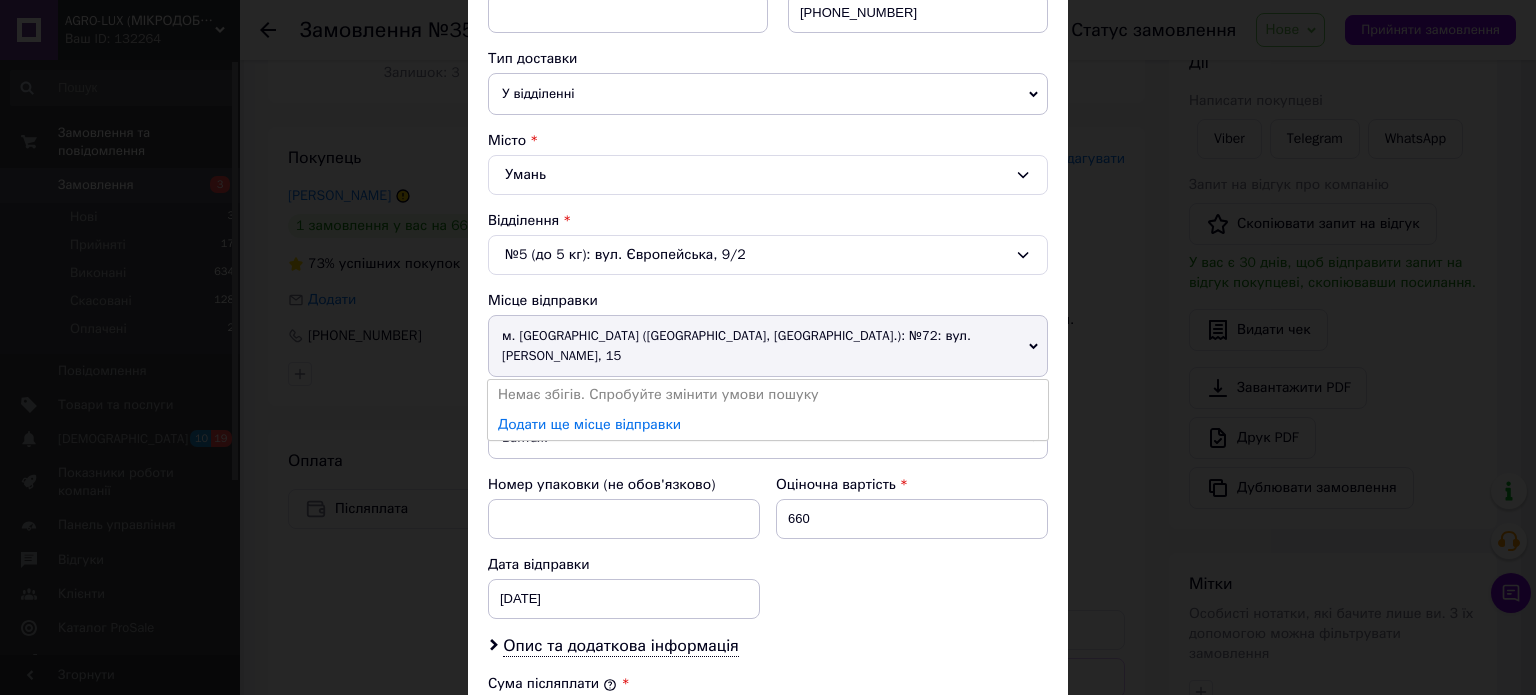 click on "Платник Отримувач Відправник Прізвище отримувача [PERSON_NAME] Ім'я отримувача [PERSON_NAME] батькові отримувача Телефон отримувача [PHONE_NUMBER] Тип доставки У відділенні Кур'єром В поштоматі Місто Умань Відділення №5 (до 5 кг): вул. Європейська, 9/2 Місце відправки м. [GEOGRAPHIC_DATA] ([GEOGRAPHIC_DATA], [GEOGRAPHIC_DATA].): №72: вул. [PERSON_NAME], 15 Немає збігів. Спробуйте змінити умови пошуку Додати ще місце відправки Тип посилки Вантаж Документи Номер упаковки (не обов'язково) Оціночна вартість 660 Дата відправки [DATE] < 2025 > < Июль > Пн Вт Ср Чт Пт Сб Вс 30 1 2 3 4 5 6 7 8 9 10 11 12 13 14 15 16 17 18 19 20 21 22" at bounding box center (768, 399) 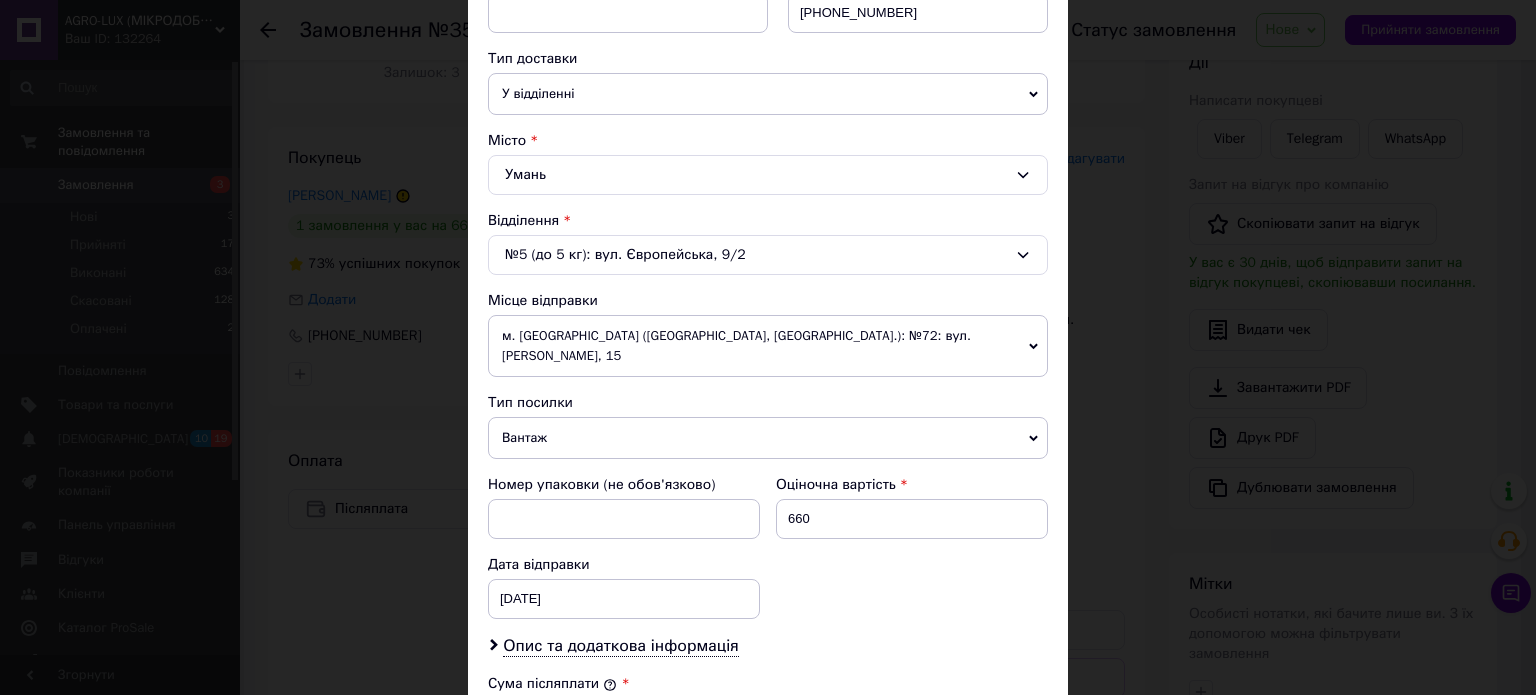 scroll, scrollTop: 824, scrollLeft: 0, axis: vertical 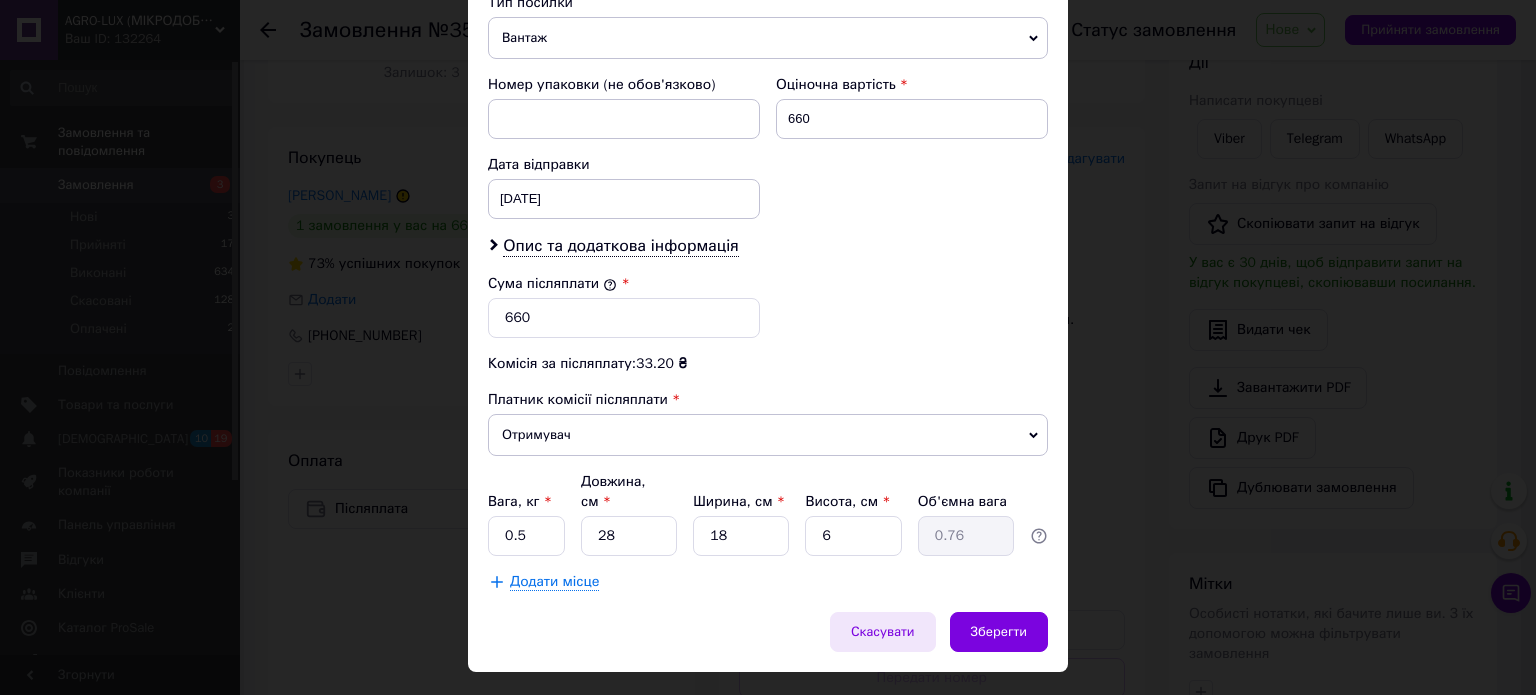 click on "Скасувати" at bounding box center (883, 632) 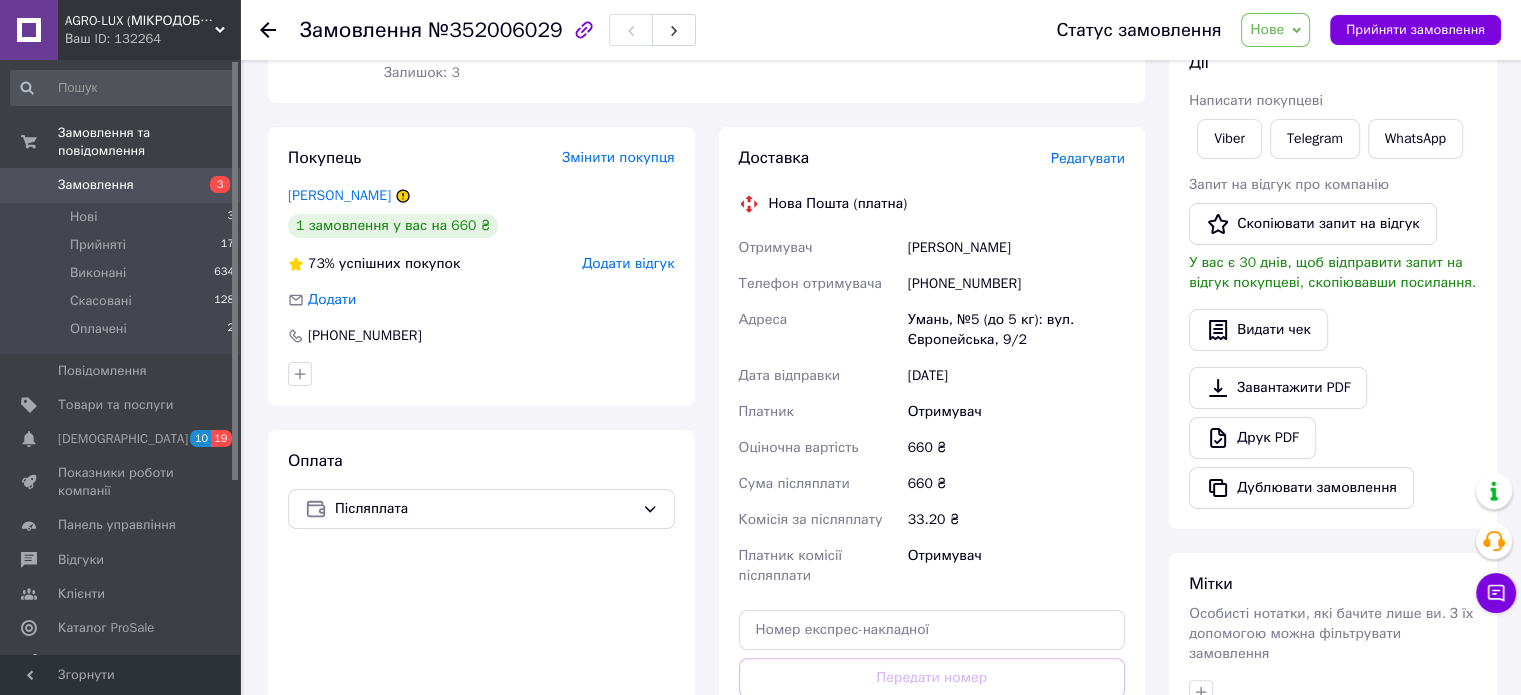 click on "Редагувати" at bounding box center [1088, 158] 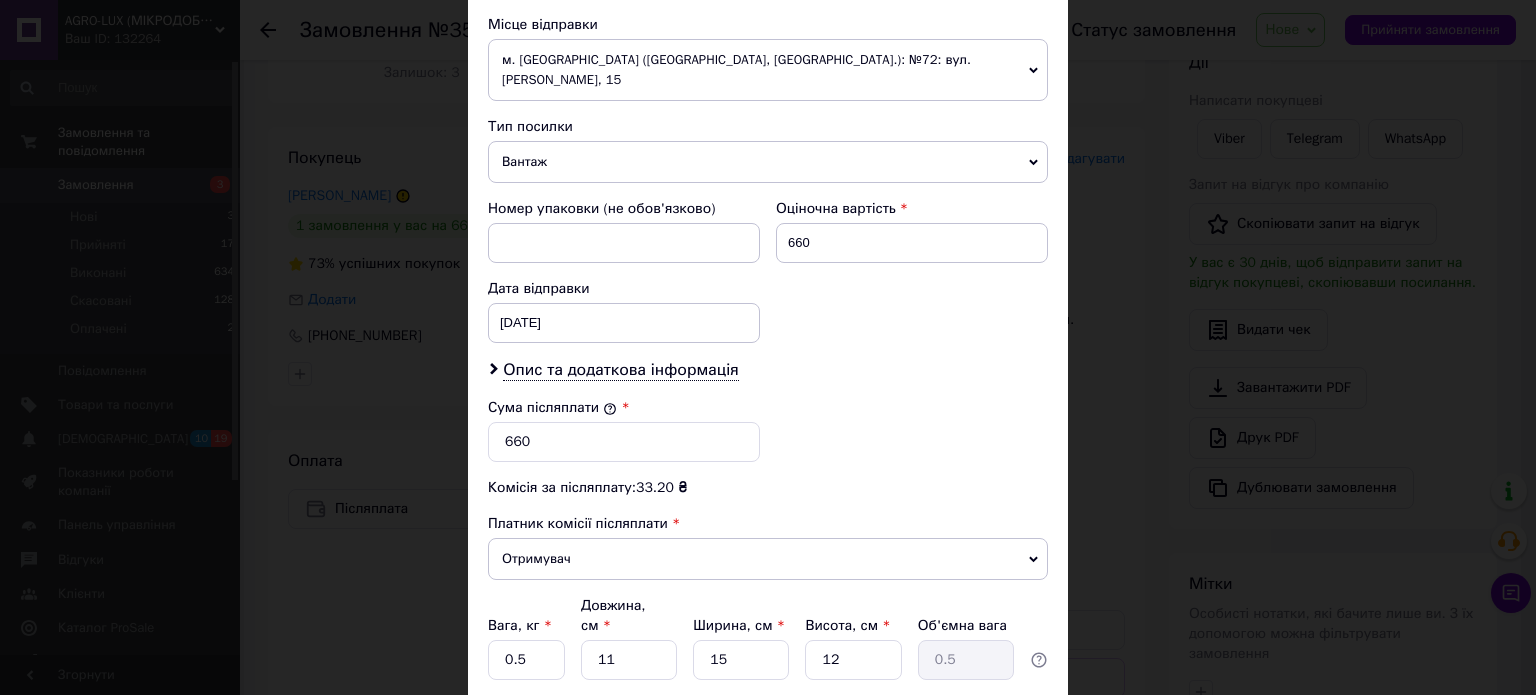 scroll, scrollTop: 824, scrollLeft: 0, axis: vertical 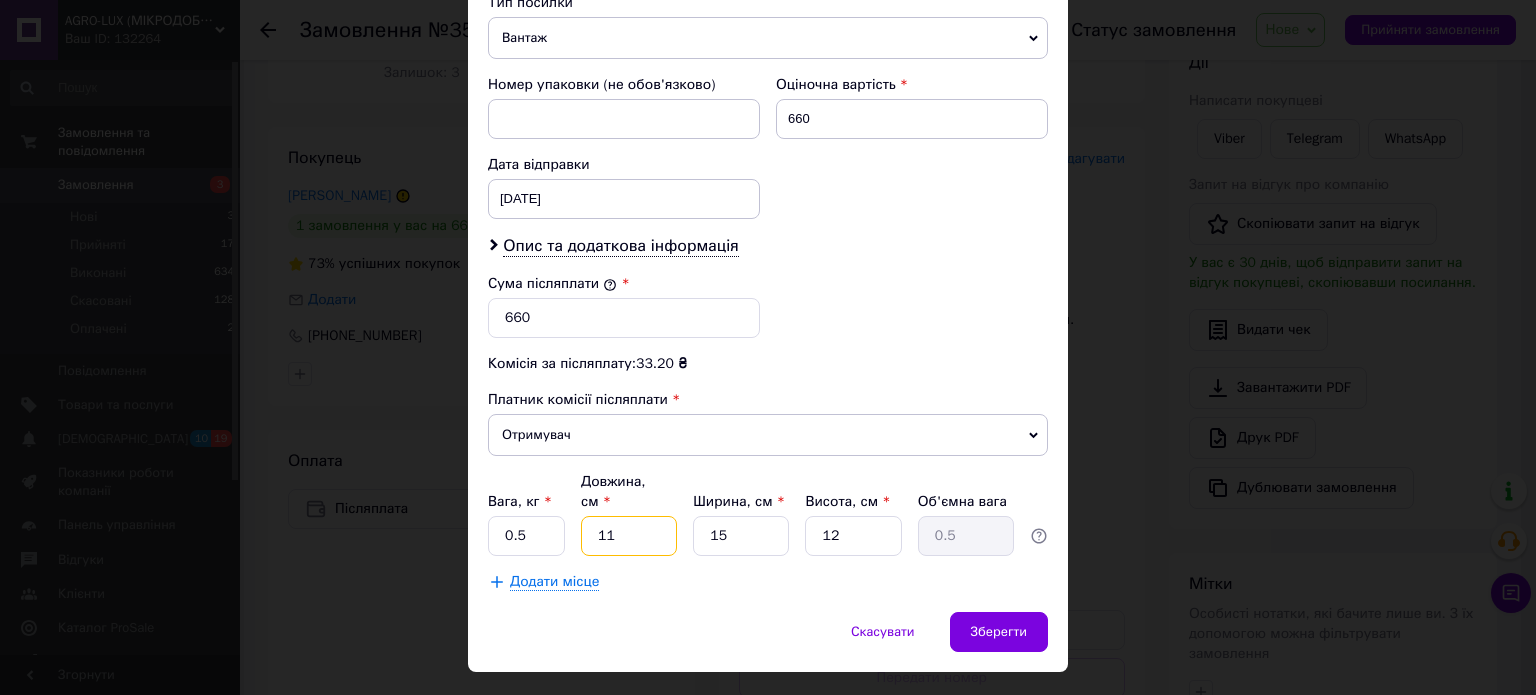click on "11" at bounding box center [629, 536] 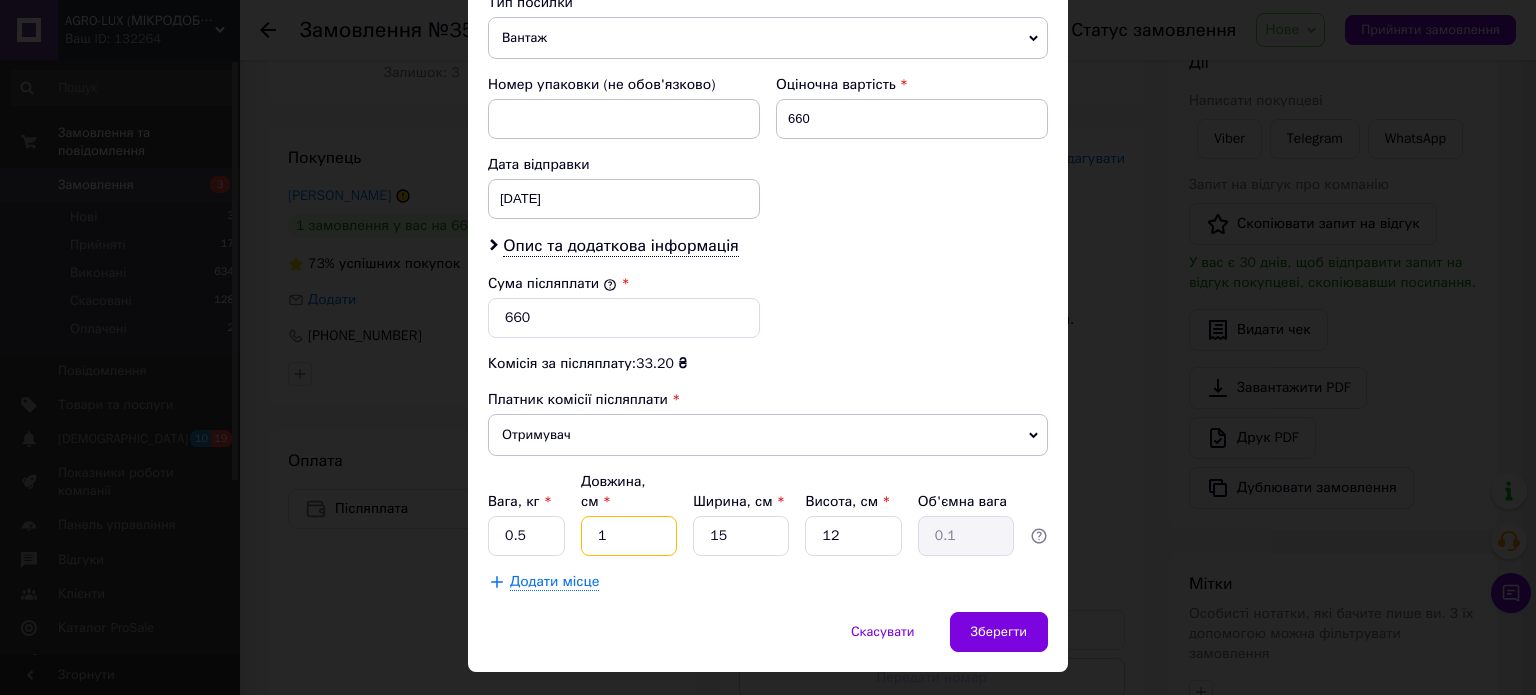 type 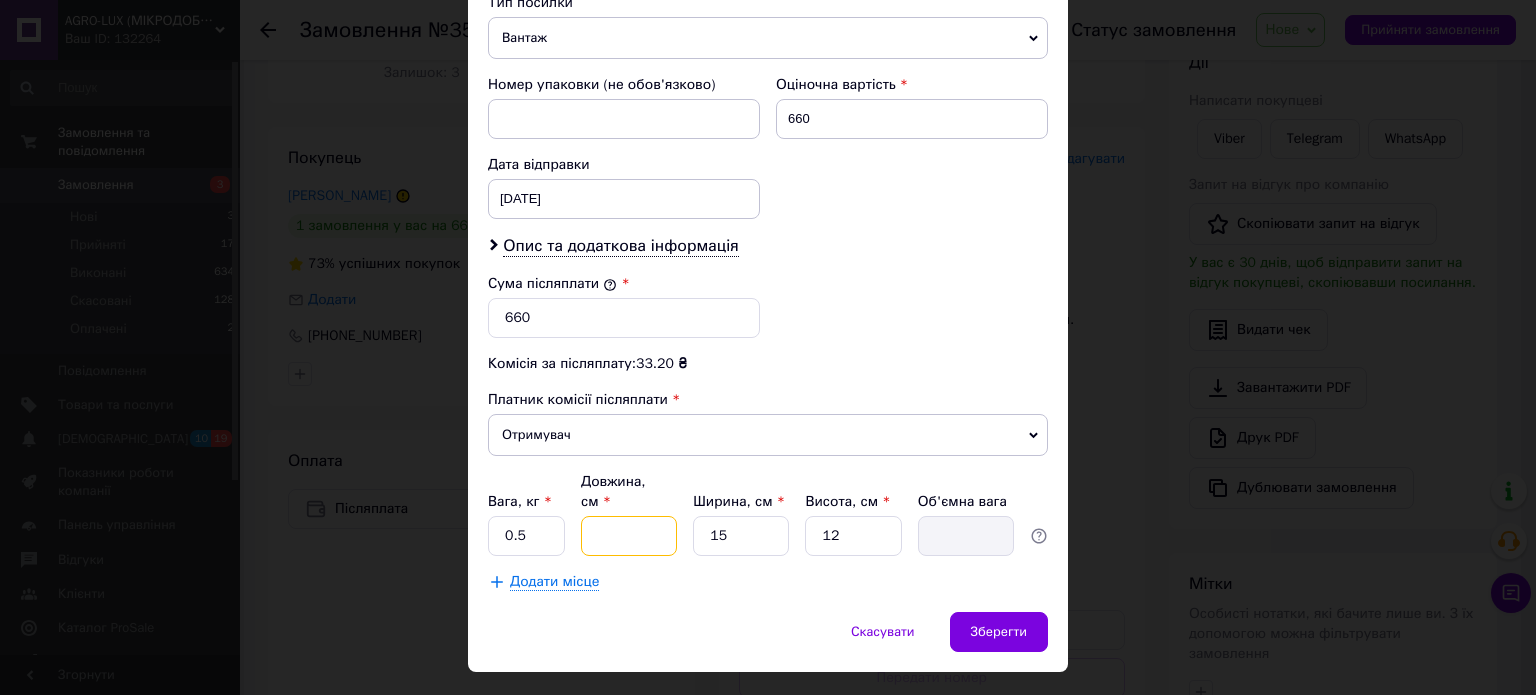 type on "2" 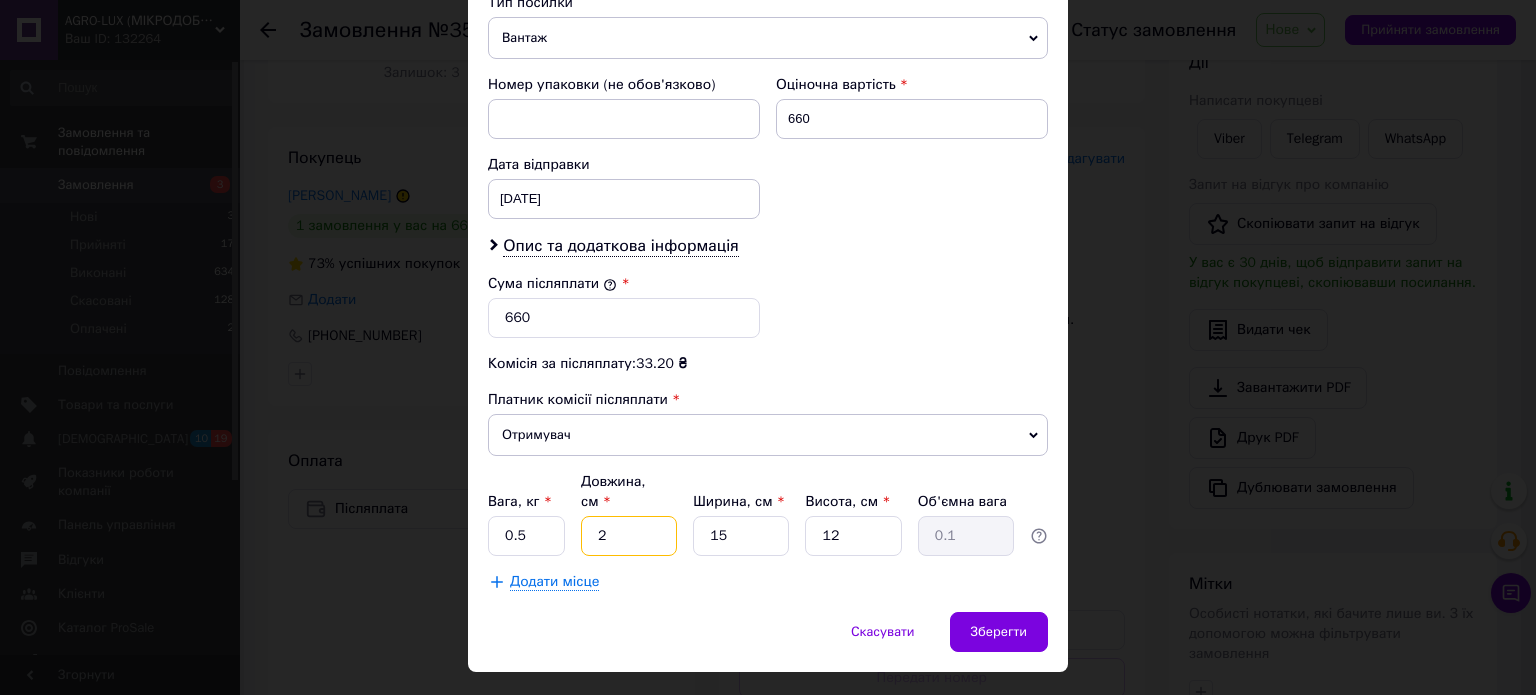 type on "28" 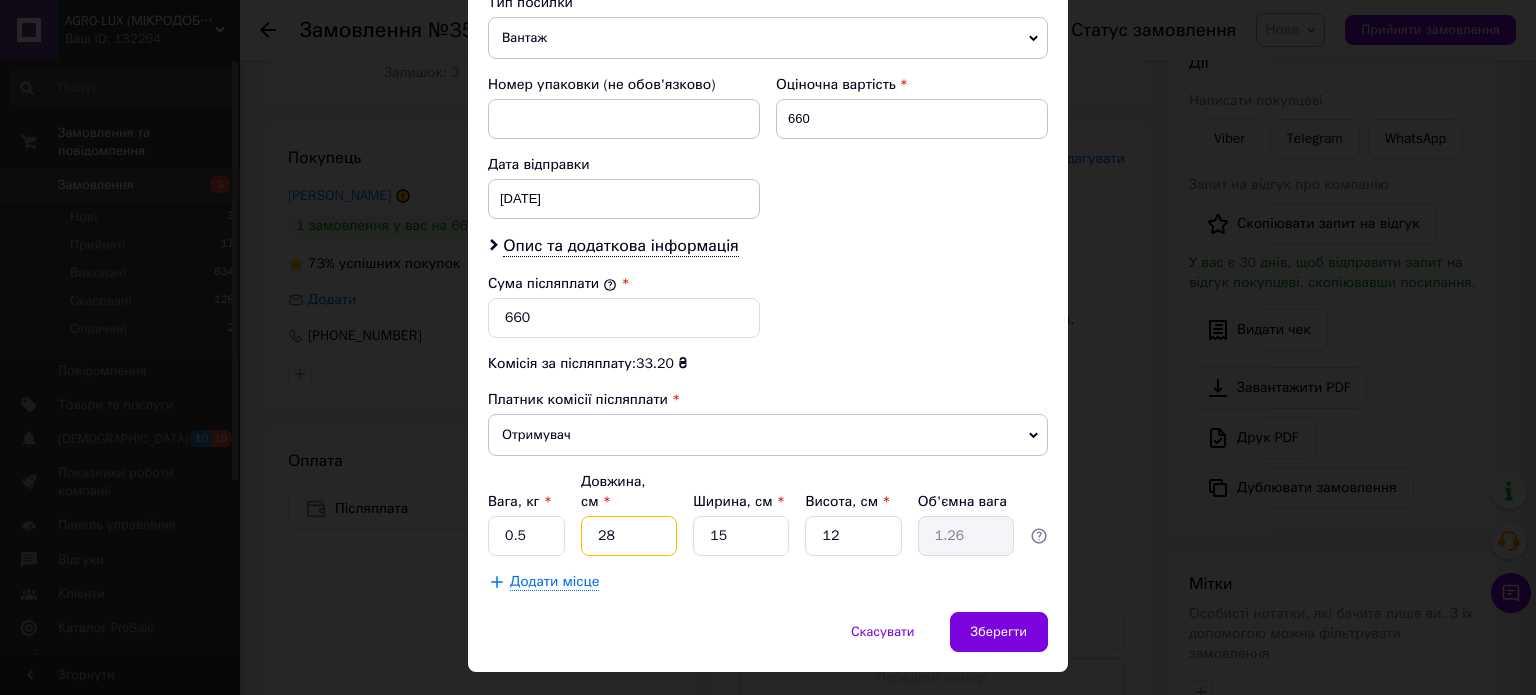 type on "28" 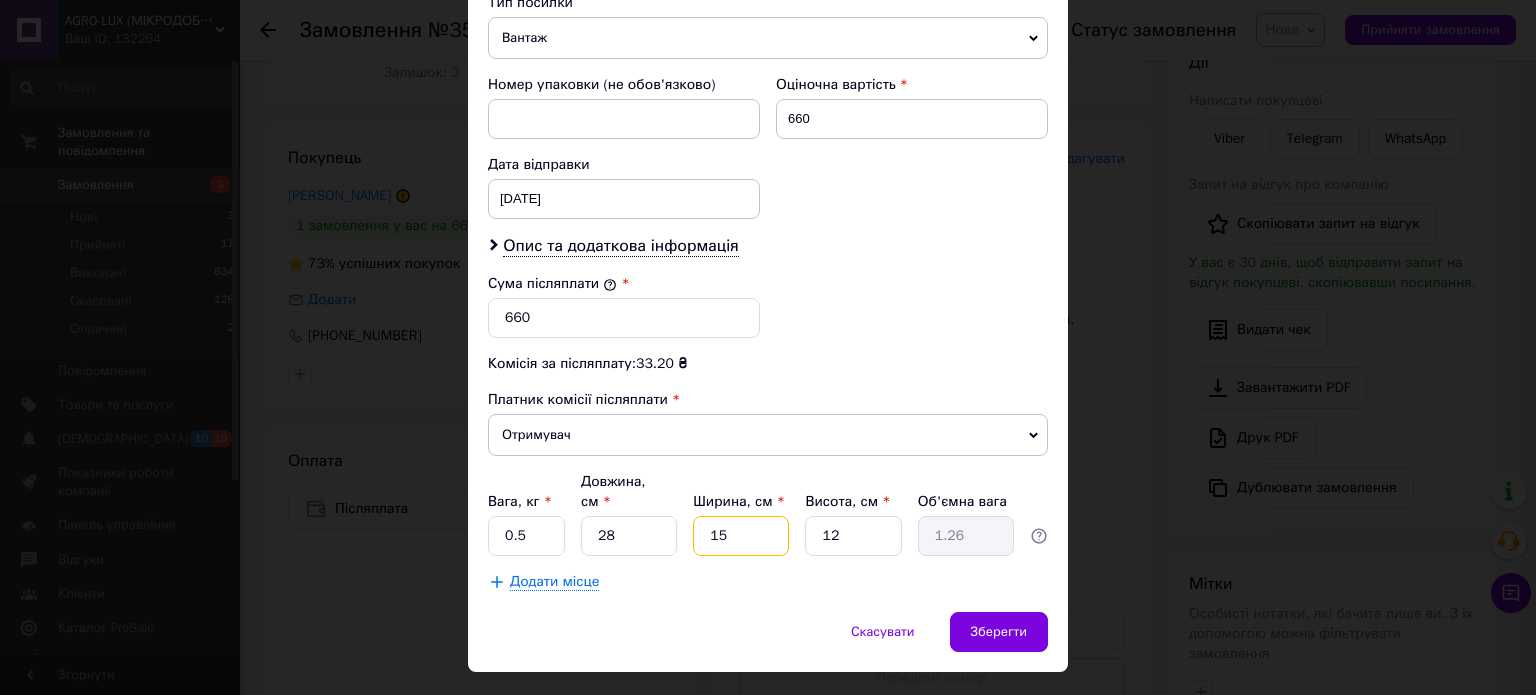 type on "1" 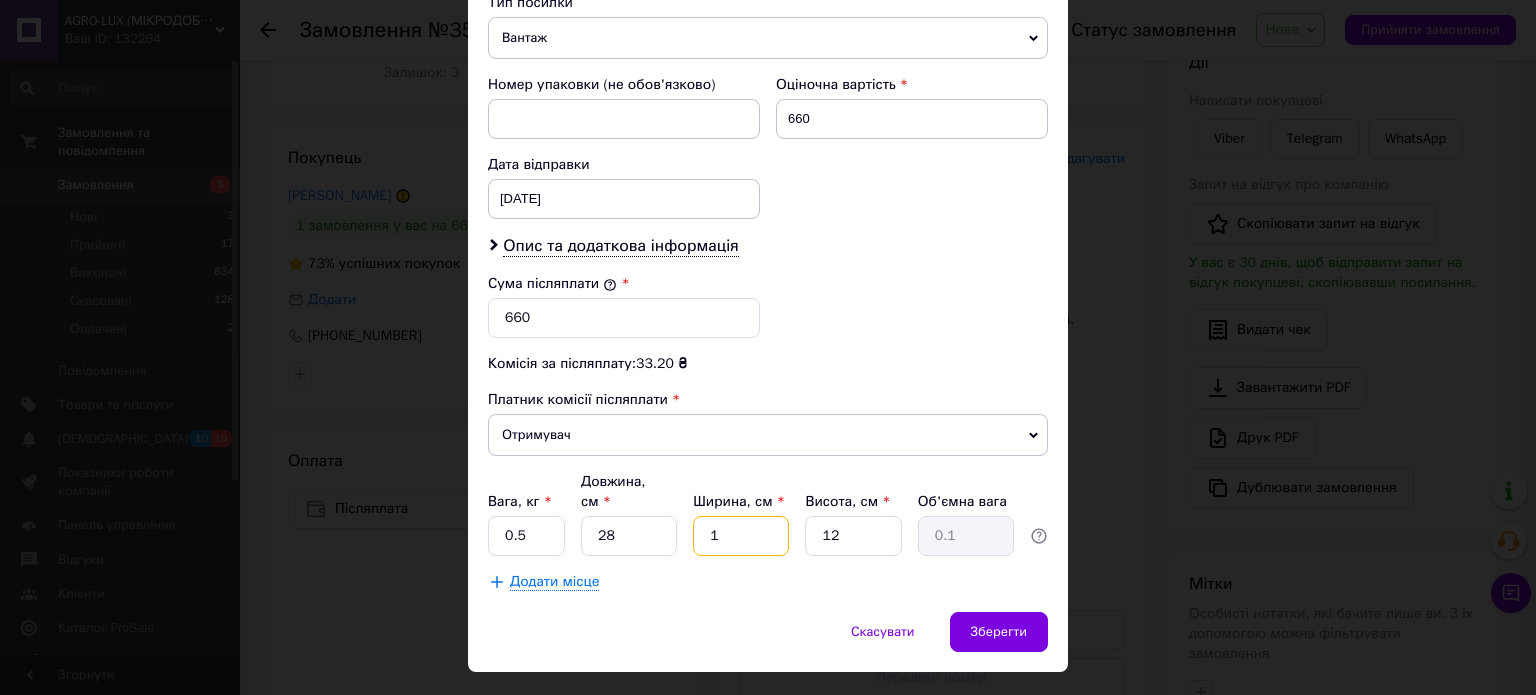 type on "18" 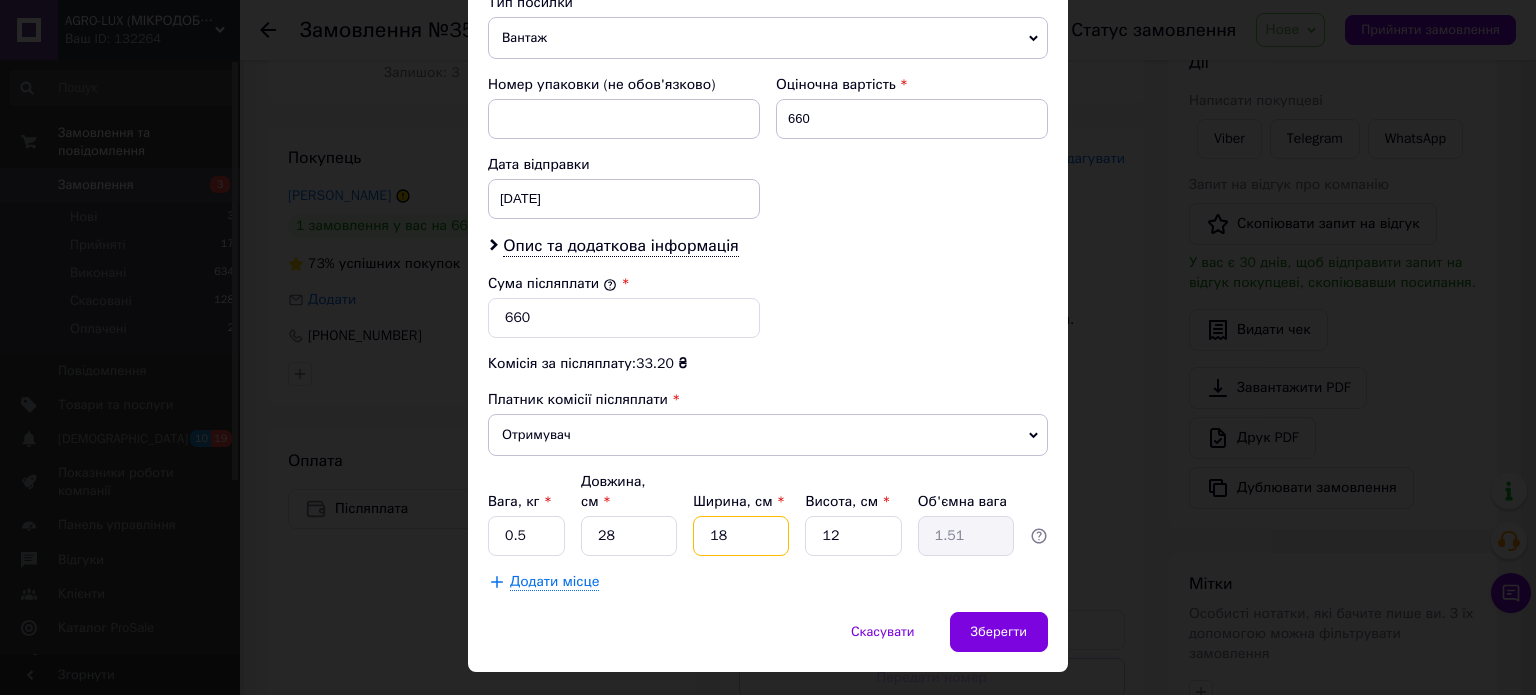 type on "18" 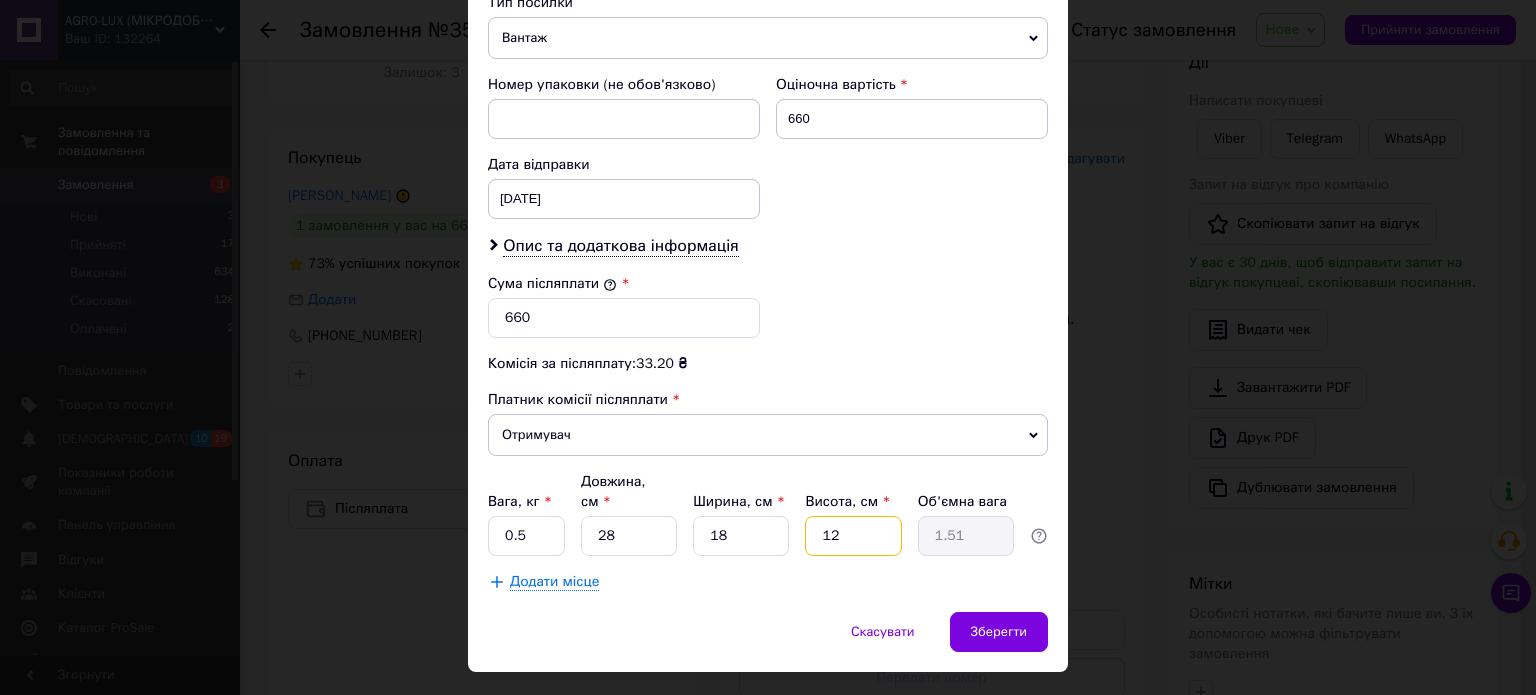 type on "6" 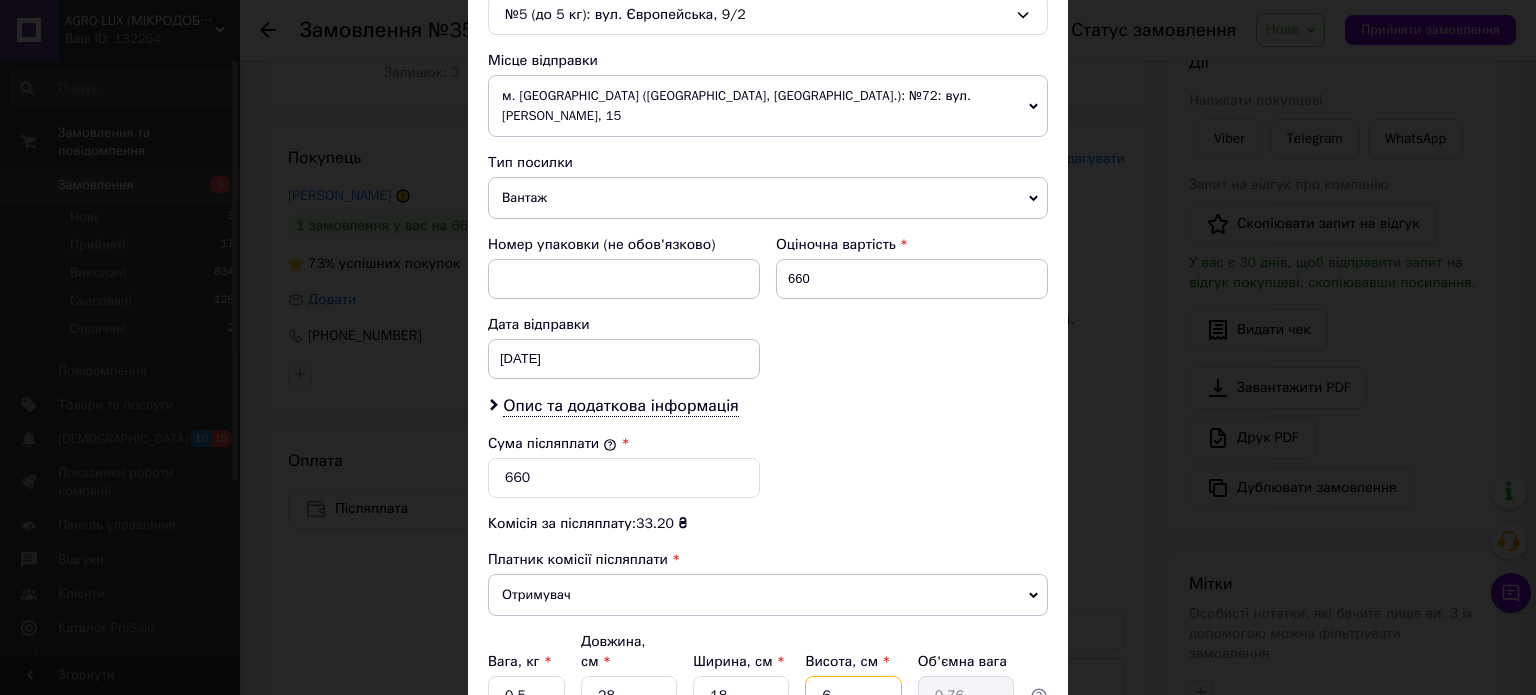 scroll, scrollTop: 524, scrollLeft: 0, axis: vertical 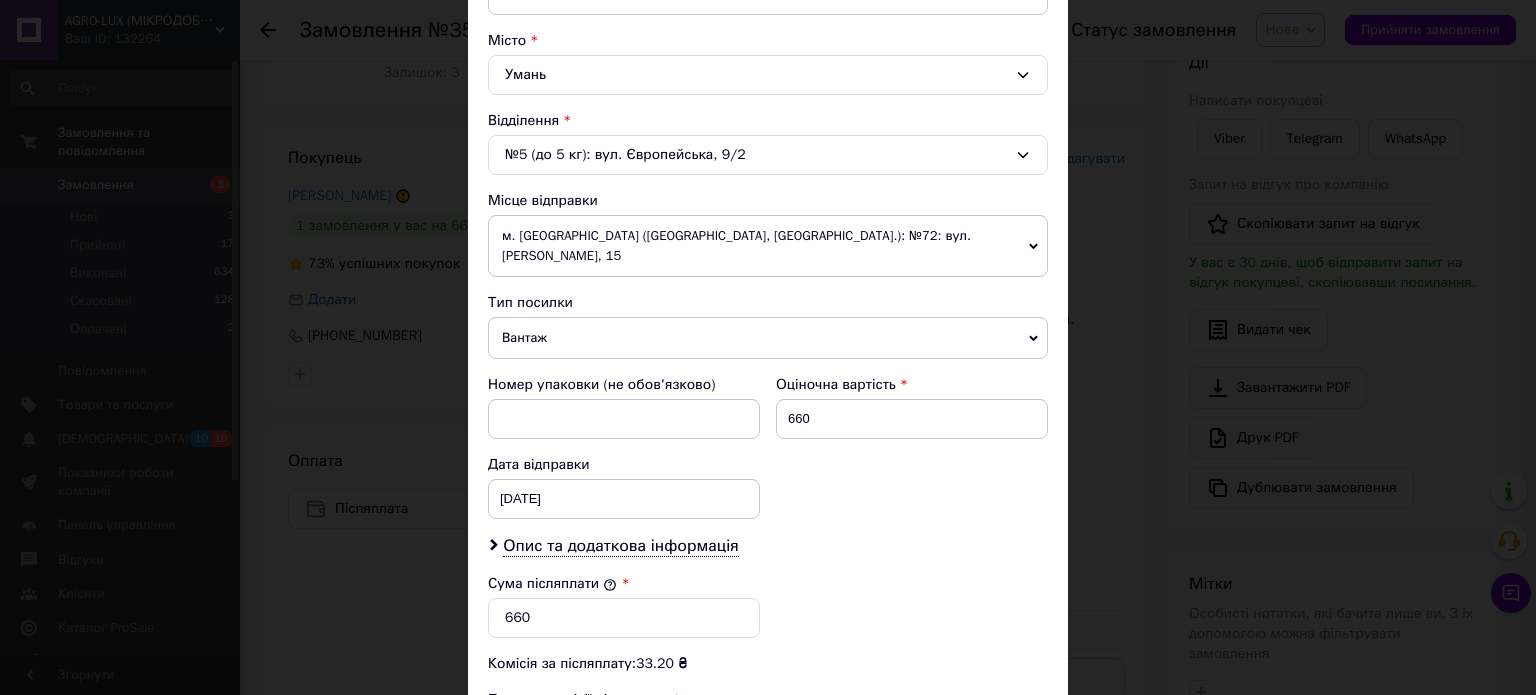 type on "6" 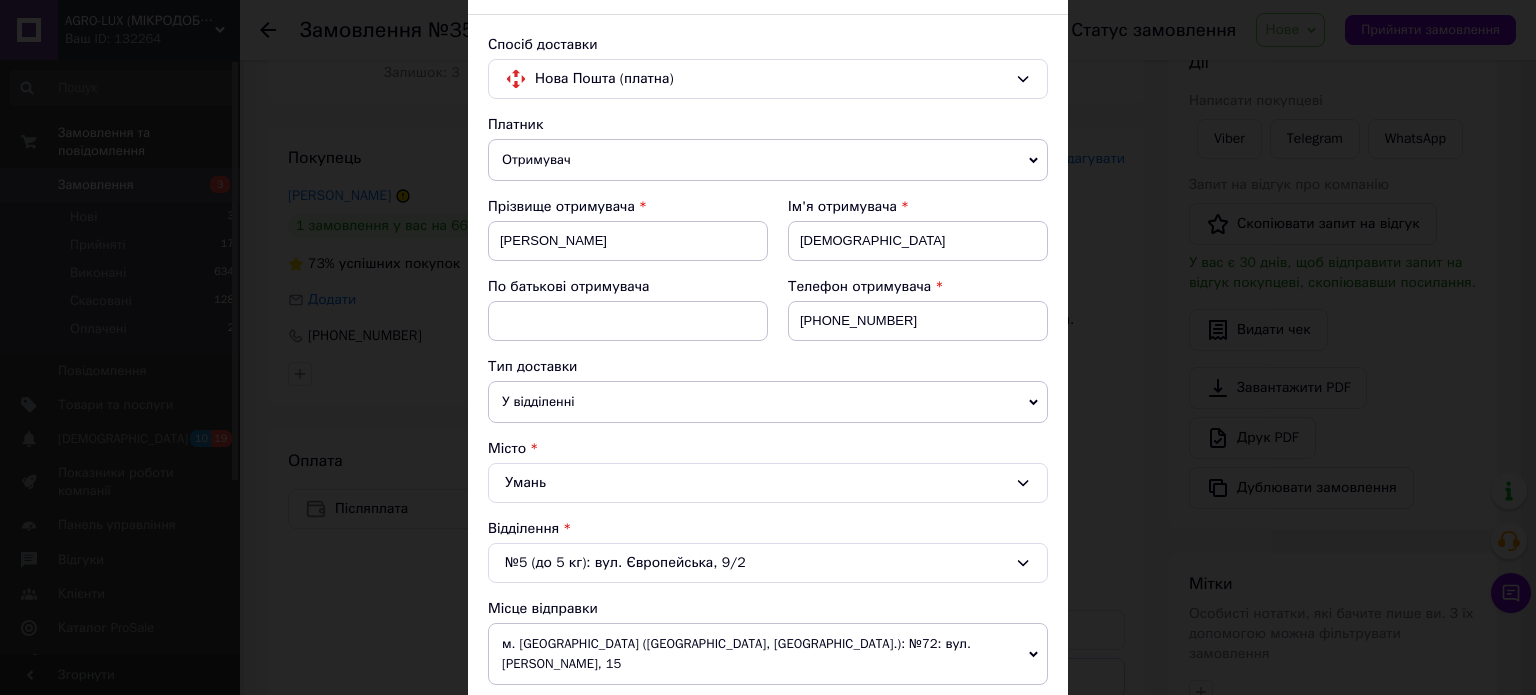 scroll, scrollTop: 200, scrollLeft: 0, axis: vertical 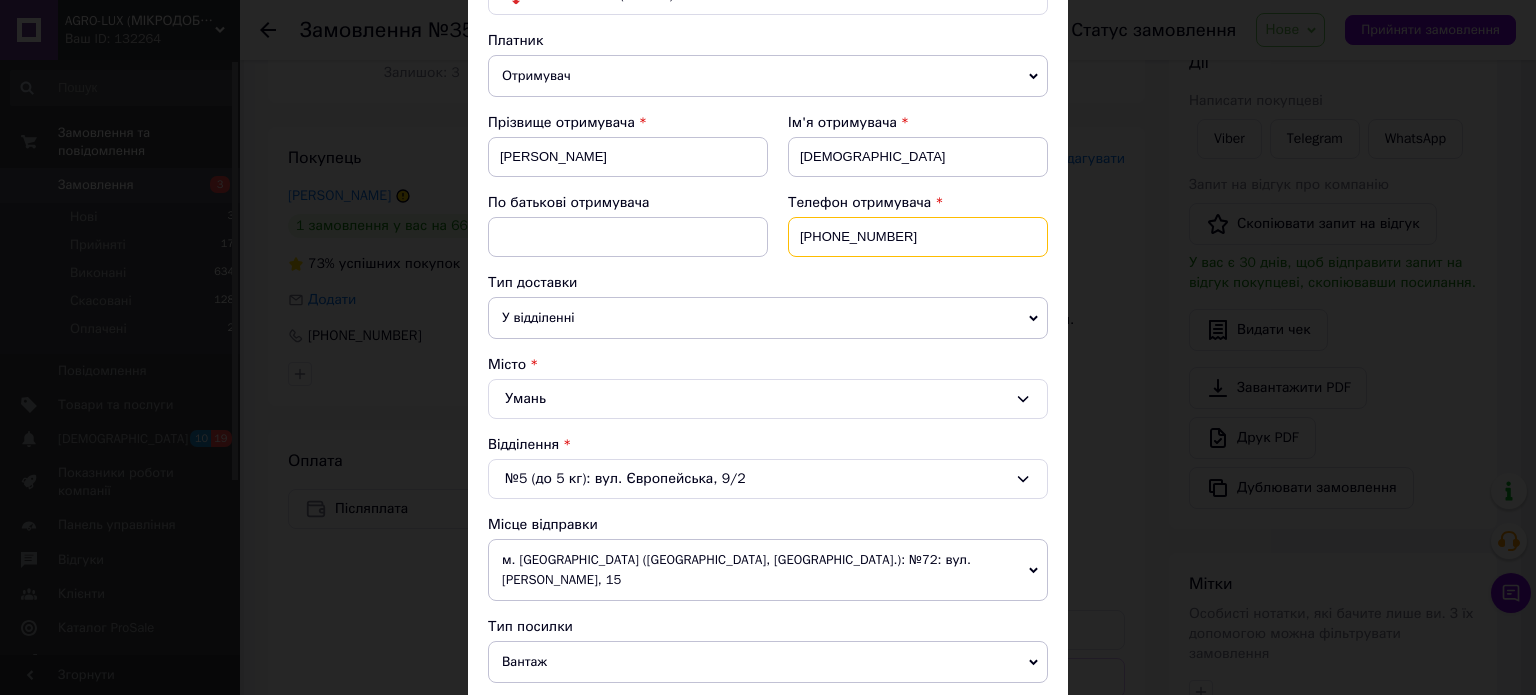 click on "[PHONE_NUMBER]" at bounding box center [918, 237] 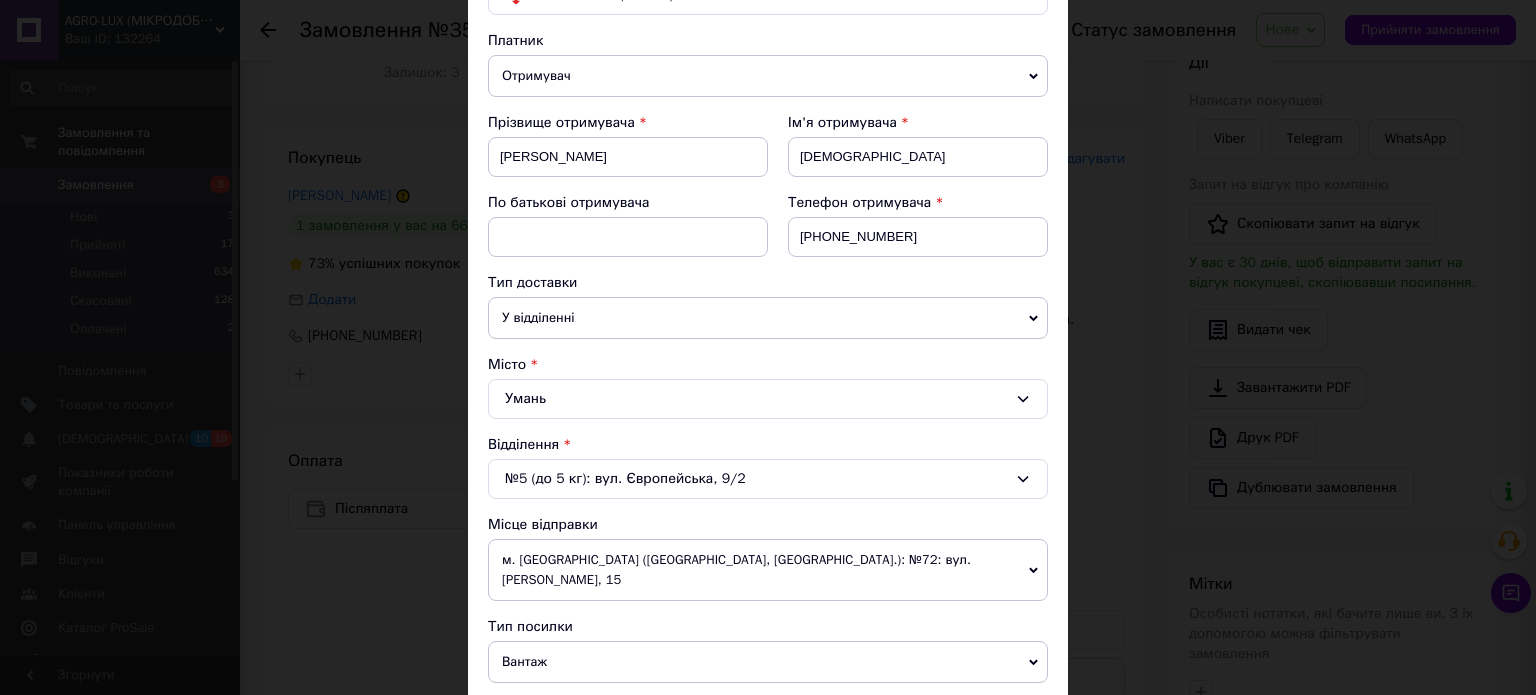 click on "Прізвище отримувача [PERSON_NAME]" at bounding box center (628, 153) 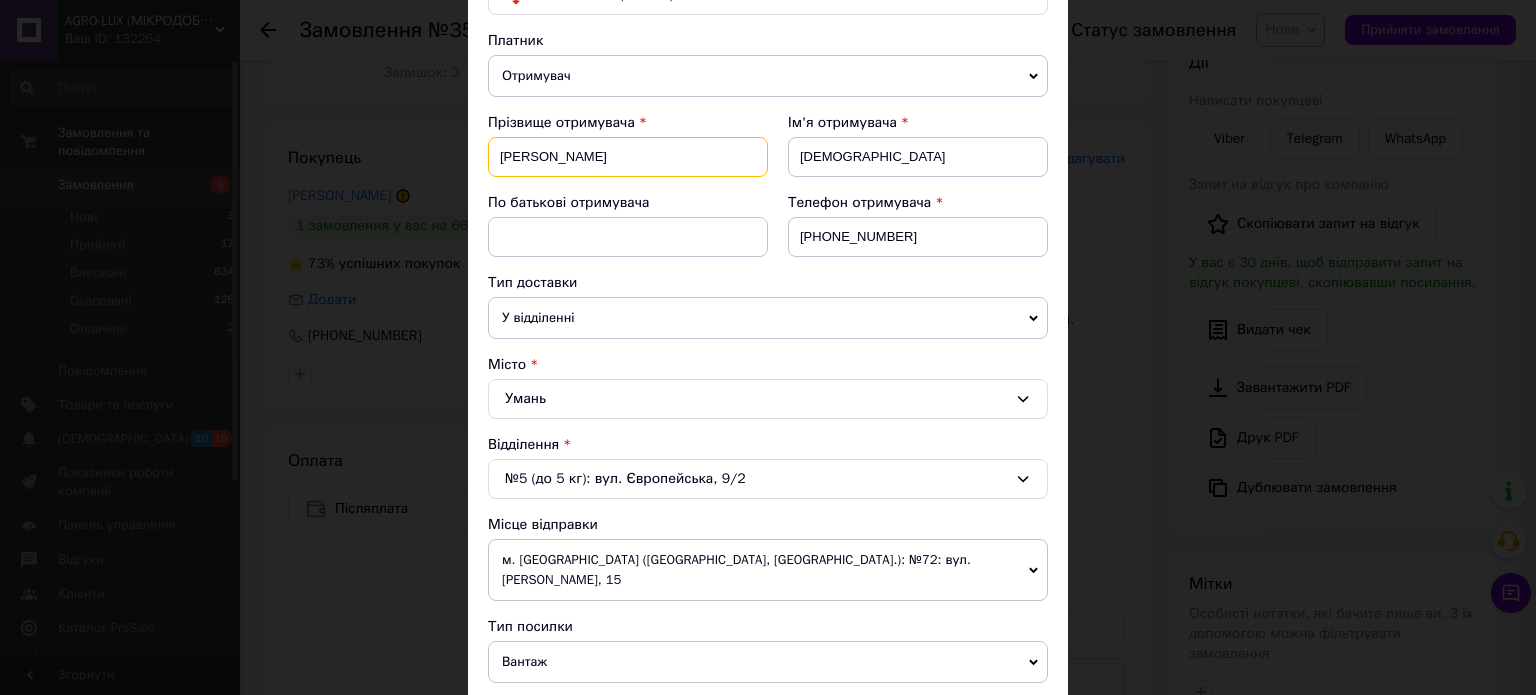 click on "[PERSON_NAME]" at bounding box center (628, 157) 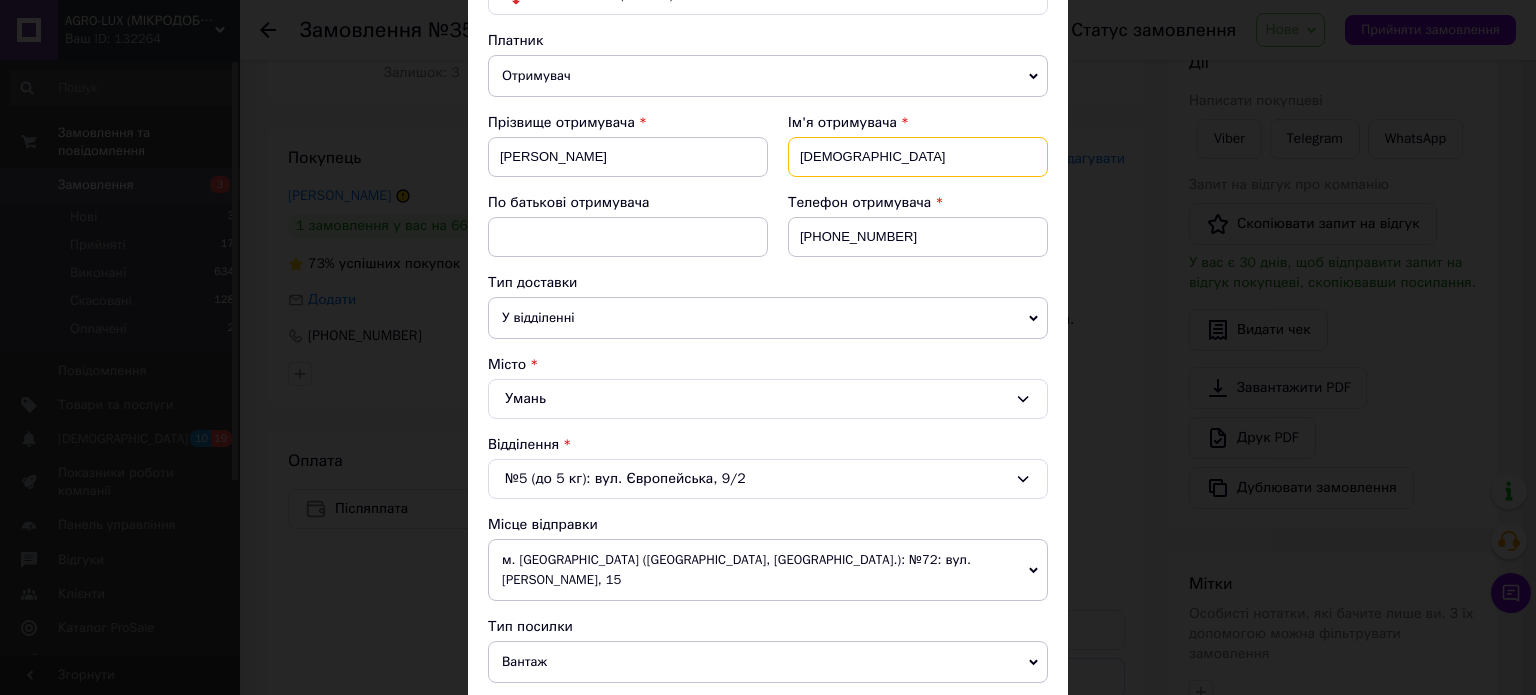 click on "[DEMOGRAPHIC_DATA]" at bounding box center (918, 157) 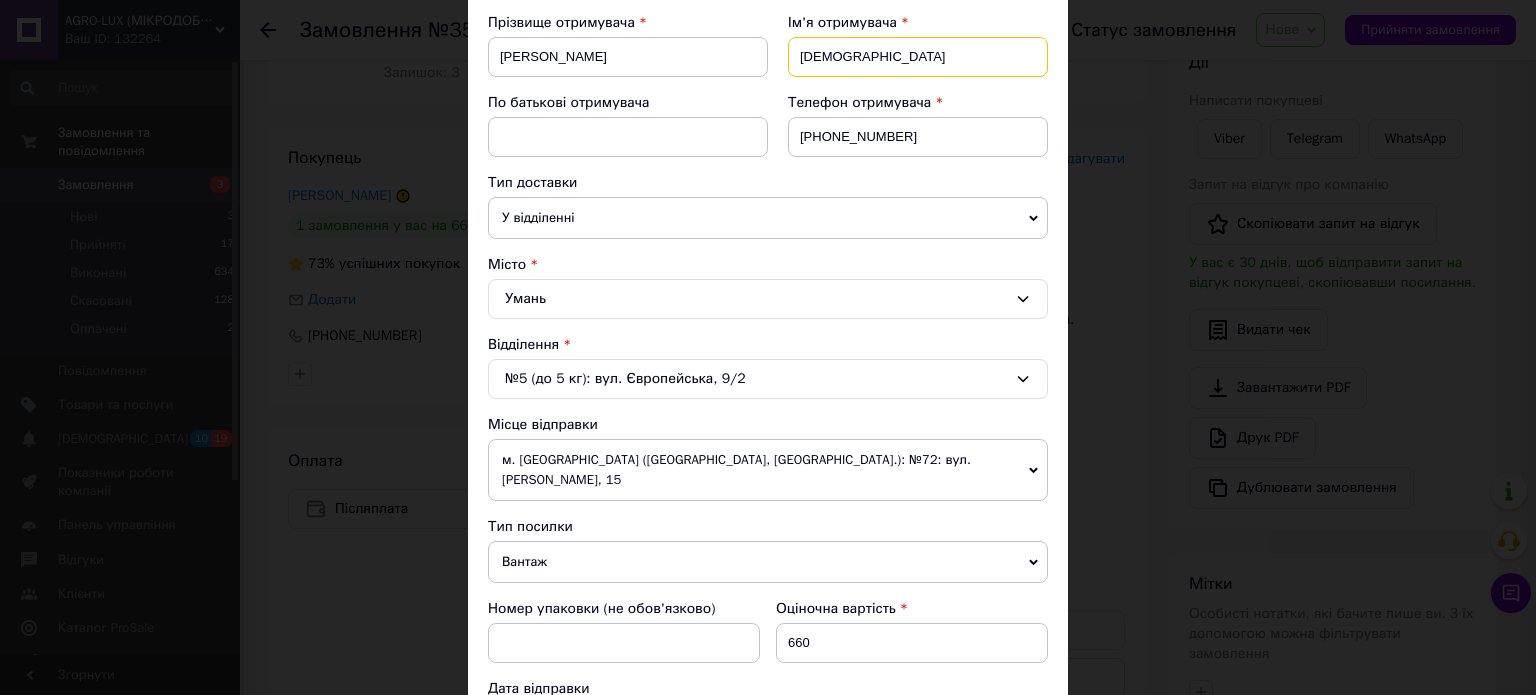scroll, scrollTop: 400, scrollLeft: 0, axis: vertical 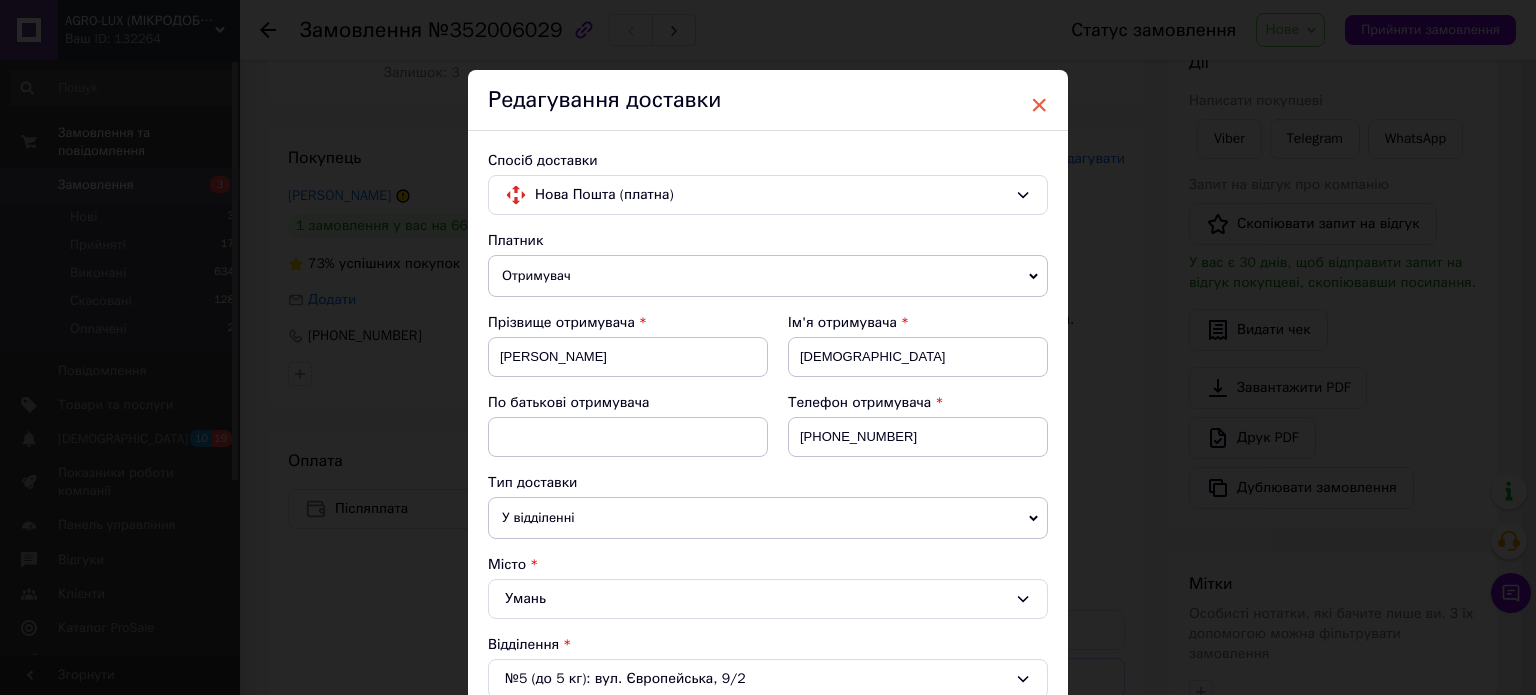 click on "×" at bounding box center (1039, 105) 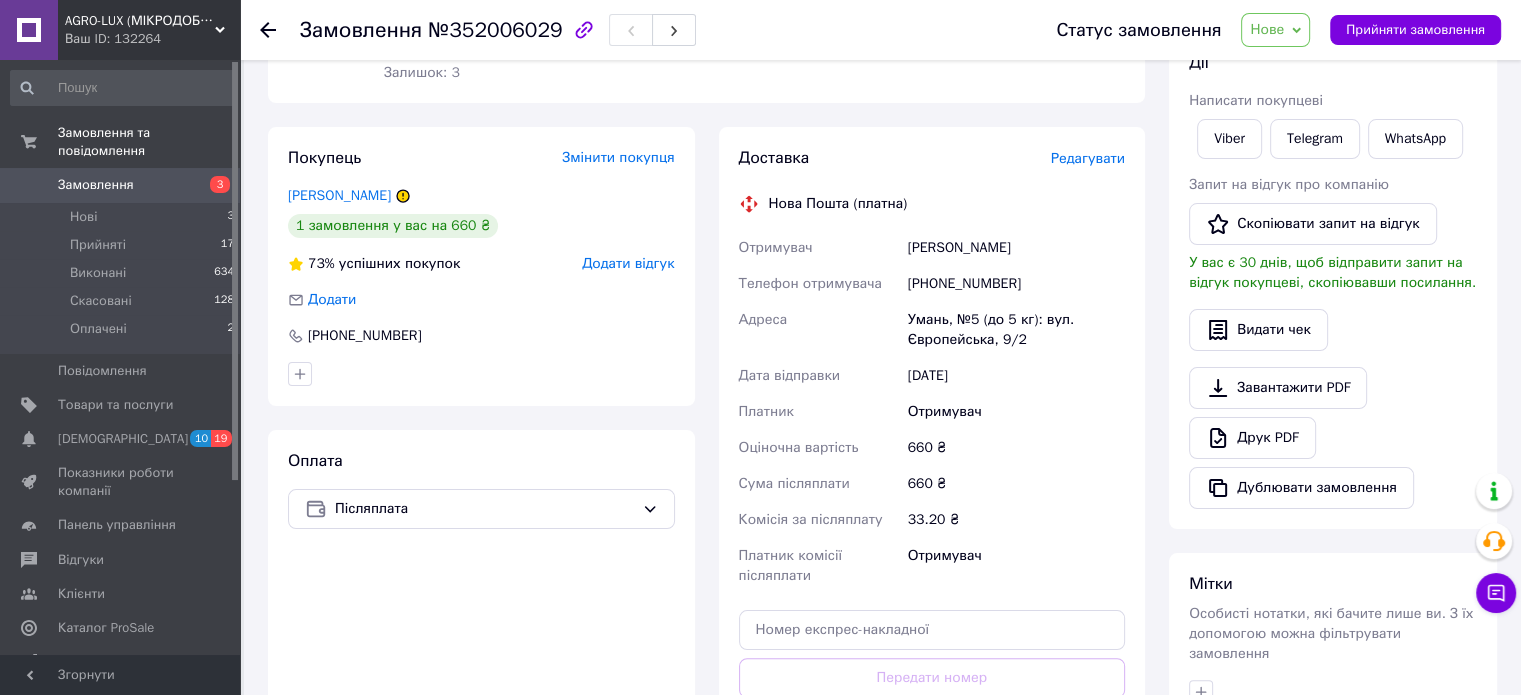 click on "Нове" at bounding box center (1267, 29) 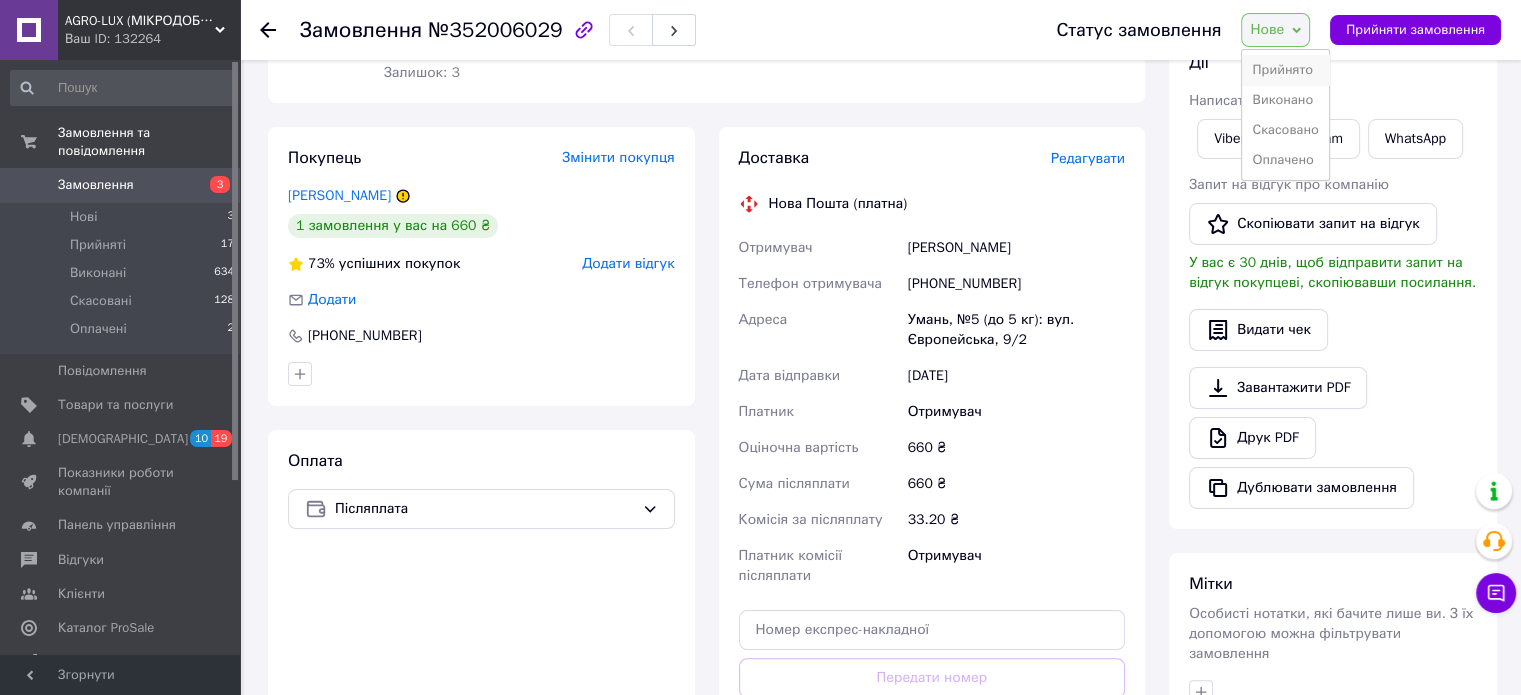 click on "Прийнято" at bounding box center (1285, 70) 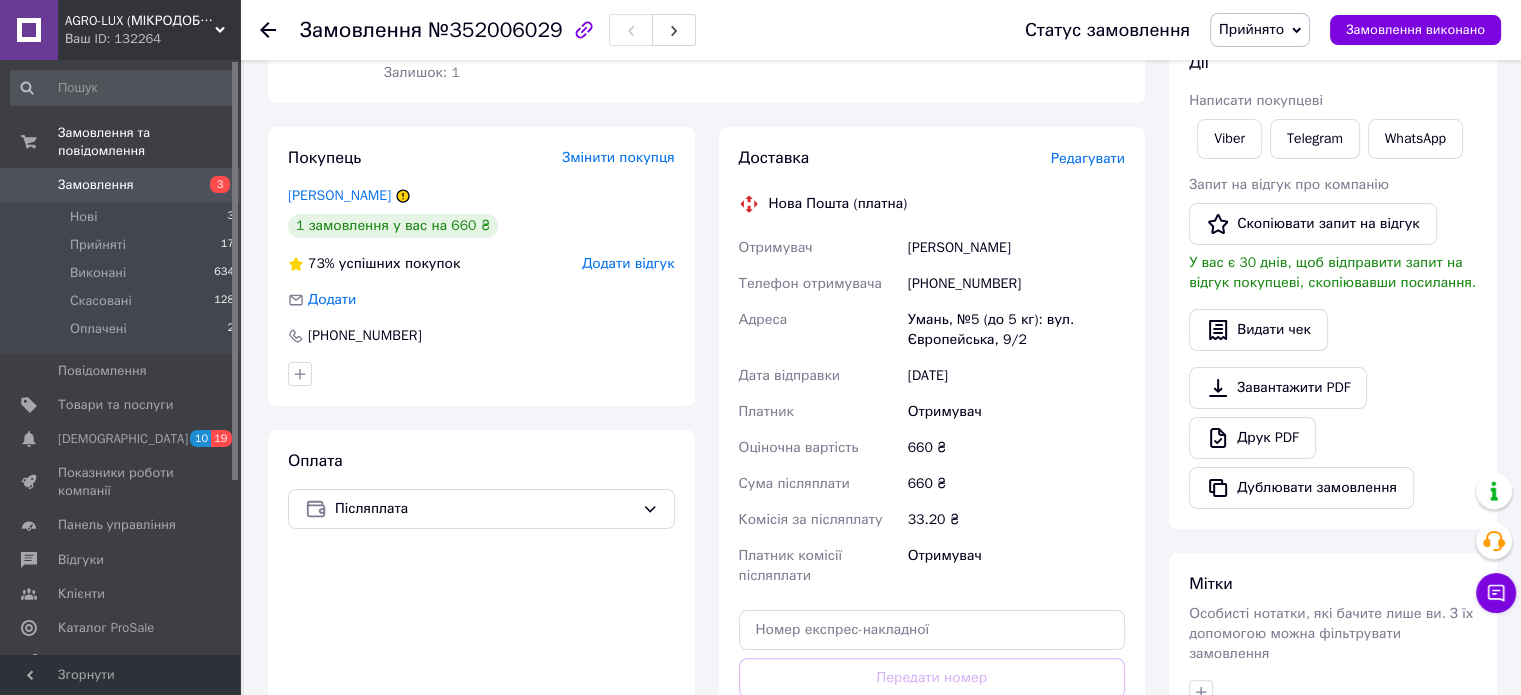 click on "Замовлення" at bounding box center [121, 185] 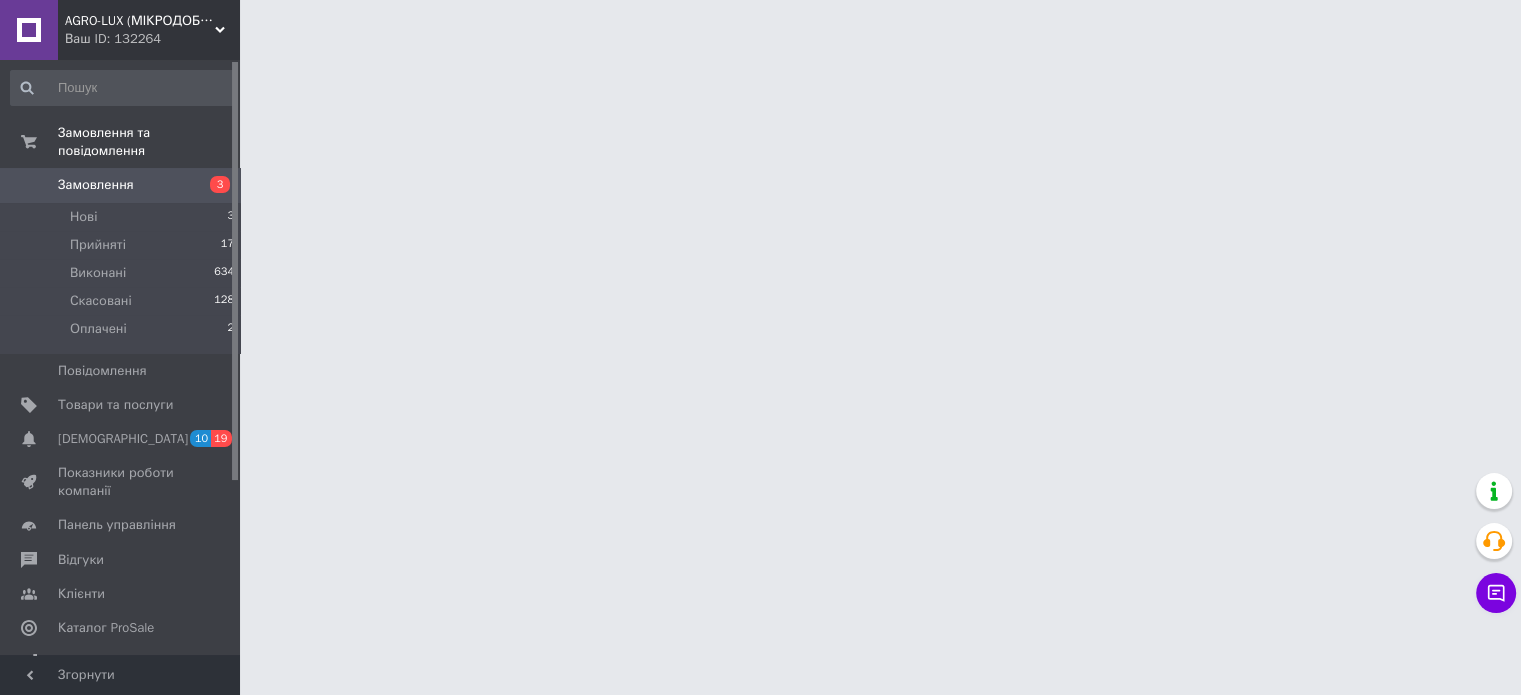 scroll, scrollTop: 0, scrollLeft: 0, axis: both 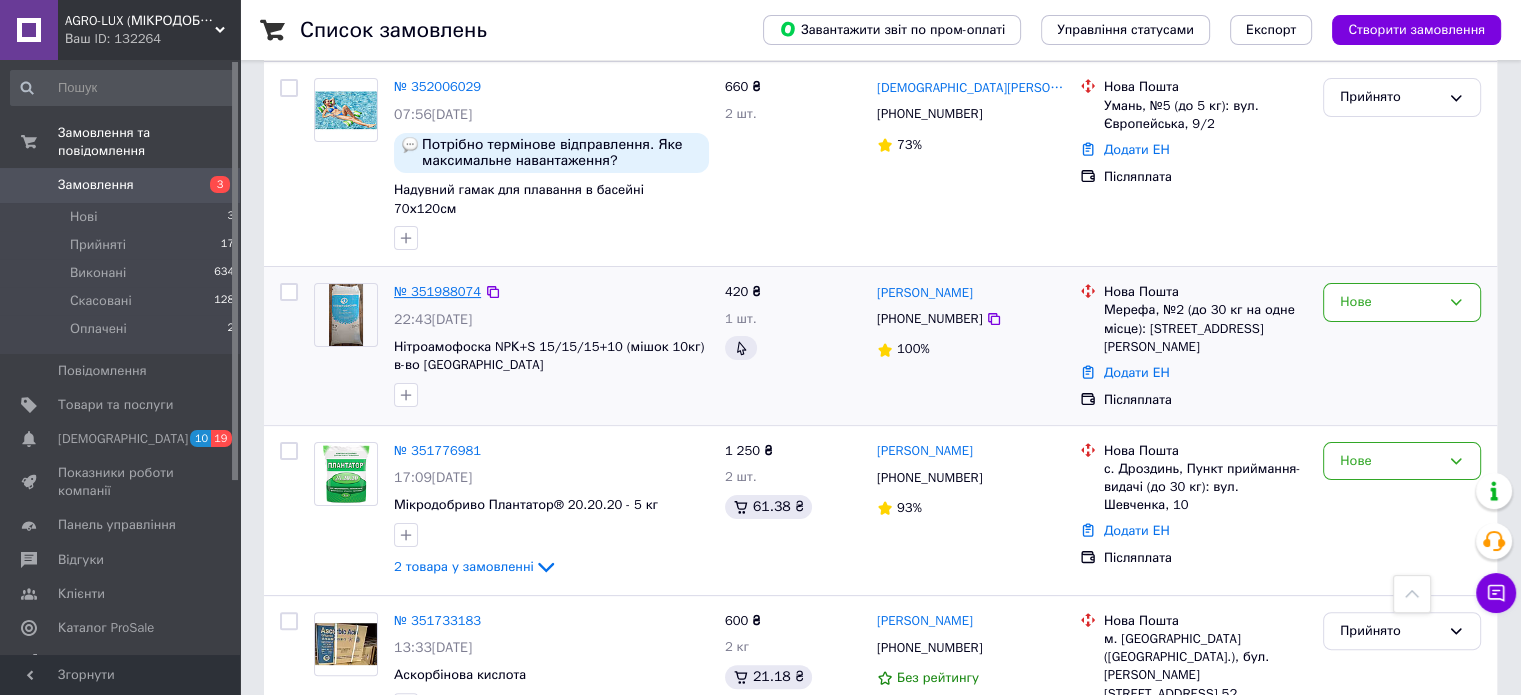 click on "№ 351988074" at bounding box center [437, 291] 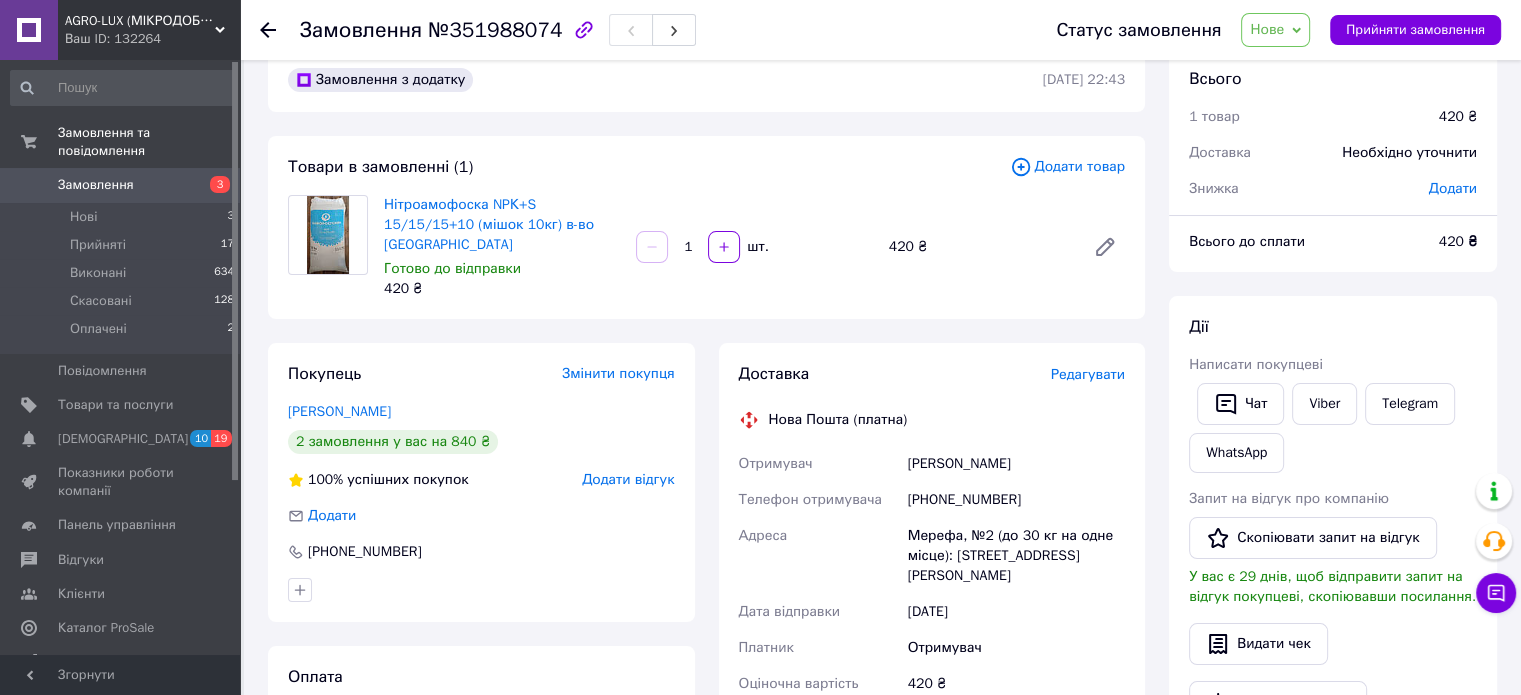 scroll, scrollTop: 0, scrollLeft: 0, axis: both 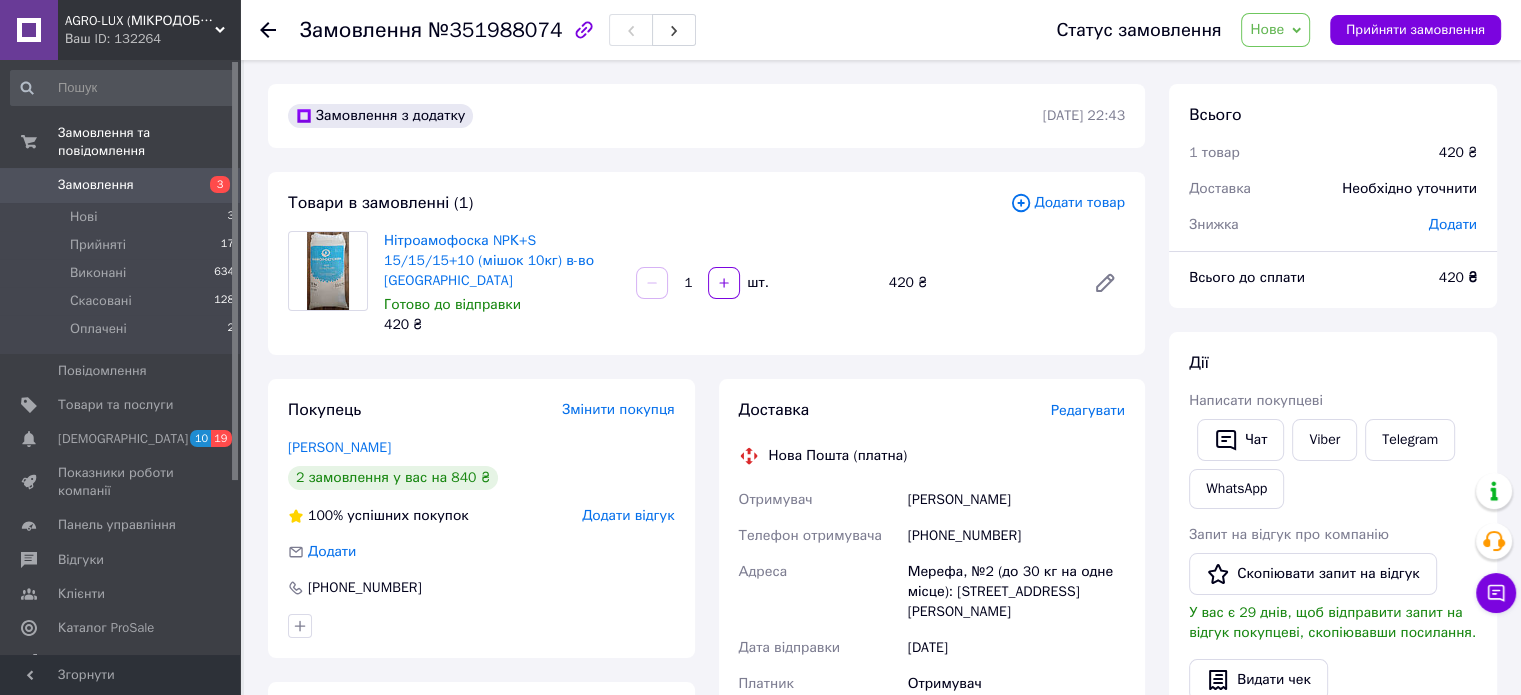 click on "[PHONE_NUMBER]" at bounding box center [1016, 536] 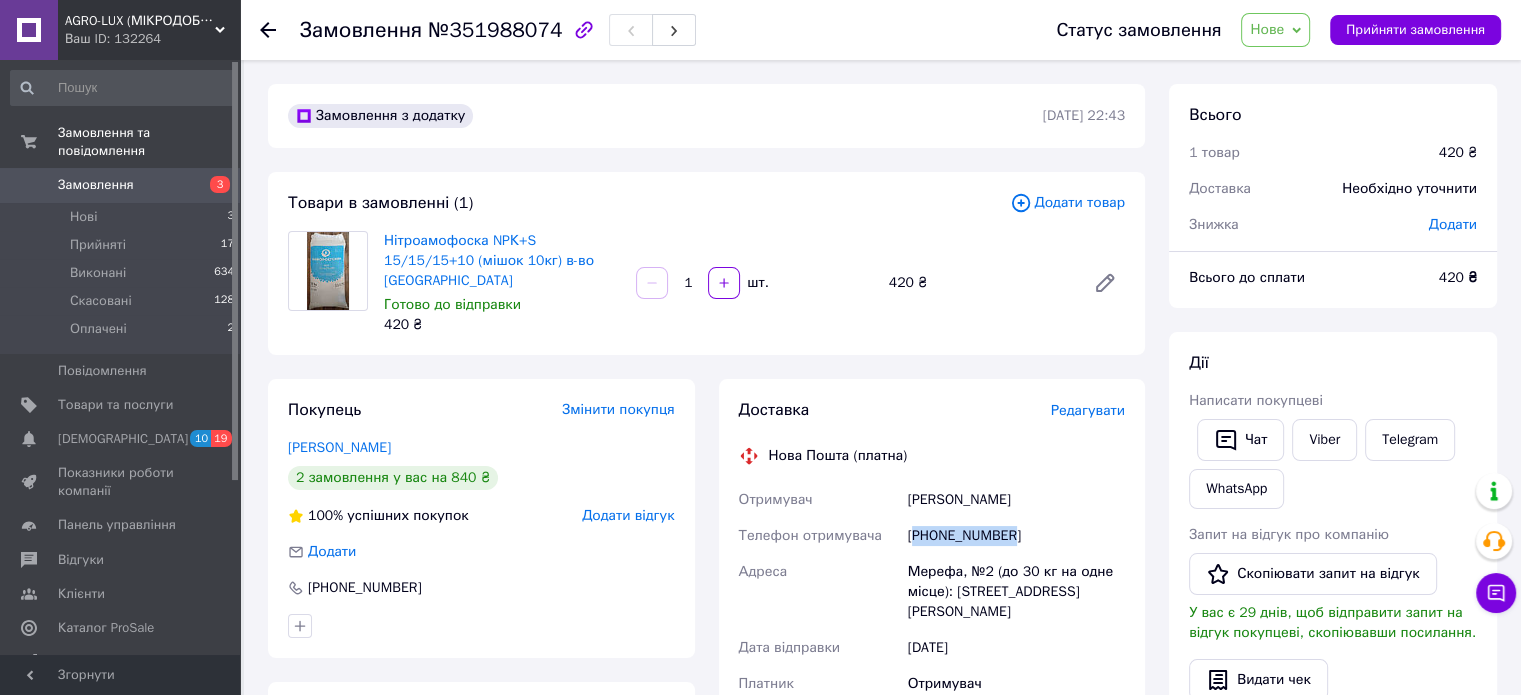 click on "[PHONE_NUMBER]" at bounding box center [1016, 536] 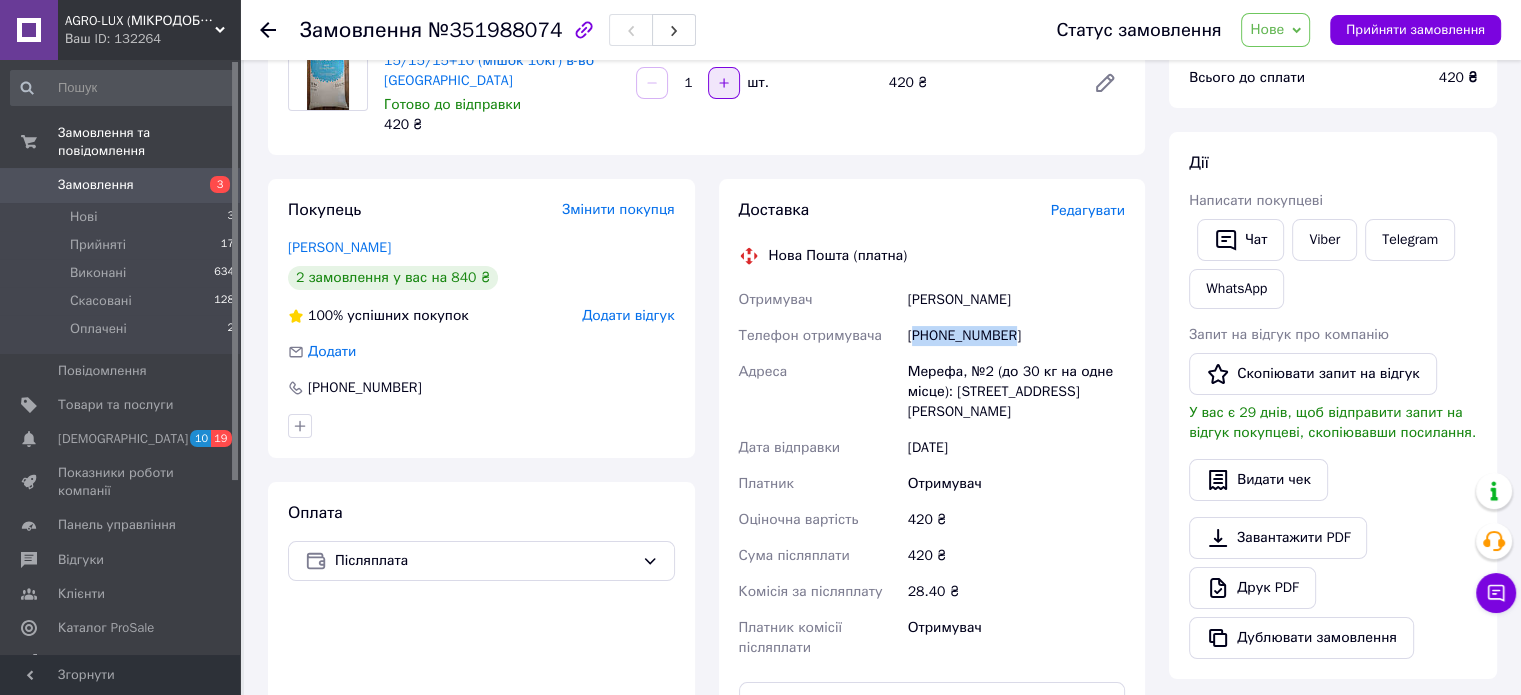 scroll, scrollTop: 100, scrollLeft: 0, axis: vertical 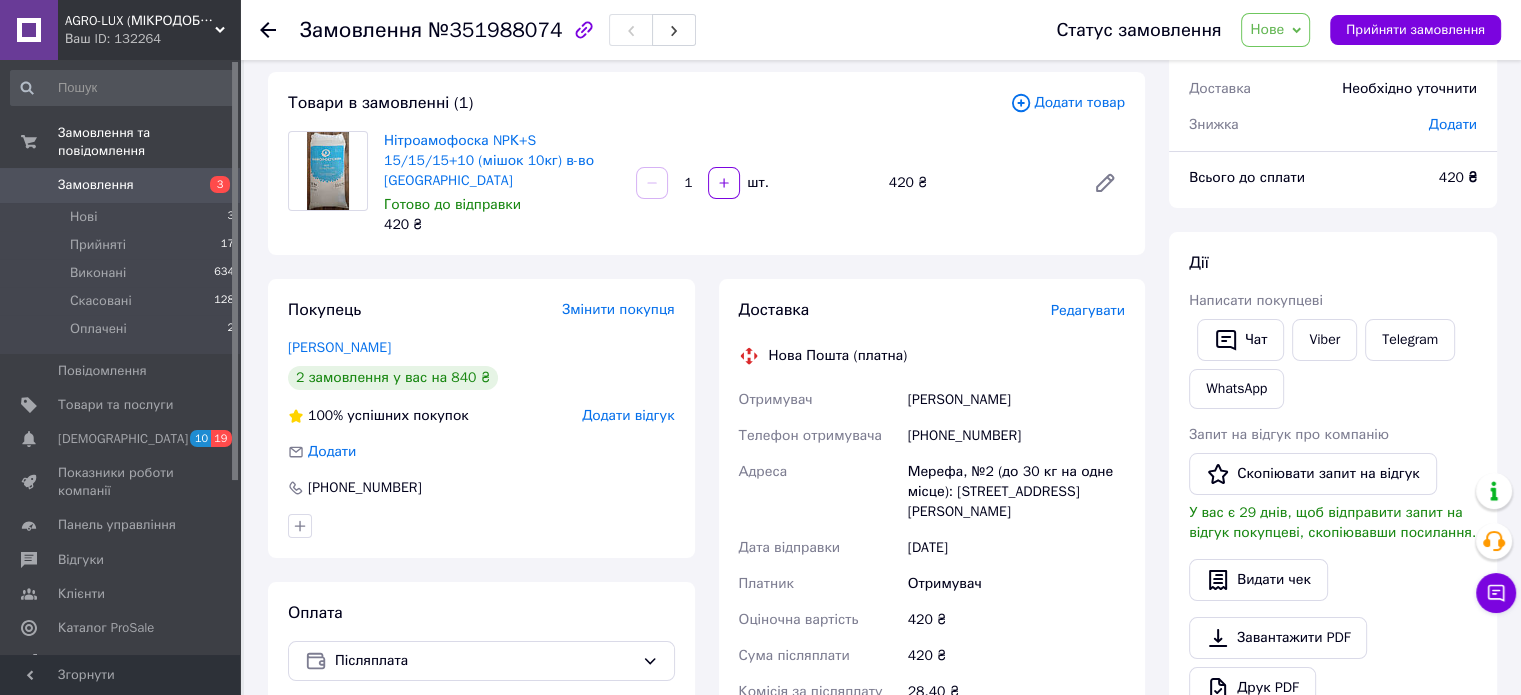 click on "Телефон отримувача" at bounding box center [819, 436] 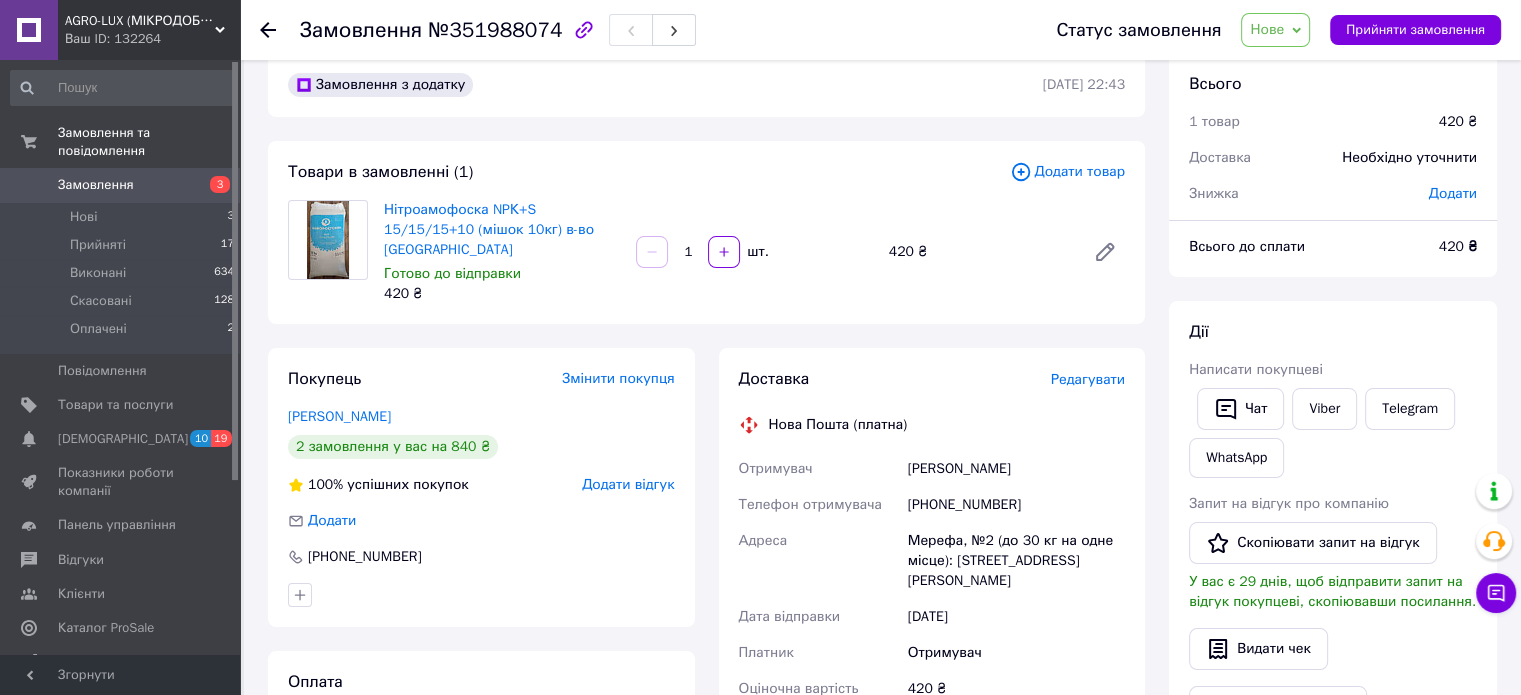 scroll, scrollTop: 0, scrollLeft: 0, axis: both 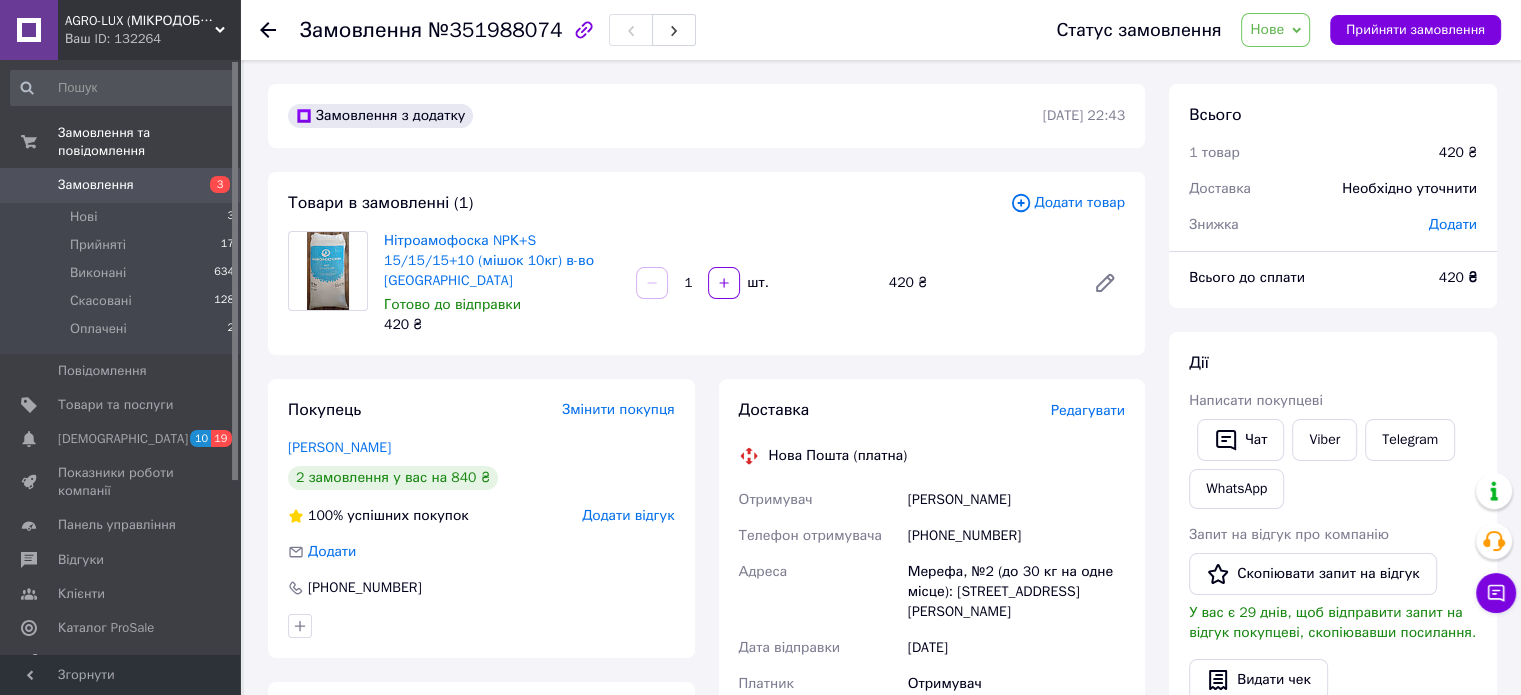 click on "Замовлення №351988074 Статус замовлення [GEOGRAPHIC_DATA] Скасовано Оплачено Прийняти замовлення Замовлення з додатку [DATE] 22:43 Товари в замовленні (1) Додати товар Нітроамофоска NPК+S 15/15/15+10 (мішок 10кг) в-во Болгарія Готово до відправки 420 ₴ 1   шт. 420 ₴ Покупець Змінити покупця [PERSON_NAME] 2 замовлення у вас на 840 ₴ 100%   успішних покупок Додати відгук Додати [PHONE_NUMBER] Оплата Післяплата Доставка Редагувати Нова Пошта (платна) Отримувач [PERSON_NAME] Телефон отримувача [PHONE_NUMBER] [GEOGRAPHIC_DATA] Мерефа, №2 (до 30 кг на одне місце): [STREET_ADDRESS][PERSON_NAME] Дата відправки [DATE] 420 <" at bounding box center [882, 723] 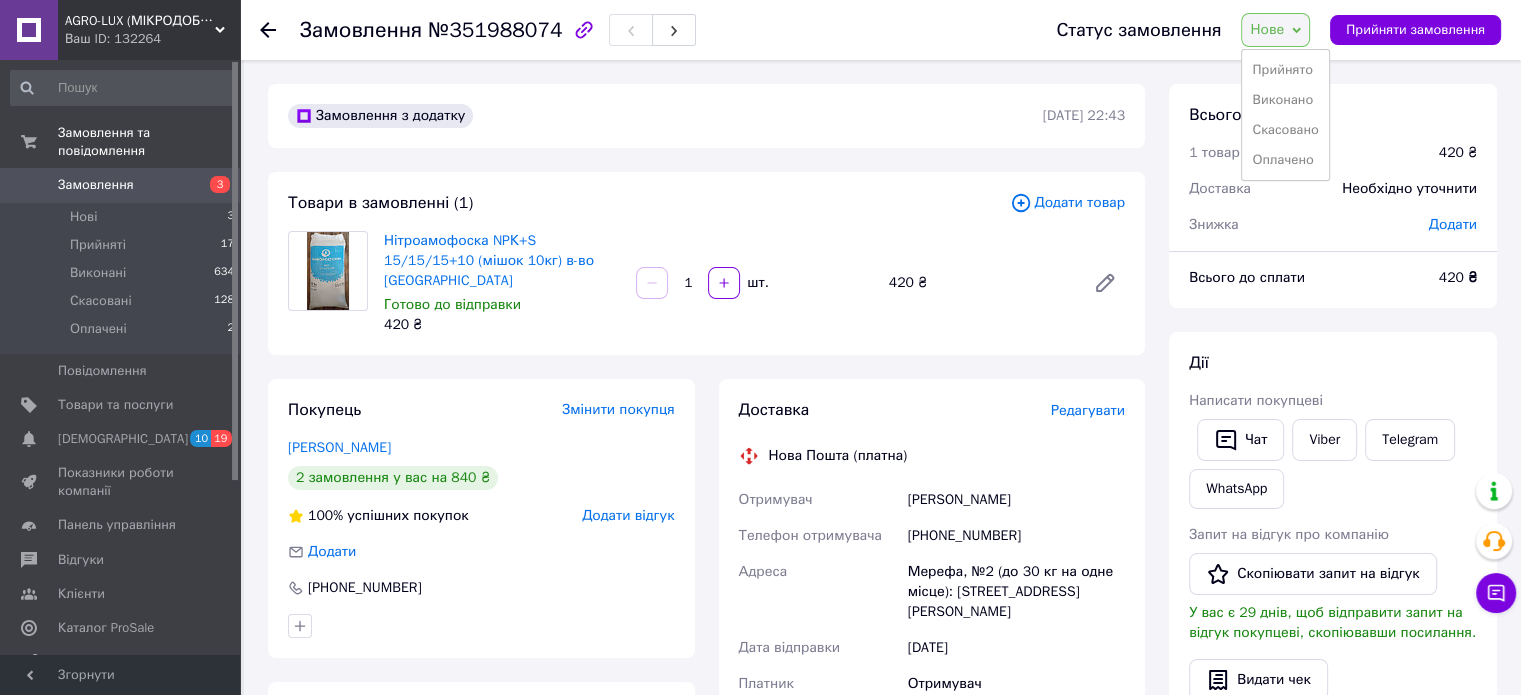click on "Прийнято" at bounding box center (1285, 70) 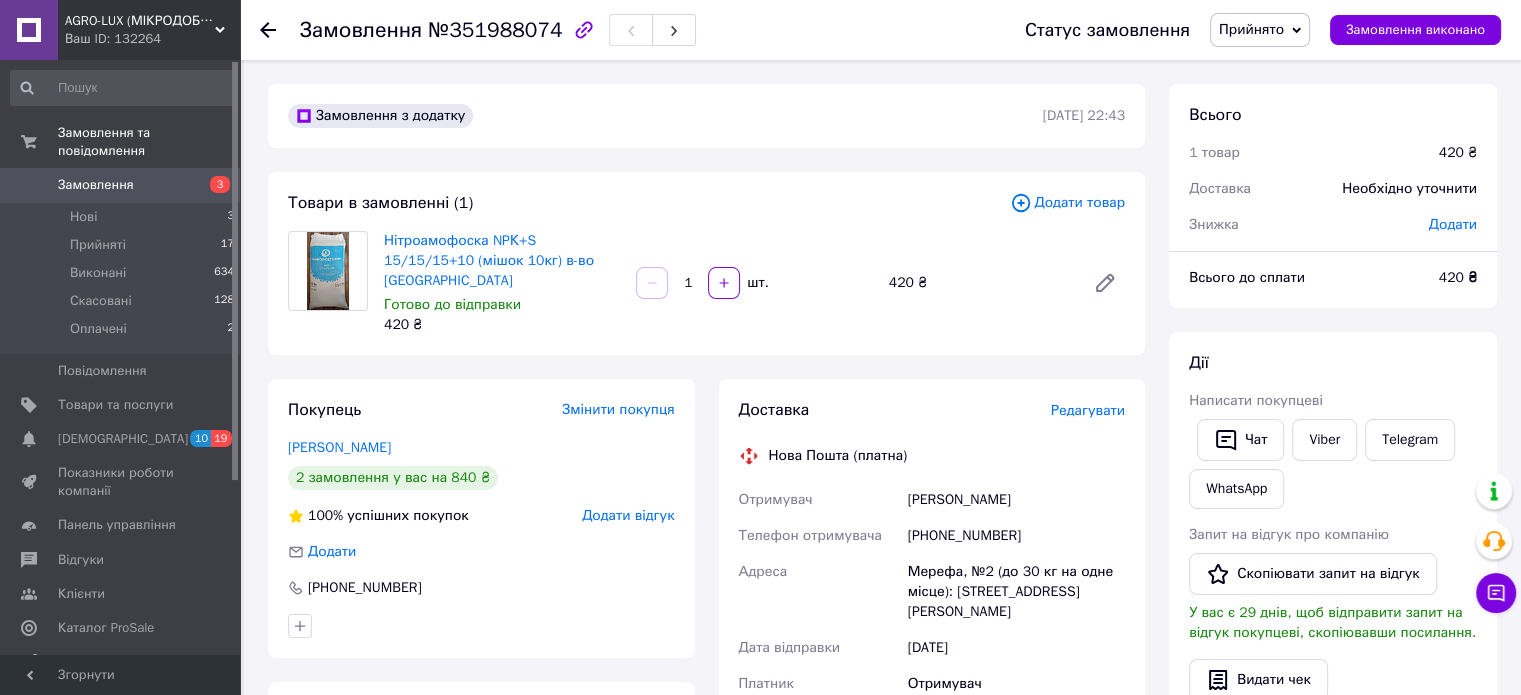 click on "Замовлення 3" at bounding box center [123, 185] 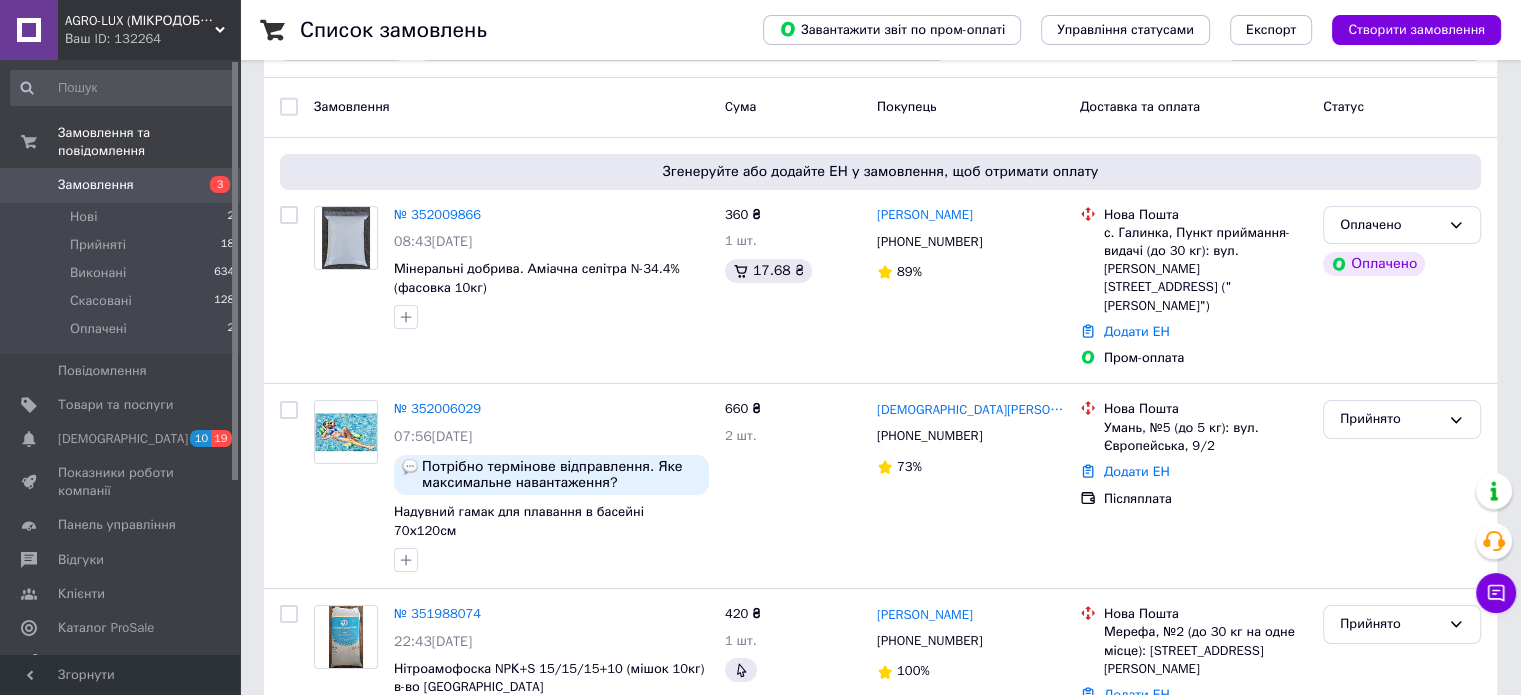 scroll, scrollTop: 100, scrollLeft: 0, axis: vertical 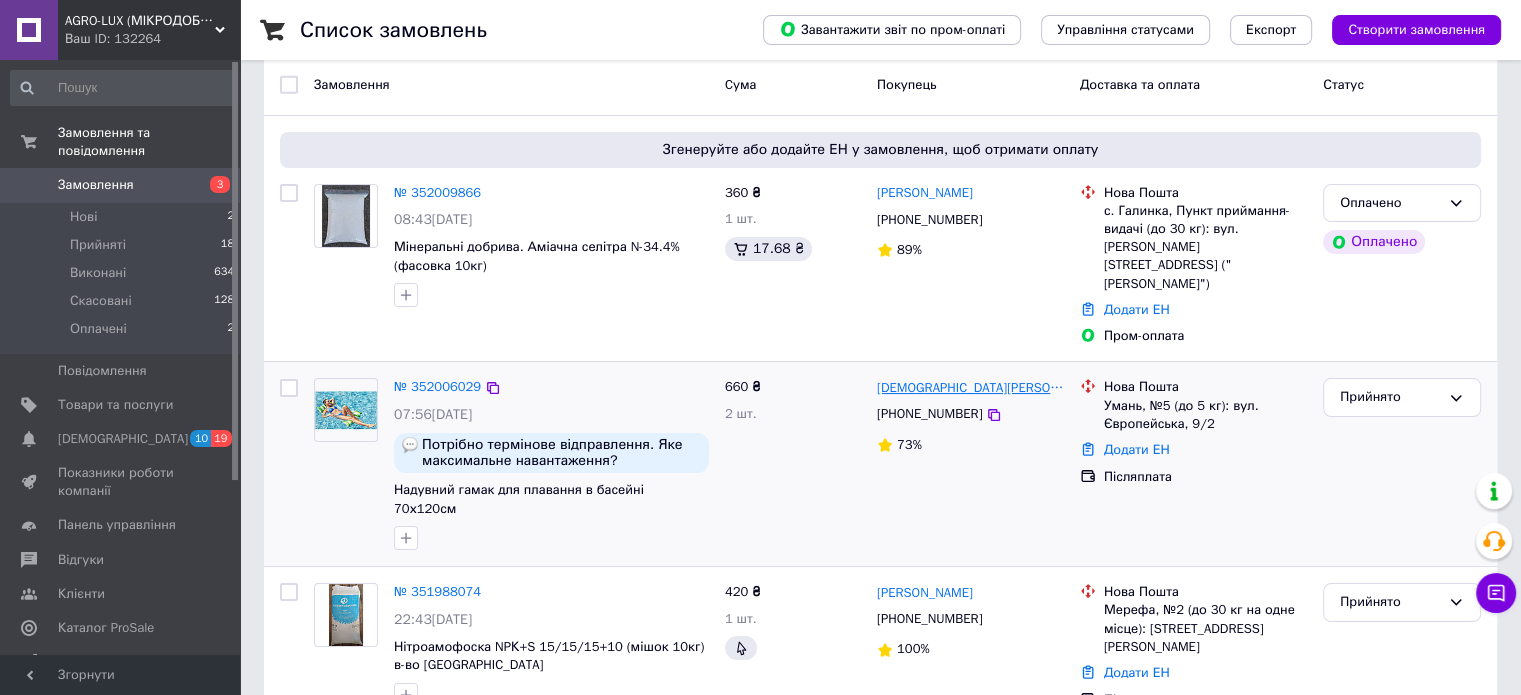 click on "[DEMOGRAPHIC_DATA][PERSON_NAME]" at bounding box center (970, 388) 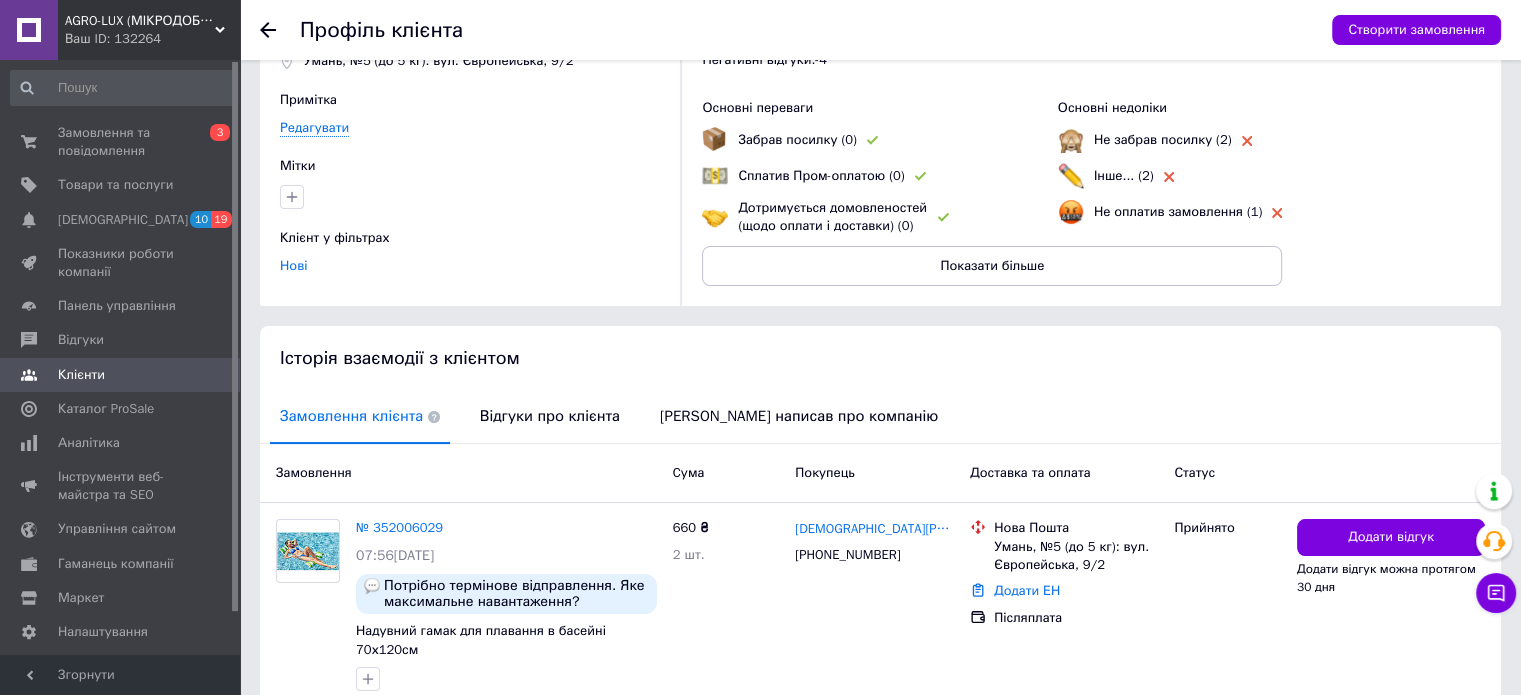 scroll, scrollTop: 183, scrollLeft: 0, axis: vertical 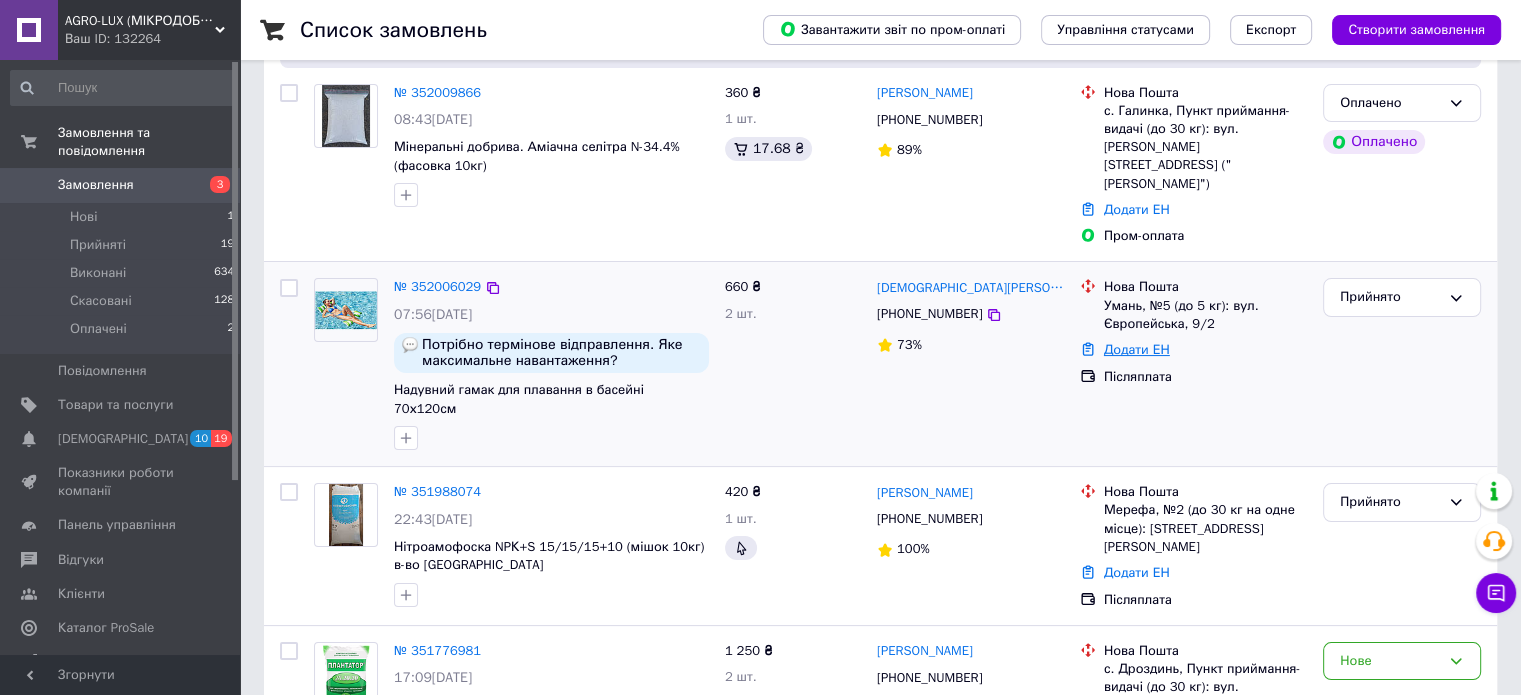click on "Додати ЕН" at bounding box center [1137, 349] 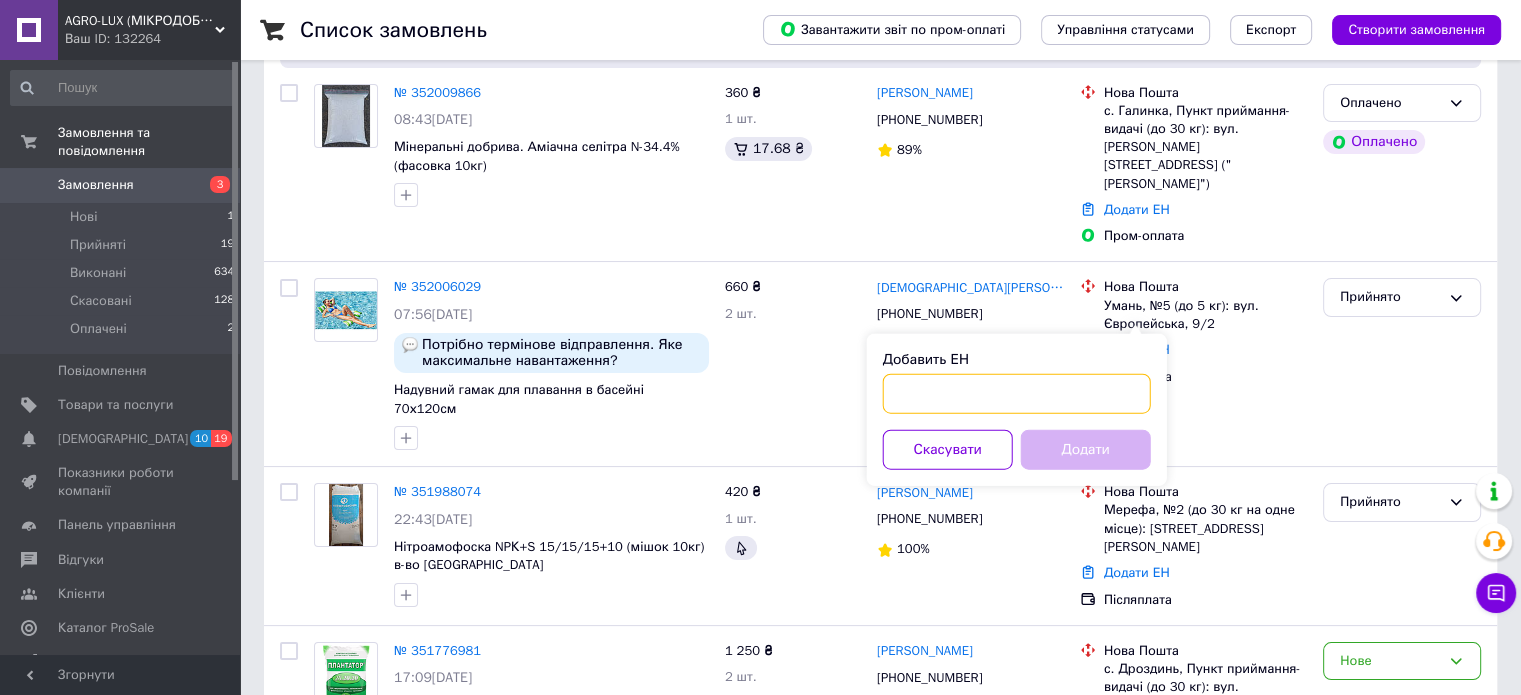 click on "Добавить ЕН" at bounding box center [1017, 394] 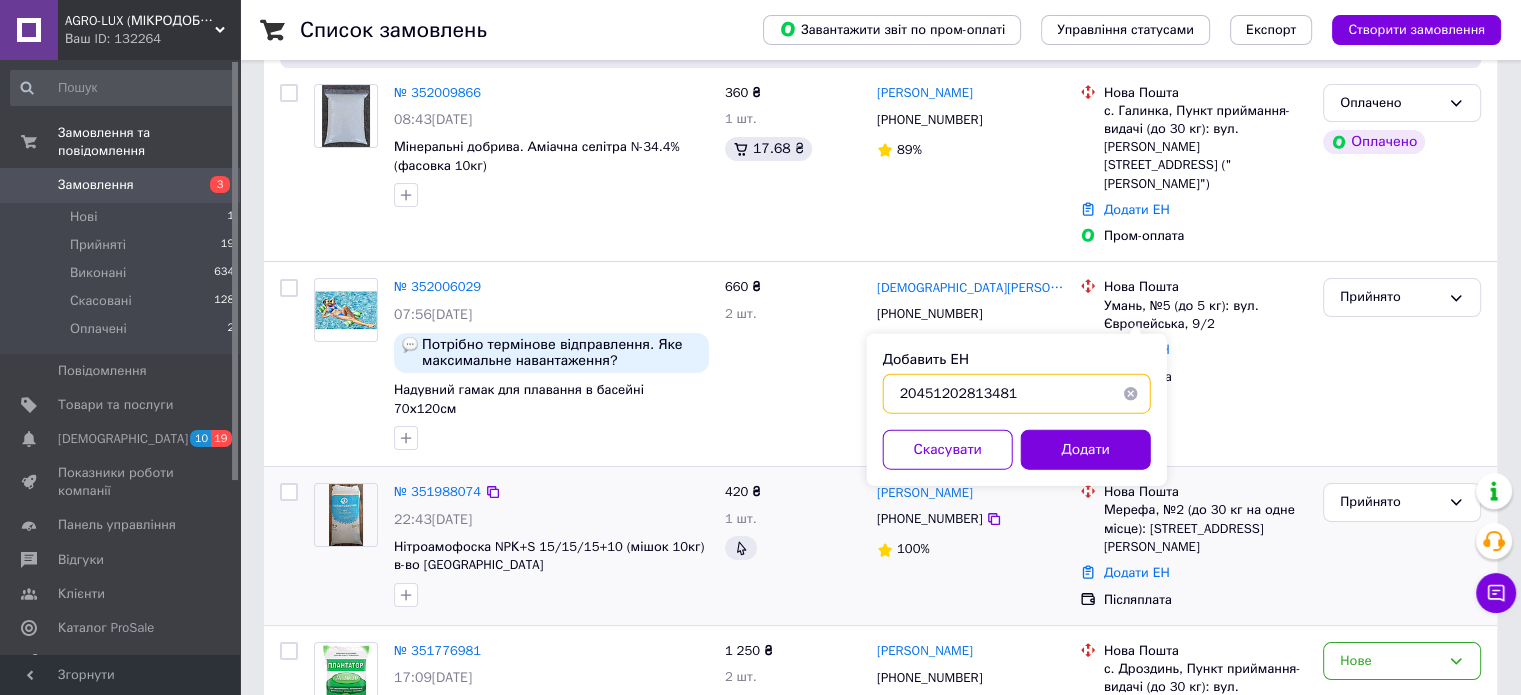 type on "20451202813481" 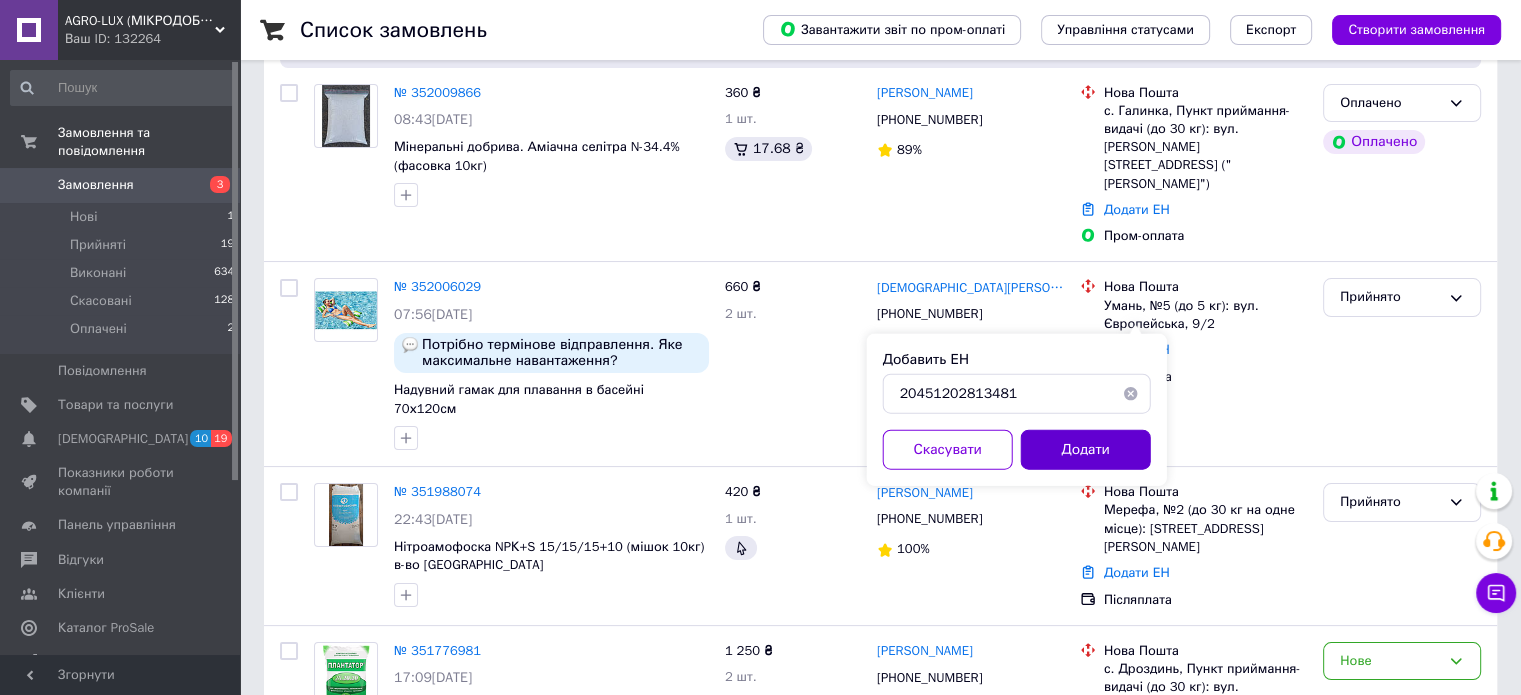 click on "Додати" at bounding box center (1086, 450) 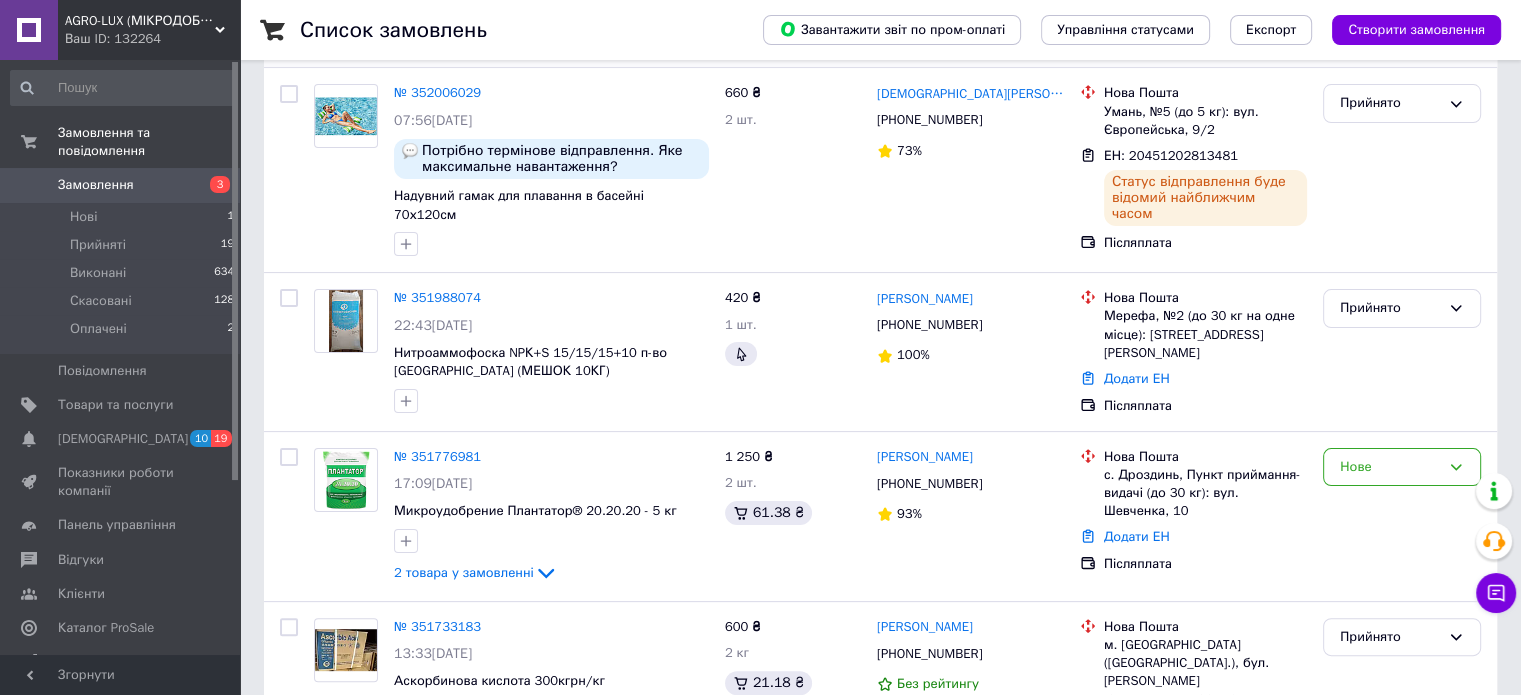 scroll, scrollTop: 500, scrollLeft: 0, axis: vertical 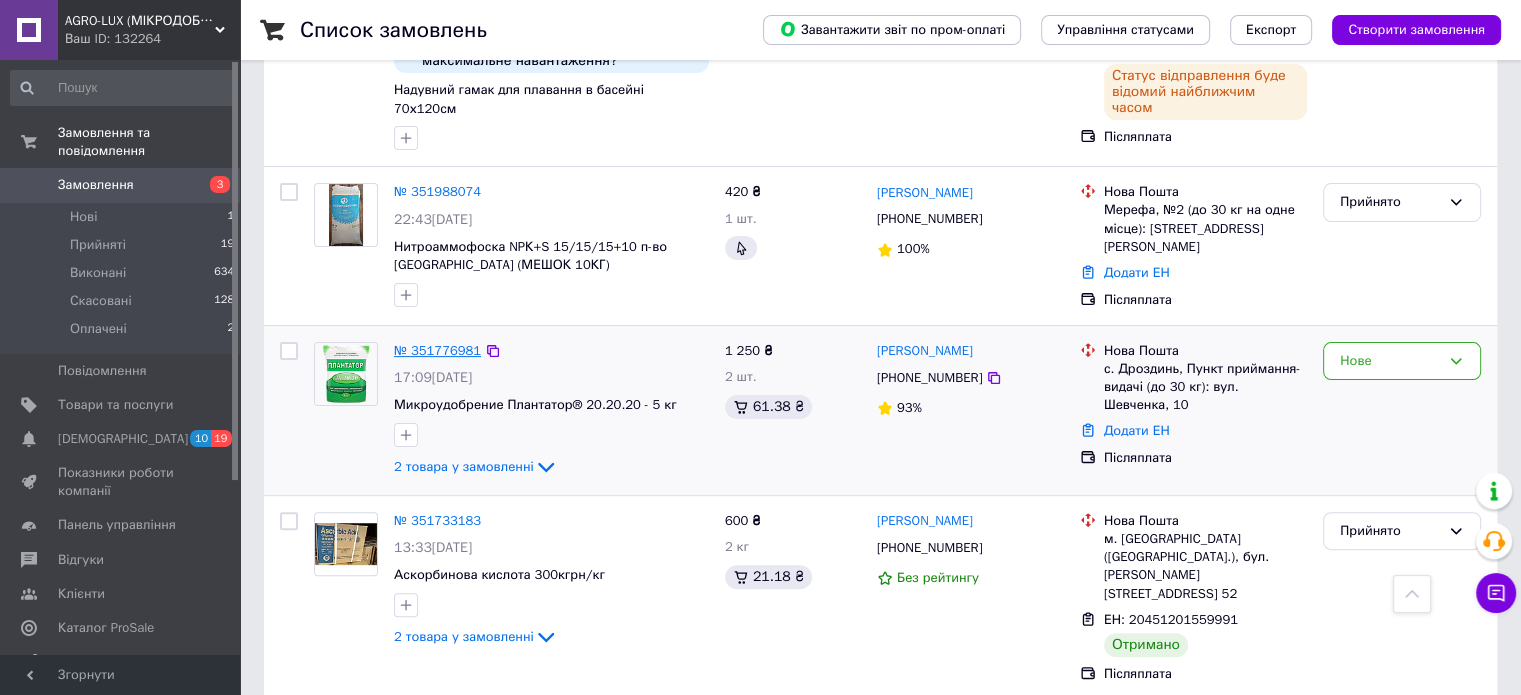 click on "№ 351776981" at bounding box center [437, 350] 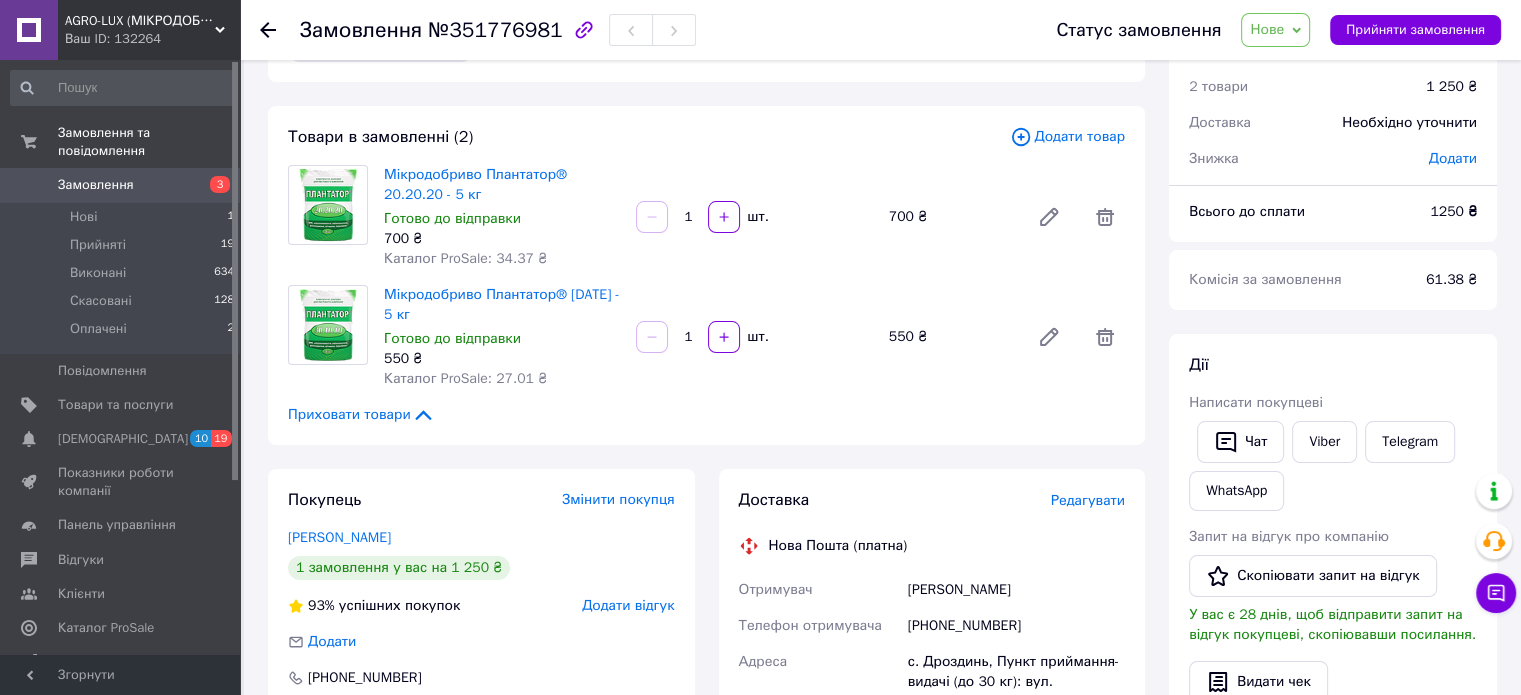 scroll, scrollTop: 100, scrollLeft: 0, axis: vertical 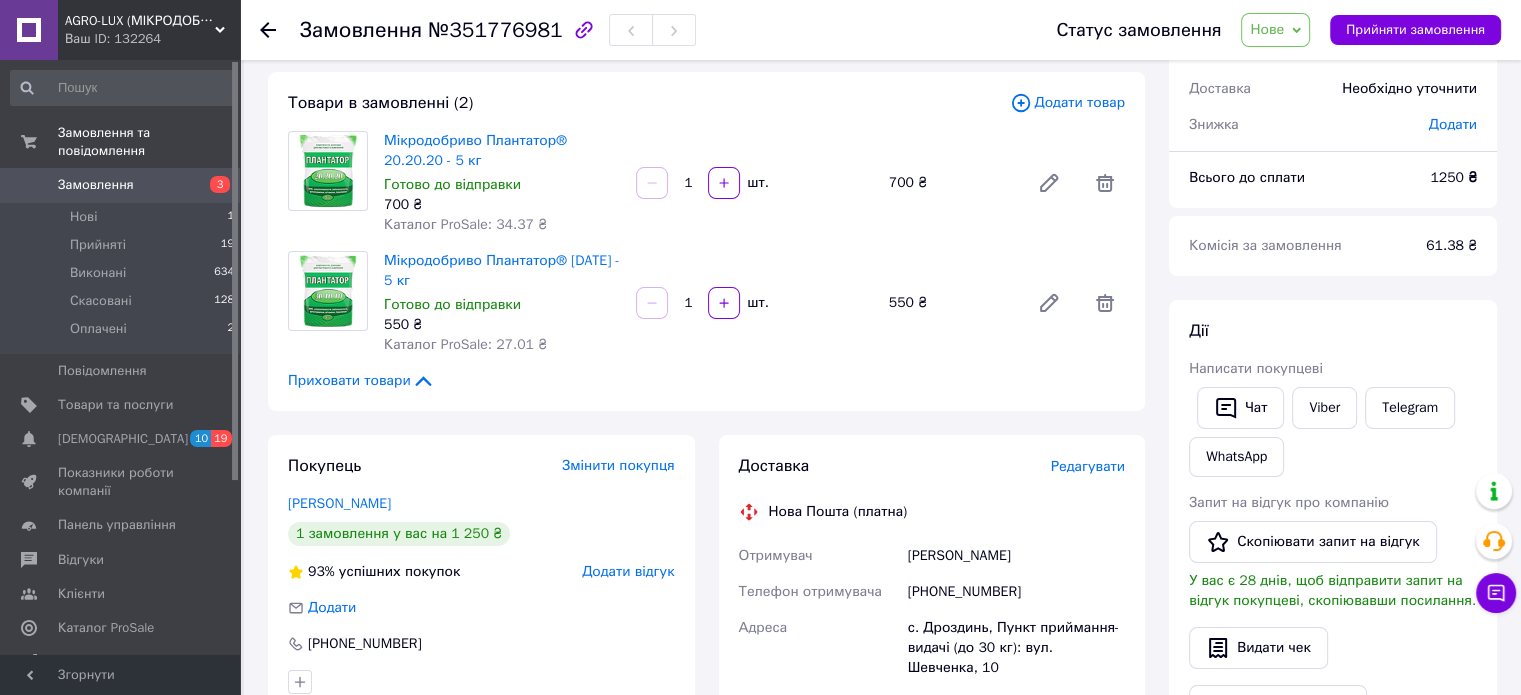 click on "[PHONE_NUMBER]" at bounding box center [1016, 592] 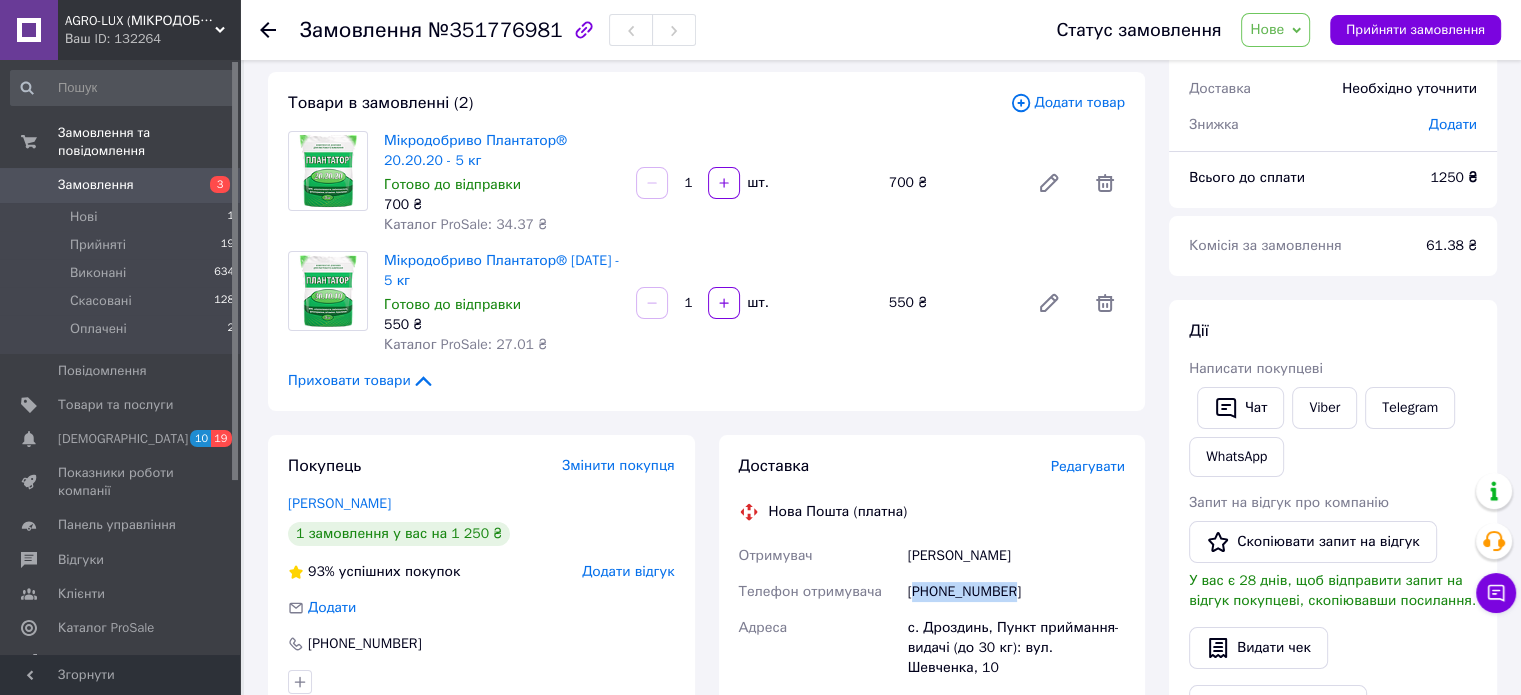 click on "[PHONE_NUMBER]" at bounding box center [1016, 592] 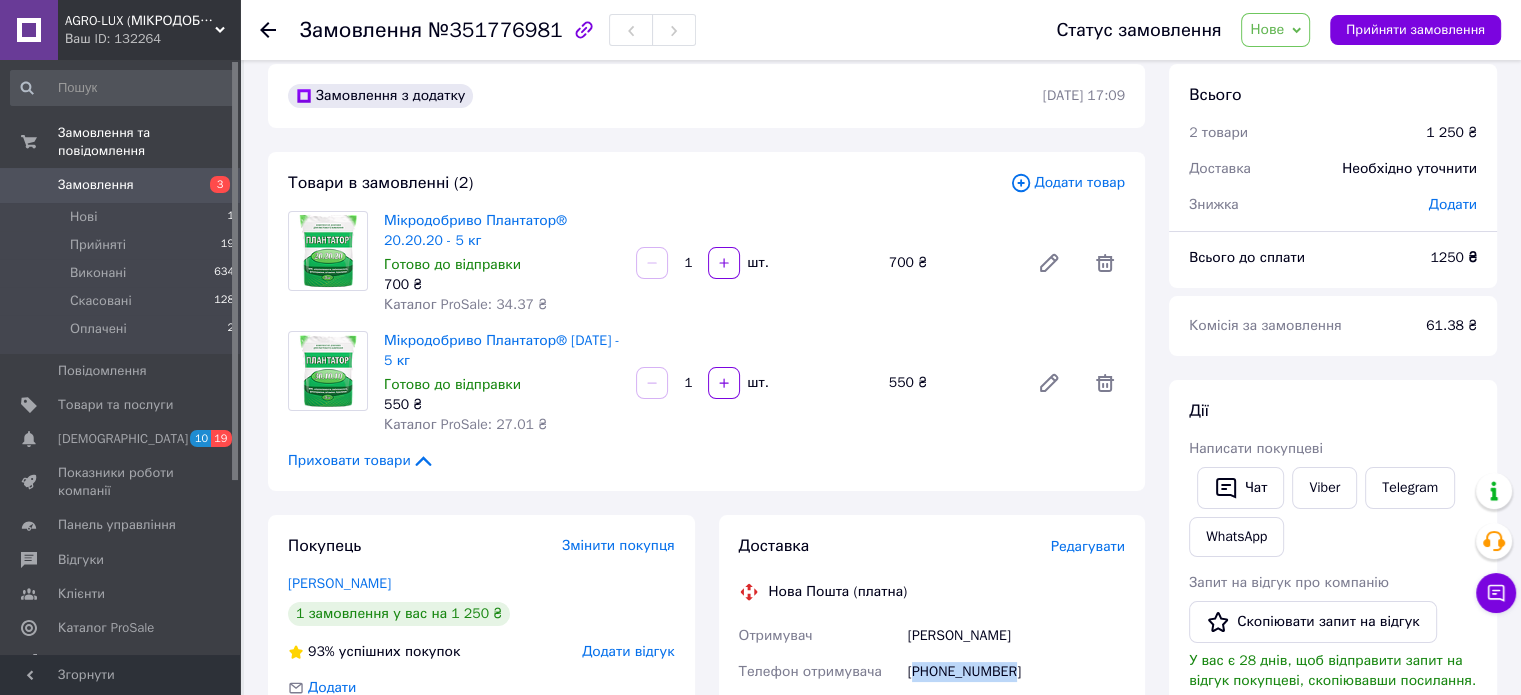 scroll, scrollTop: 0, scrollLeft: 0, axis: both 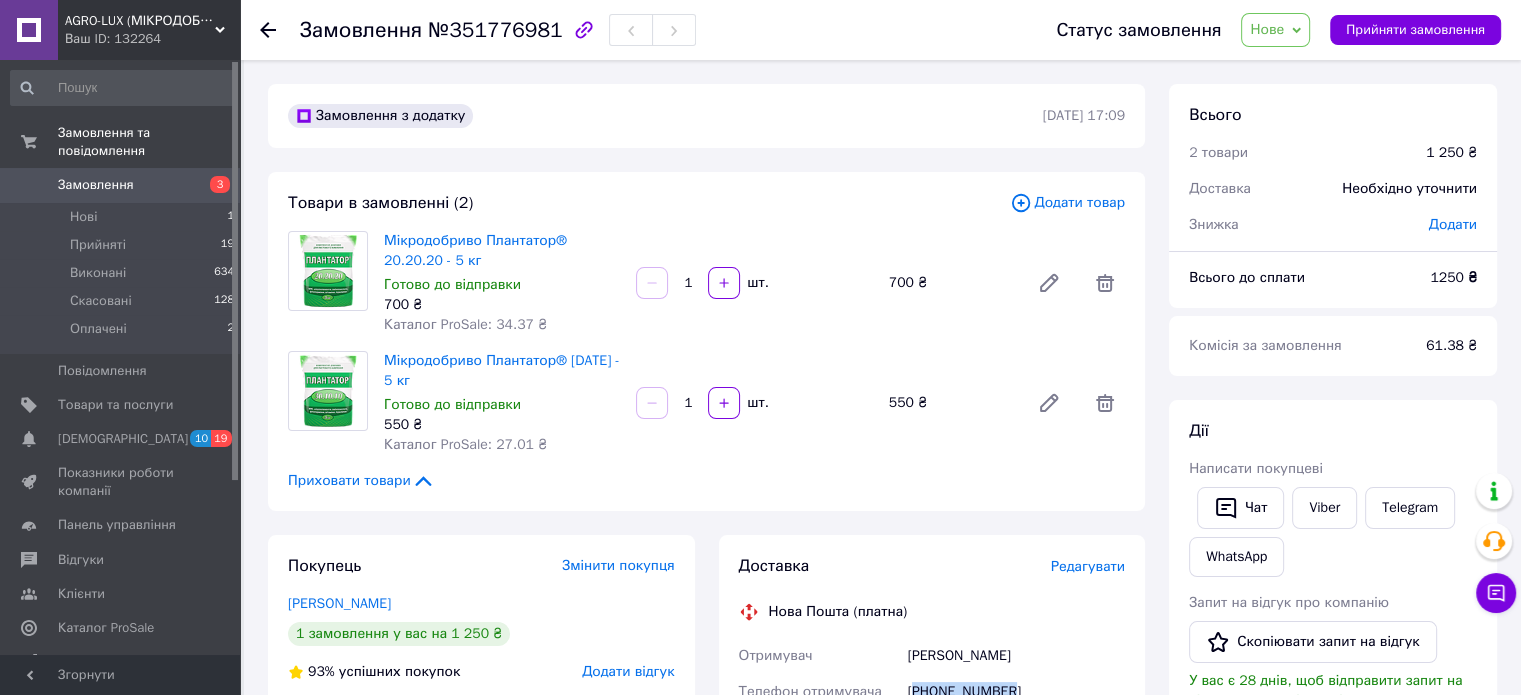 click on "Замовлення 3" at bounding box center [123, 185] 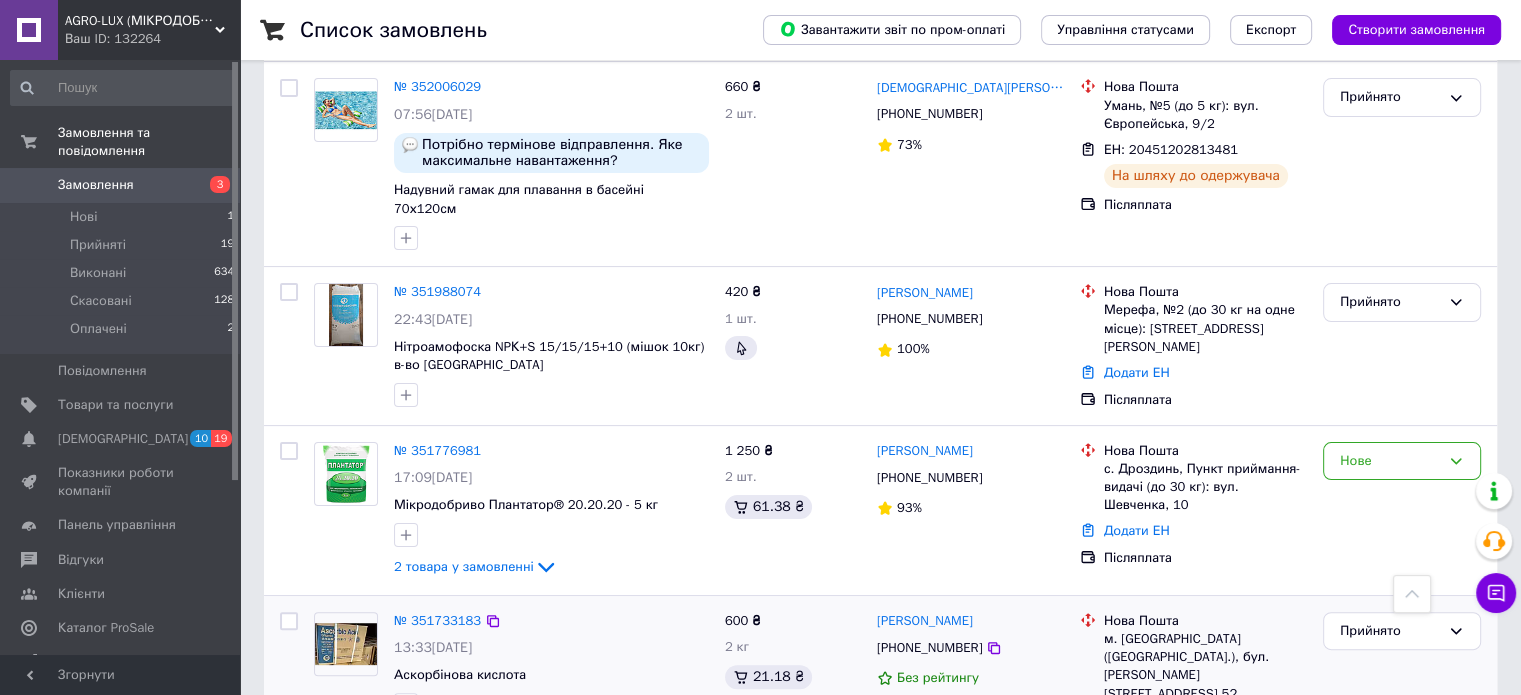 scroll, scrollTop: 0, scrollLeft: 0, axis: both 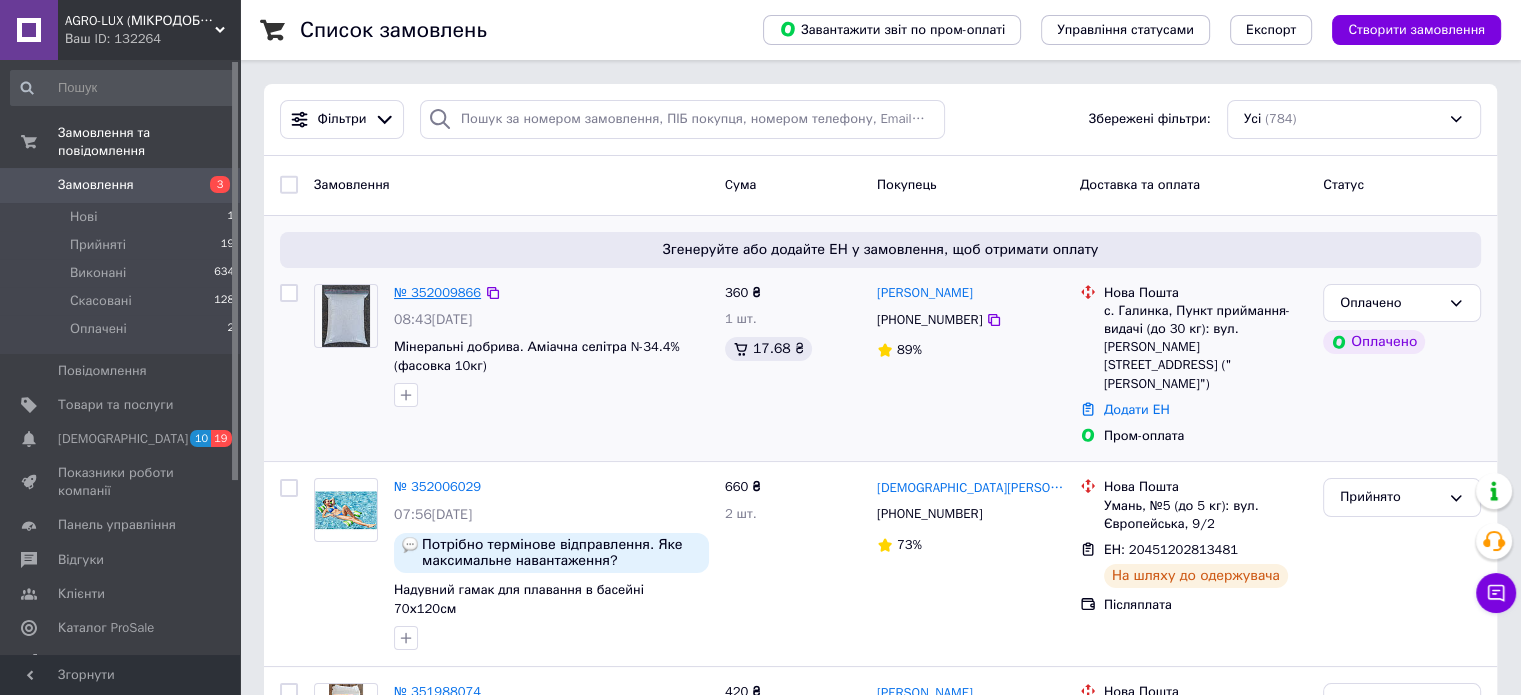 click on "№ 352009866" at bounding box center (437, 292) 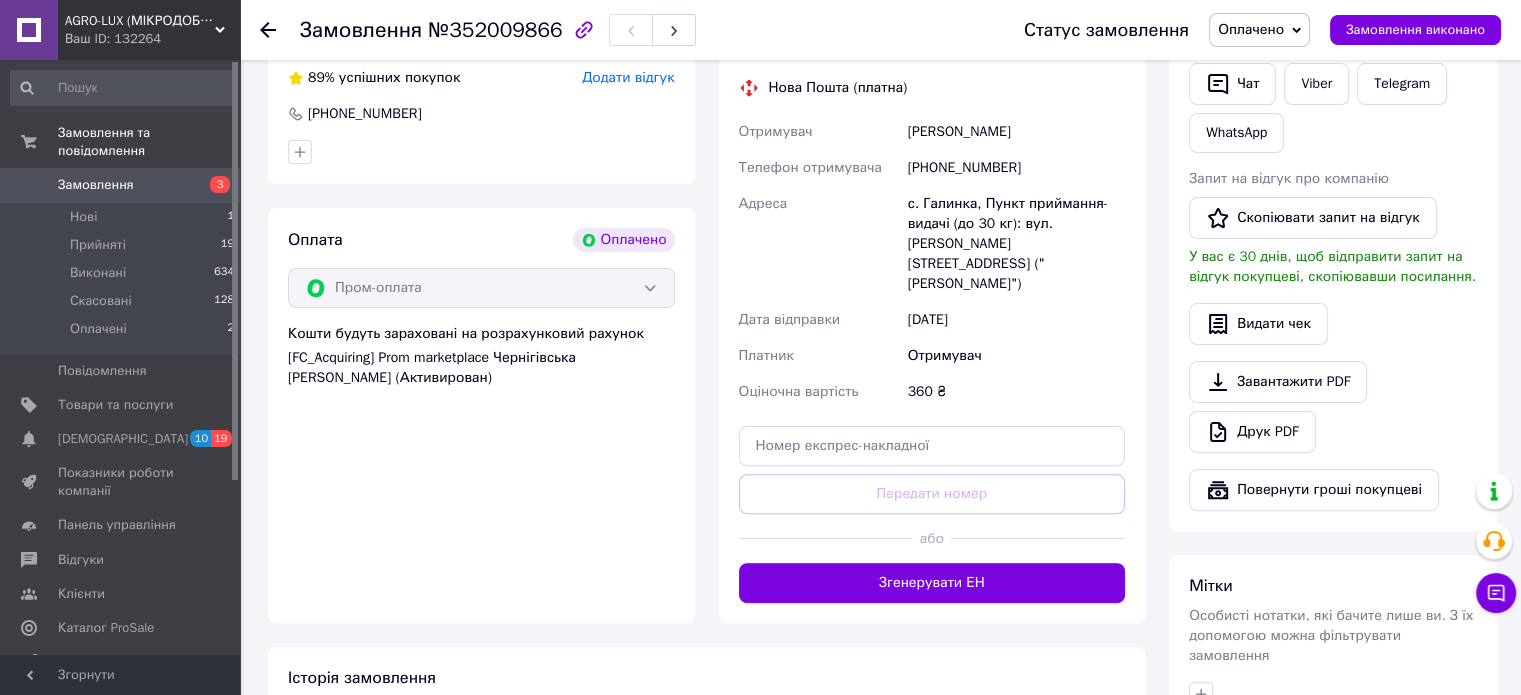 scroll, scrollTop: 0, scrollLeft: 0, axis: both 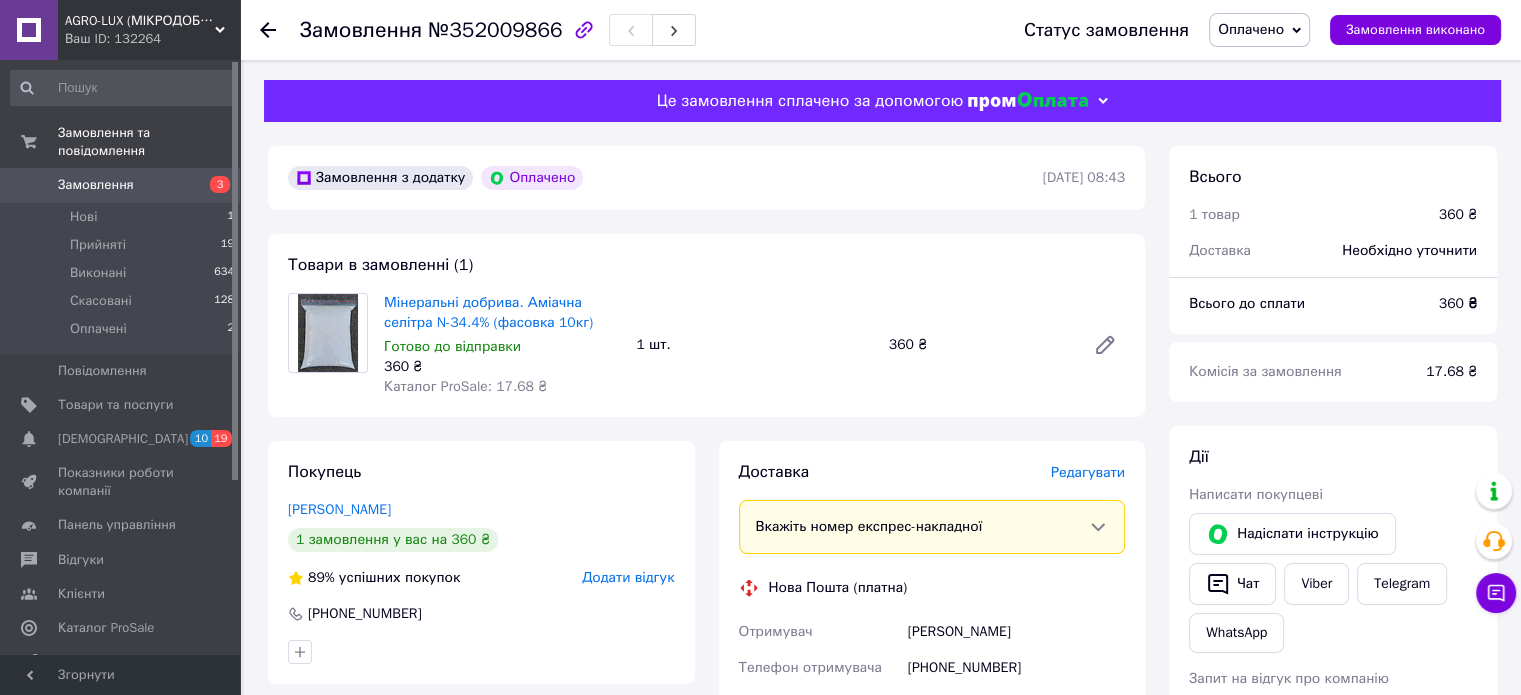 click on "Замовлення" at bounding box center [121, 185] 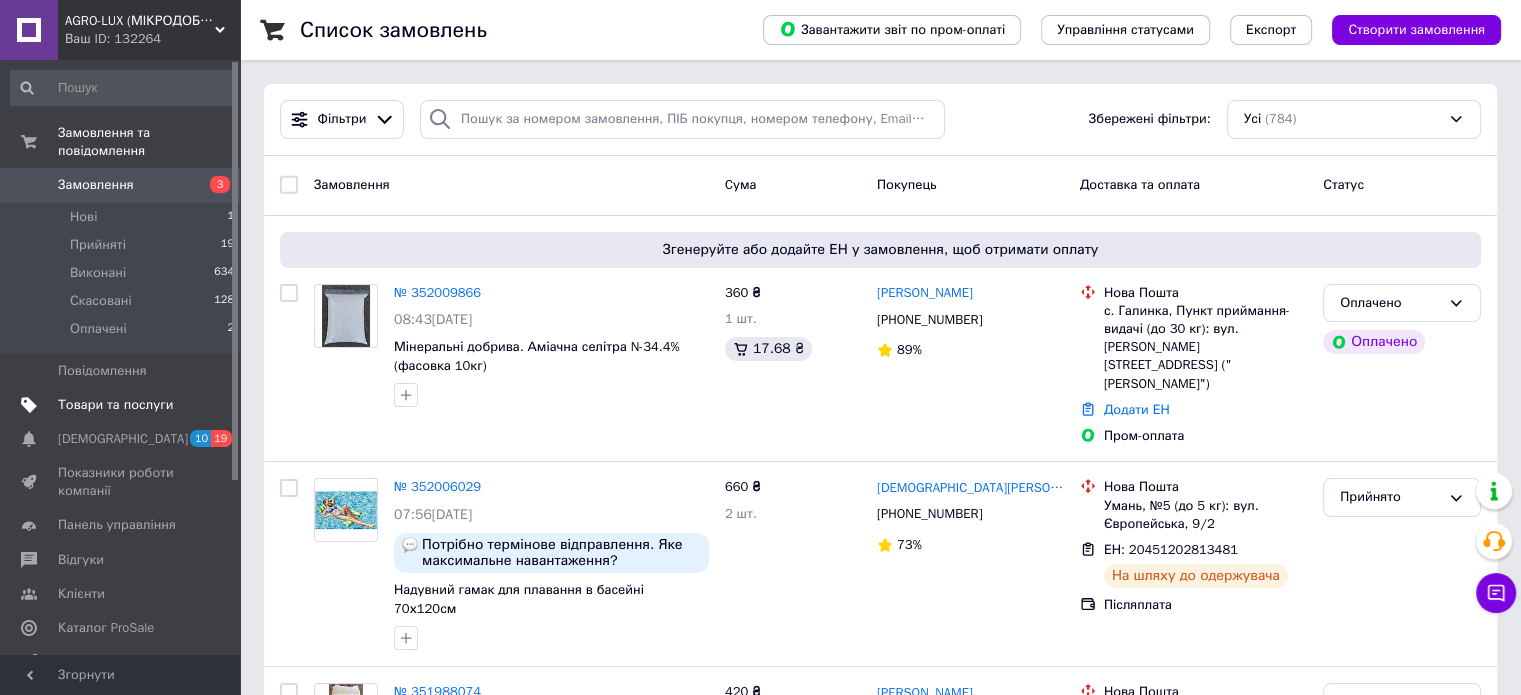 click on "Товари та послуги" at bounding box center [115, 405] 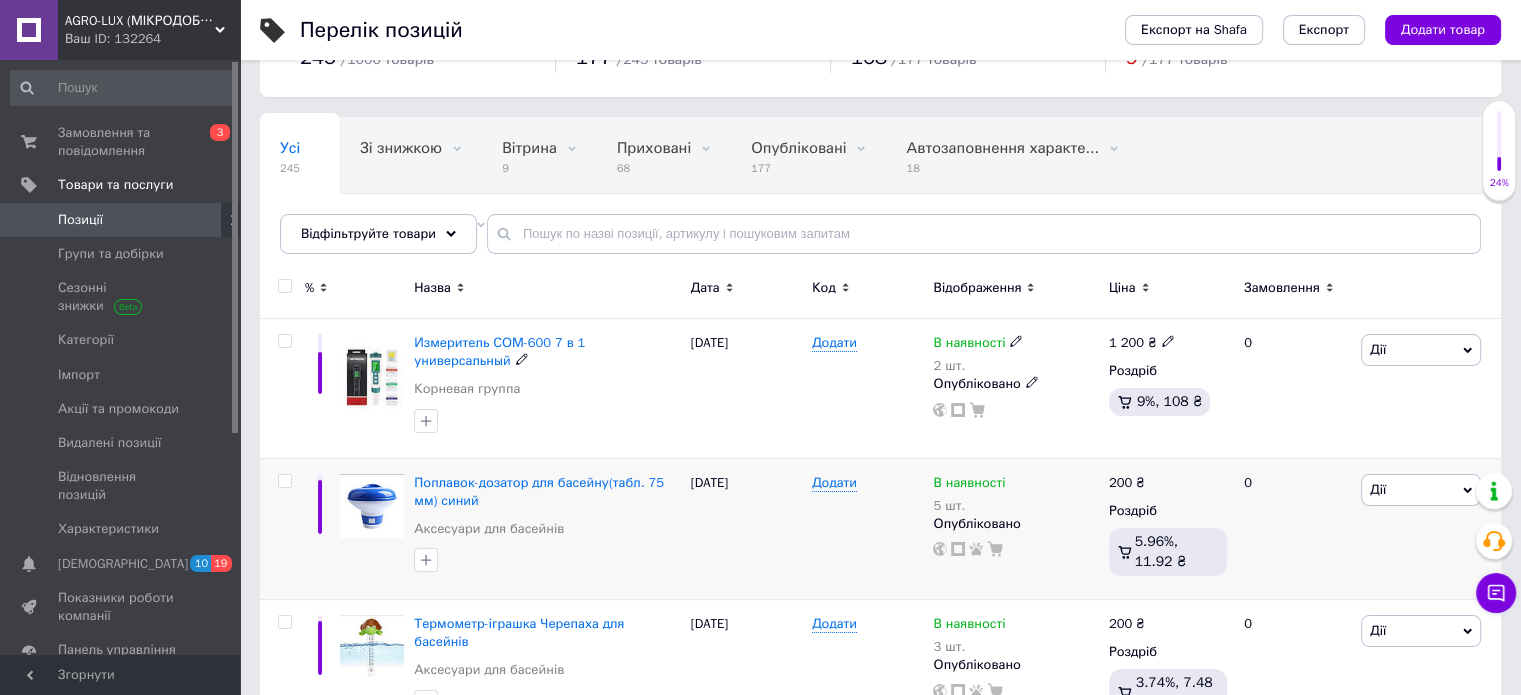 scroll, scrollTop: 200, scrollLeft: 0, axis: vertical 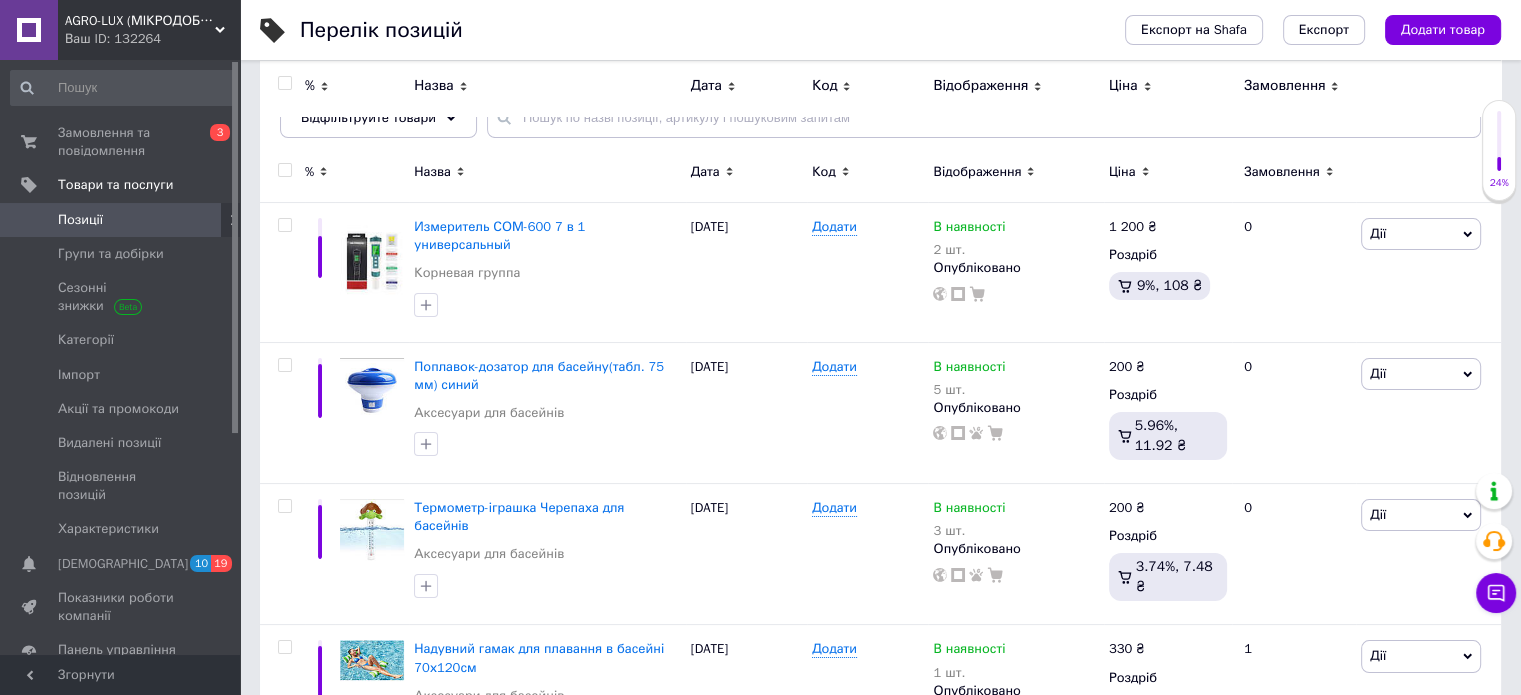 click on "Усі 245 Зі знижкою 0 Видалити Редагувати Вітрина 9 Видалити Редагувати Приховані 68 Видалити Редагувати Опубліковані 177 Видалити Редагувати Автозаповнення характе... 18 Видалити Редагувати Не відображаються в ка... 9 Видалити Редагувати Ok Відфільтровано...  Зберегти" at bounding box center [880, 79] 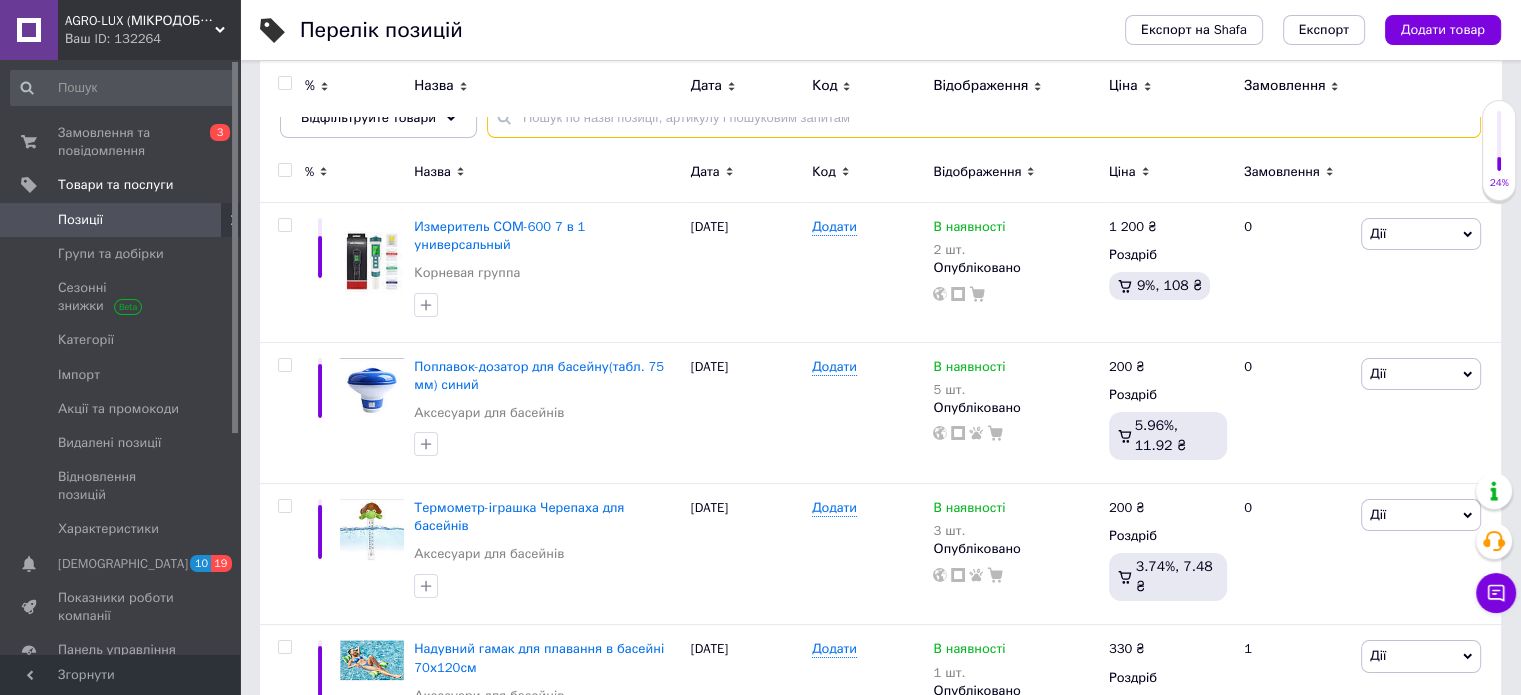 click at bounding box center [984, 118] 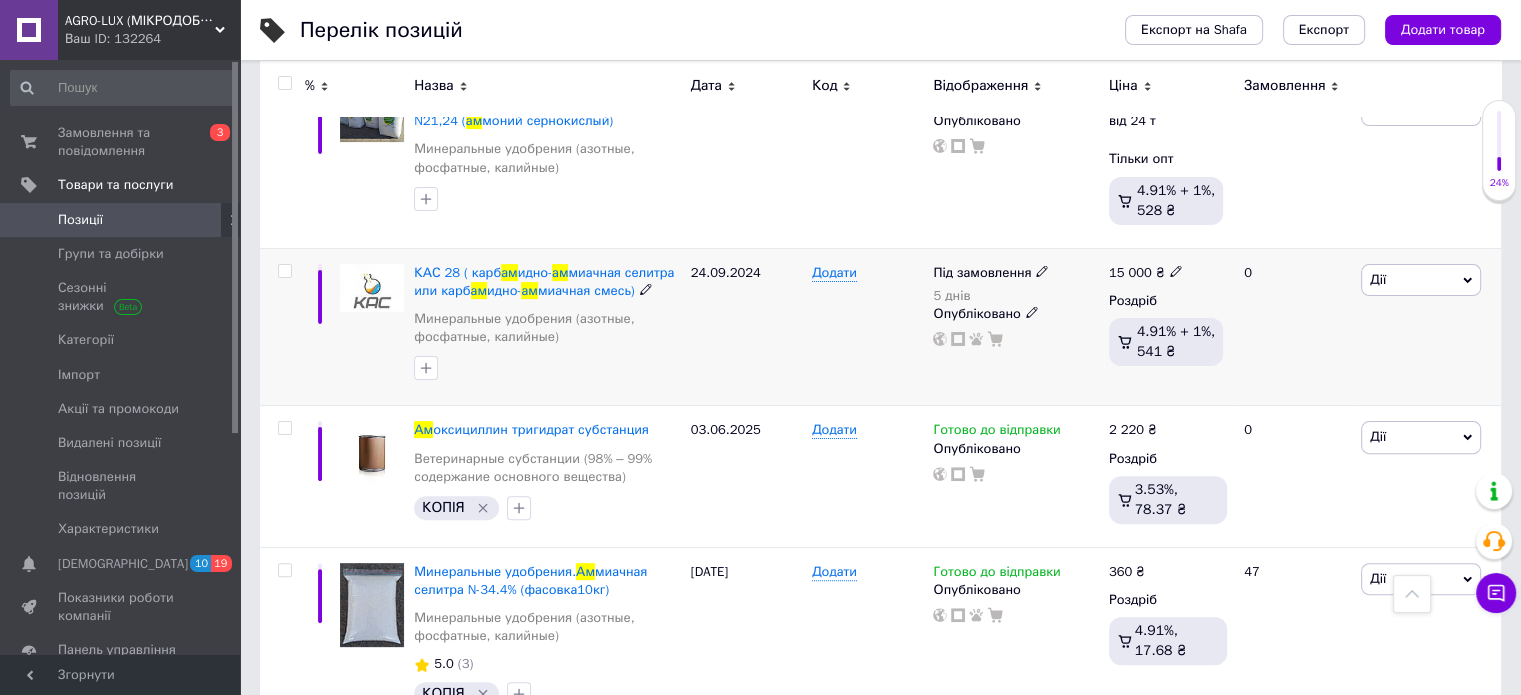 scroll, scrollTop: 600, scrollLeft: 0, axis: vertical 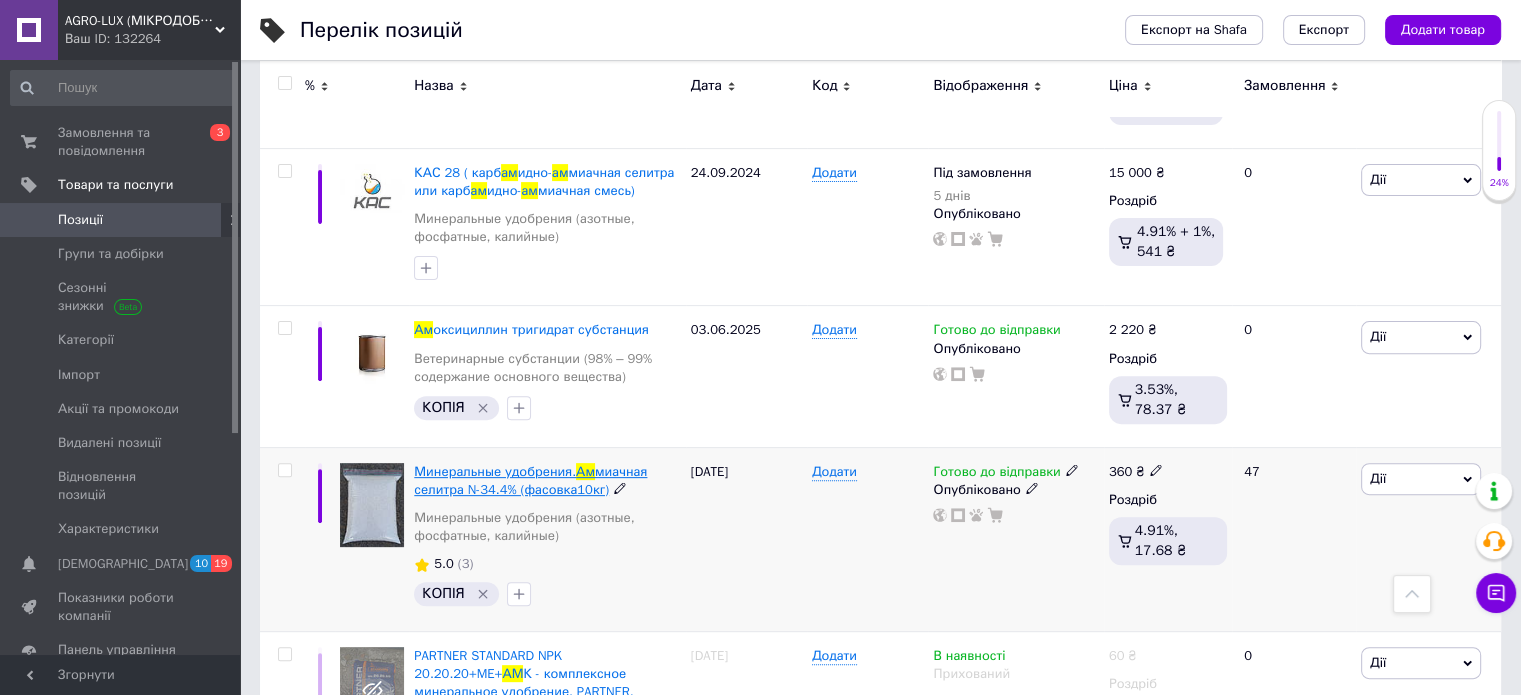 type on "ам" 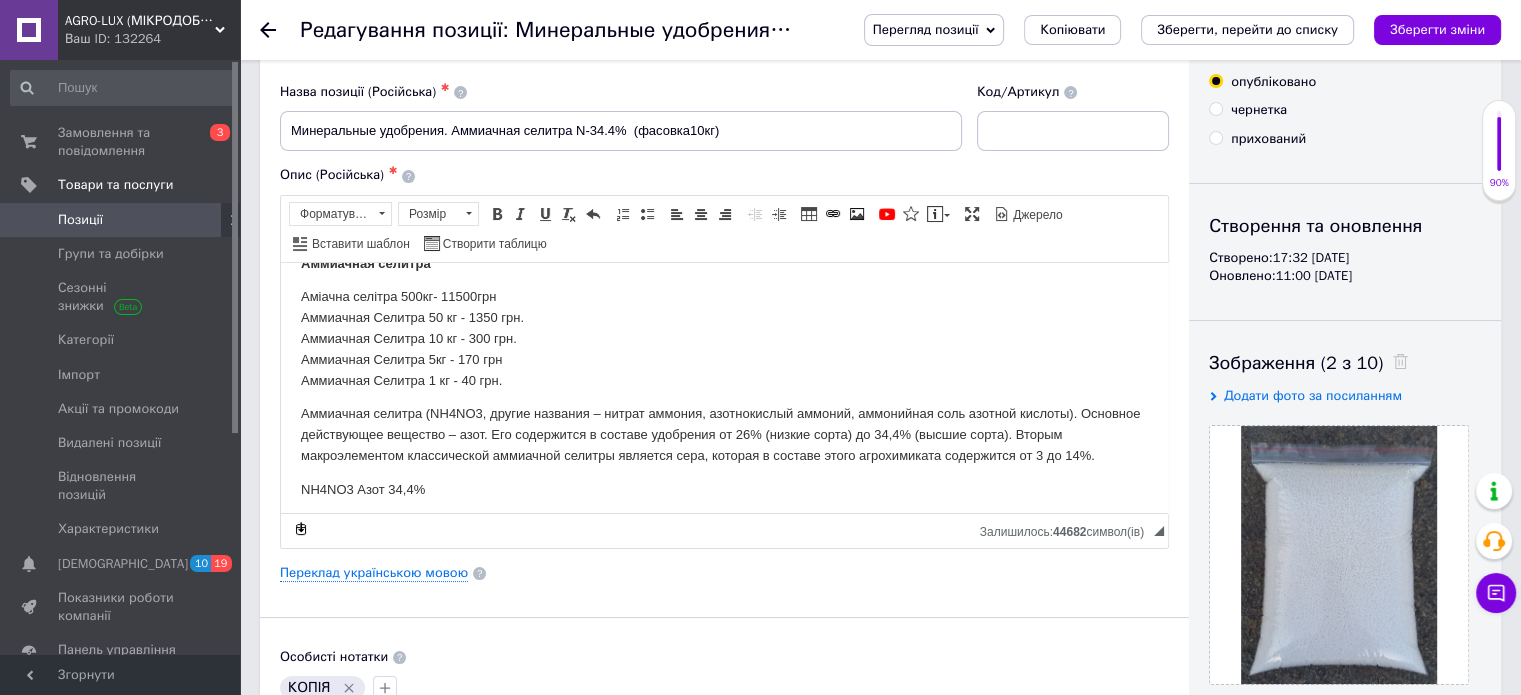scroll, scrollTop: 400, scrollLeft: 0, axis: vertical 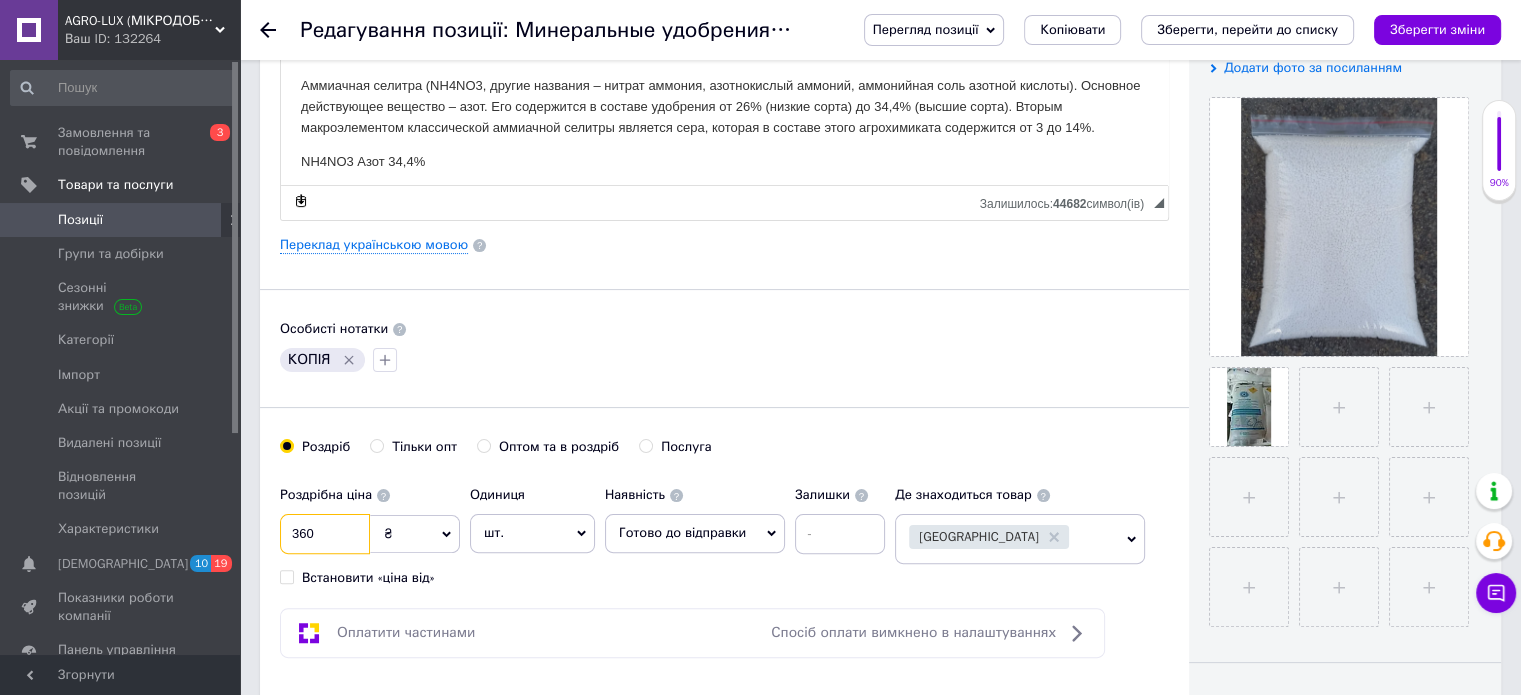 click on "360" at bounding box center [325, 534] 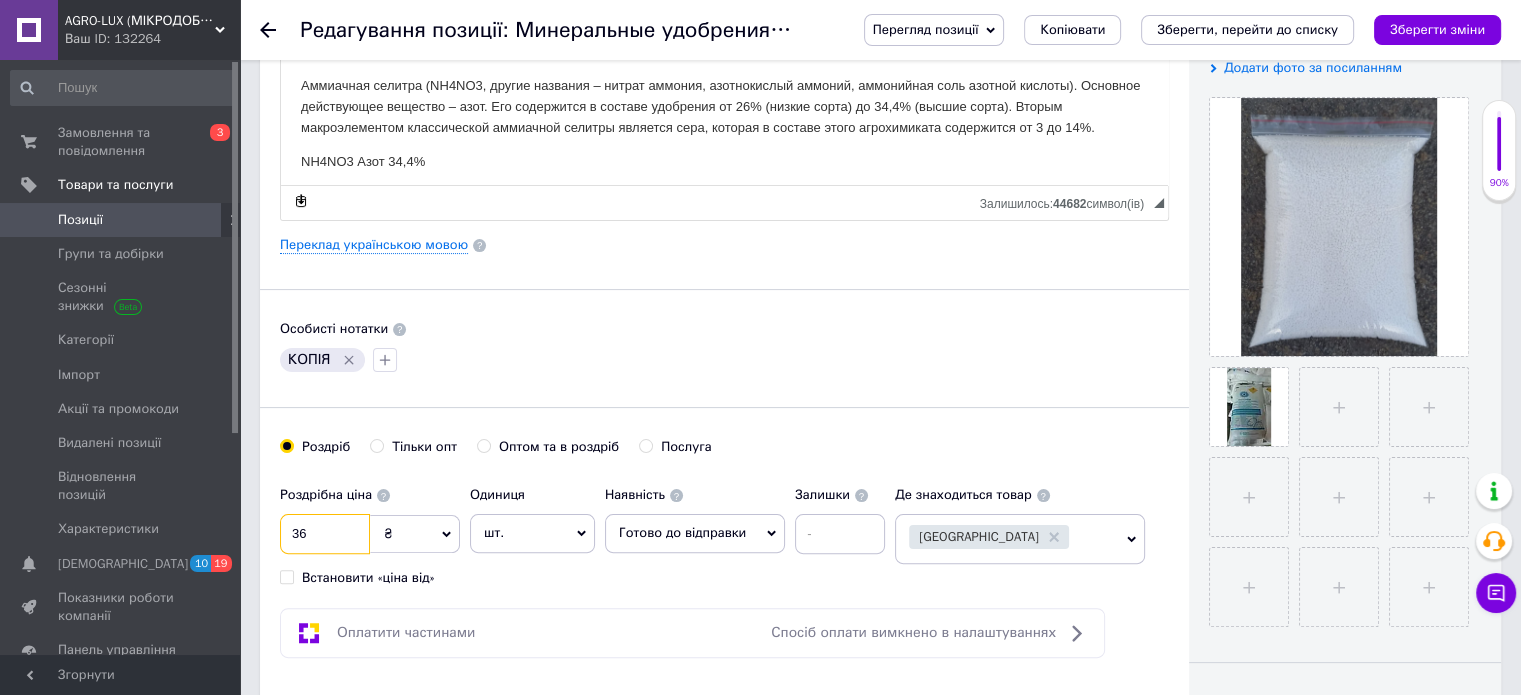 type on "3" 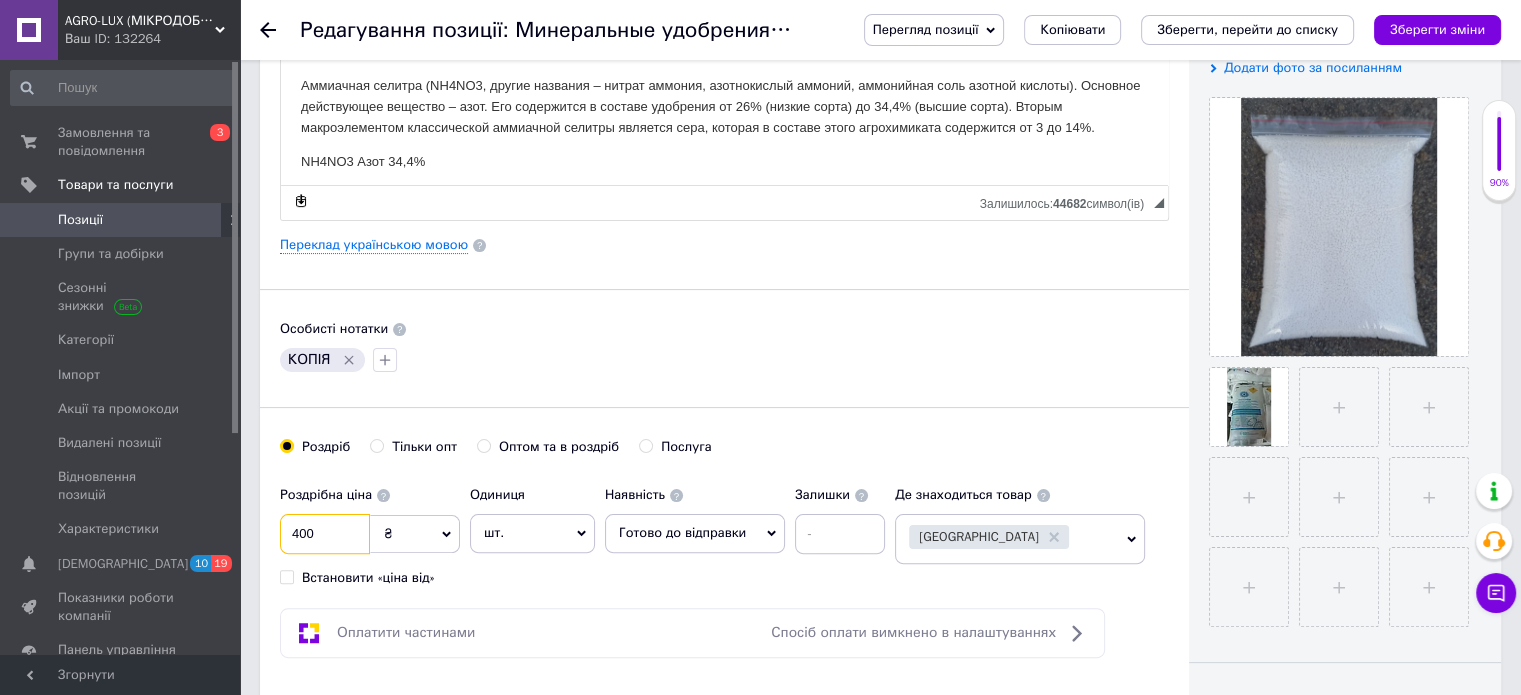 type on "400" 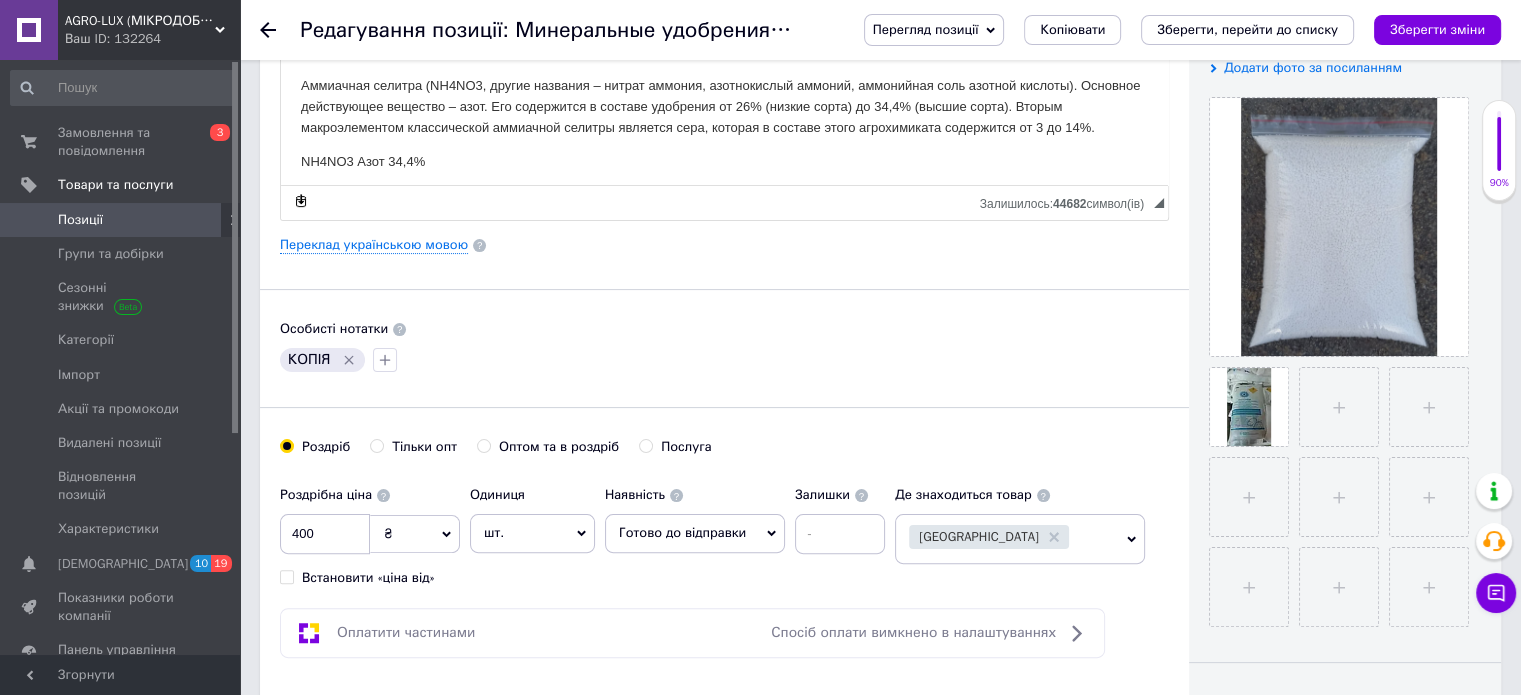 click on "Роздрібна ціна 400 ₴ $ EUR CHF GBP ¥ PLN ₸ MDL HUF KGS CNY TRY KRW lei Встановити «ціна від» Одиниця шт. Популярне комплект упаковка кв.м пара м кг пог.м послуга т а автоцистерна ампула б балон банка блістер бобіна бочка бут бухта в ват виїзд відро г г га година гр/кв.м гігакалорія д дав два місяці день доба доза є єврокуб з зміна к кВт каністра карат кв.дм кв.м кв.см кв.фут квартал кг кг/кв.м км колесо комплект коробка куб.дм куб.м л л лист м м мВт мл мм моток місяць мішок н набір номер о об'єкт од. п палетомісце пара партія пач пог.м послуга посівна одиниця птахомісце півроку пігулка" at bounding box center [587, 531] 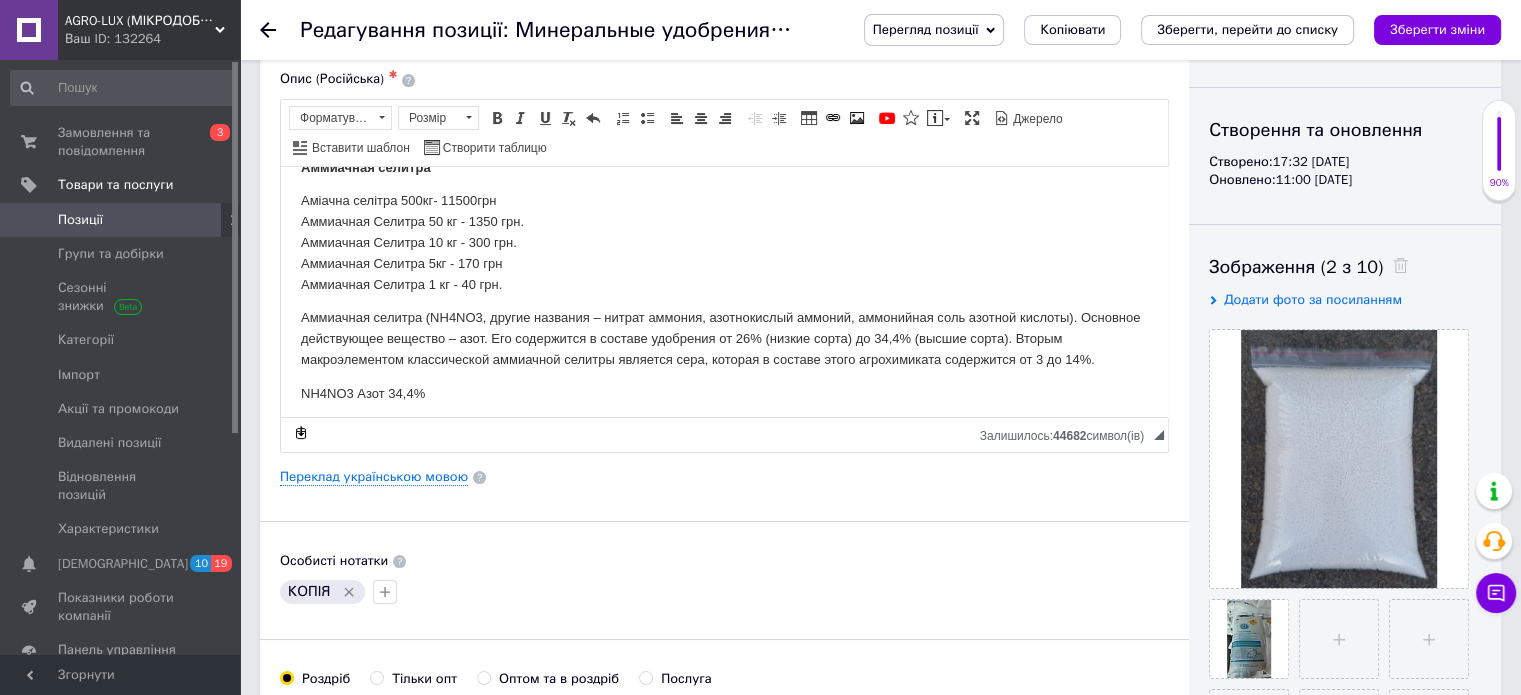 scroll, scrollTop: 0, scrollLeft: 0, axis: both 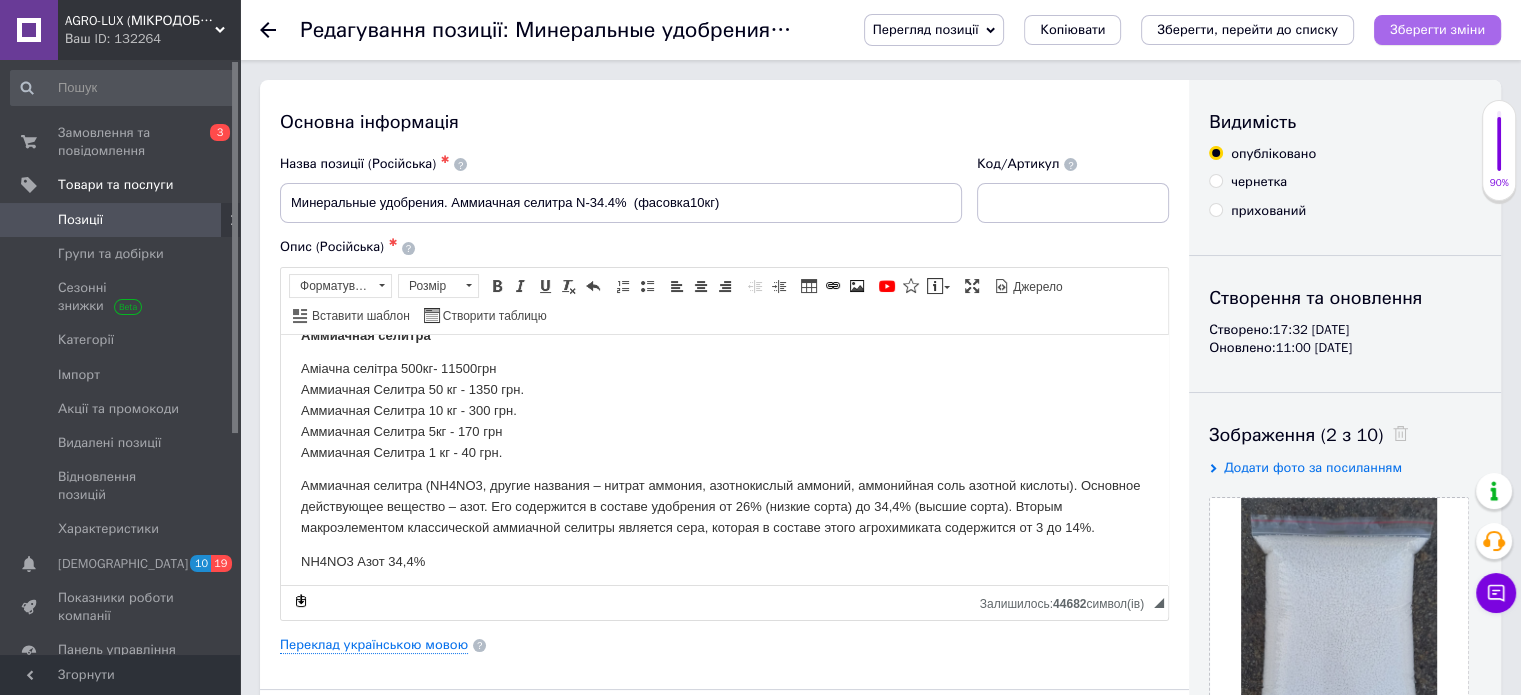 click on "Зберегти зміни" at bounding box center [1437, 29] 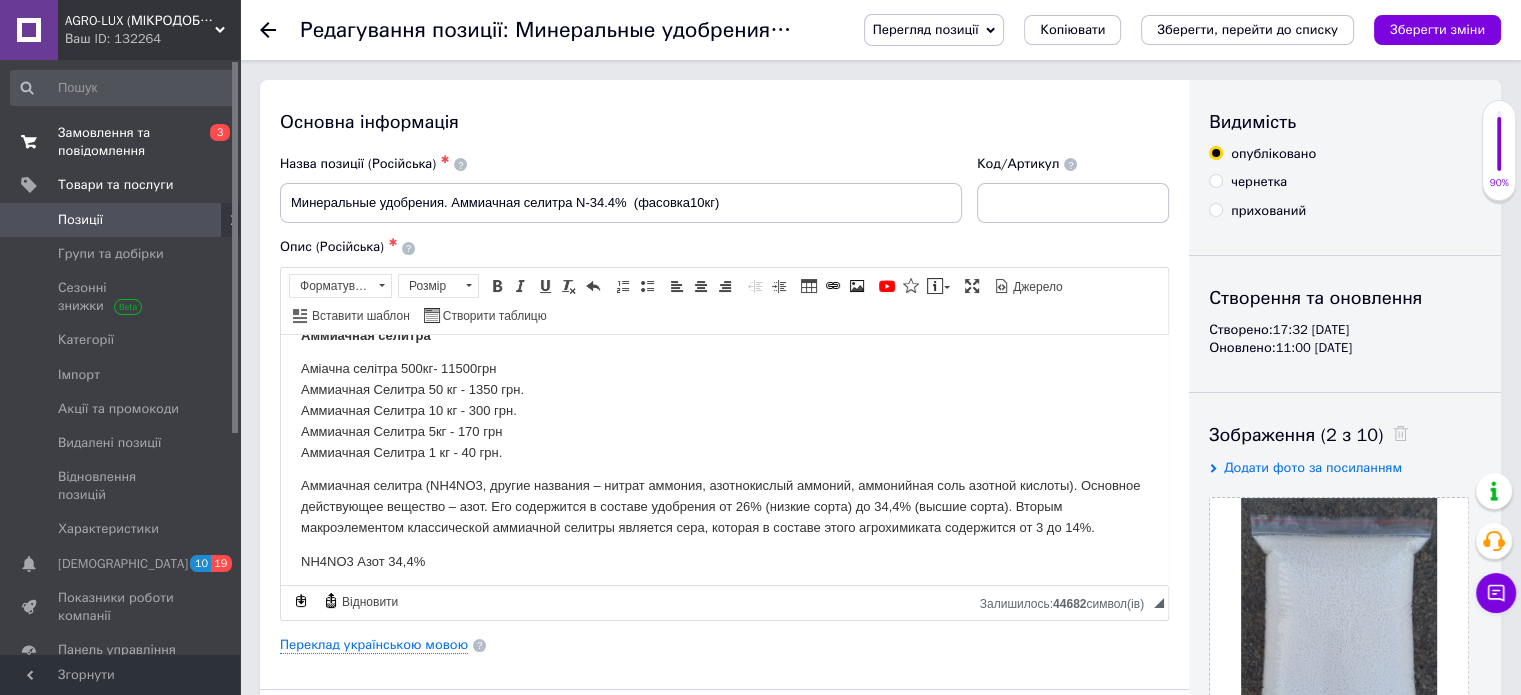 click on "Замовлення та повідомлення" at bounding box center [121, 142] 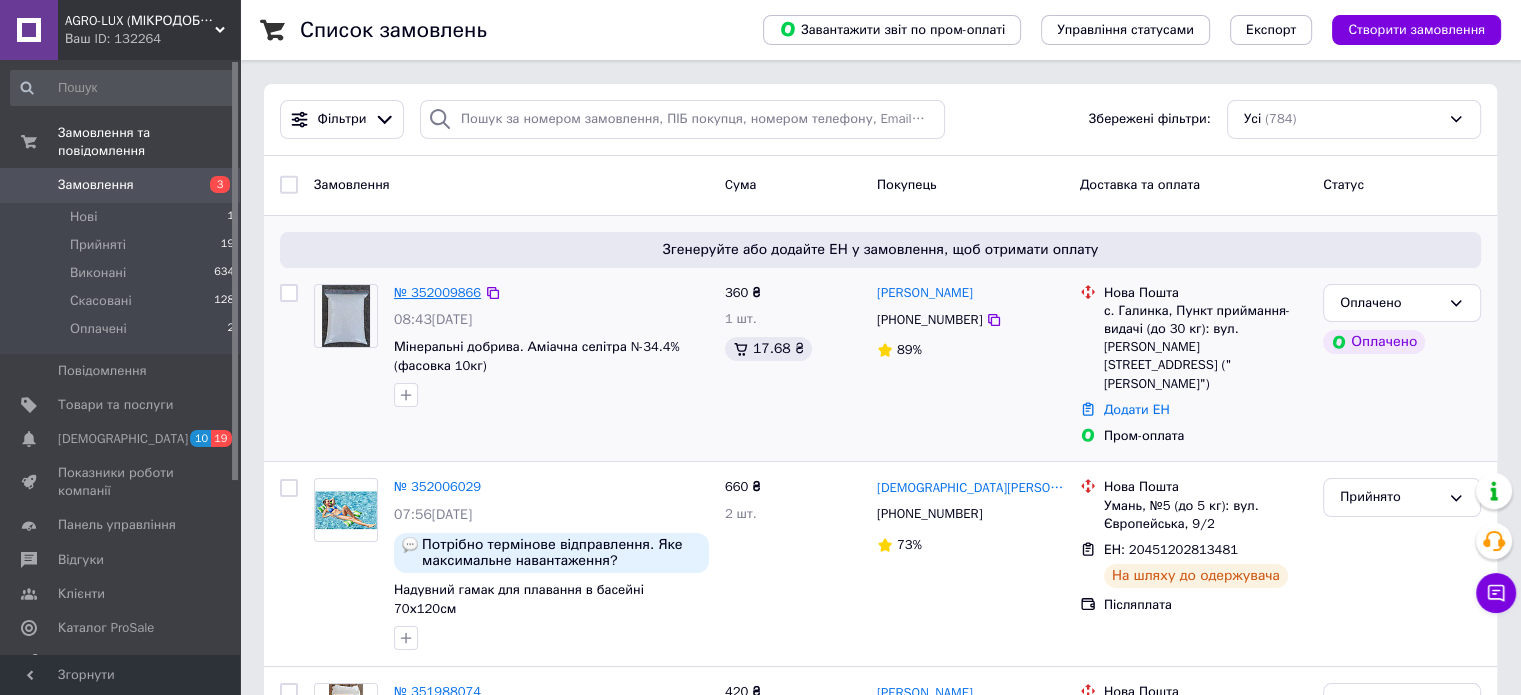 click on "№ 352009866" at bounding box center (437, 292) 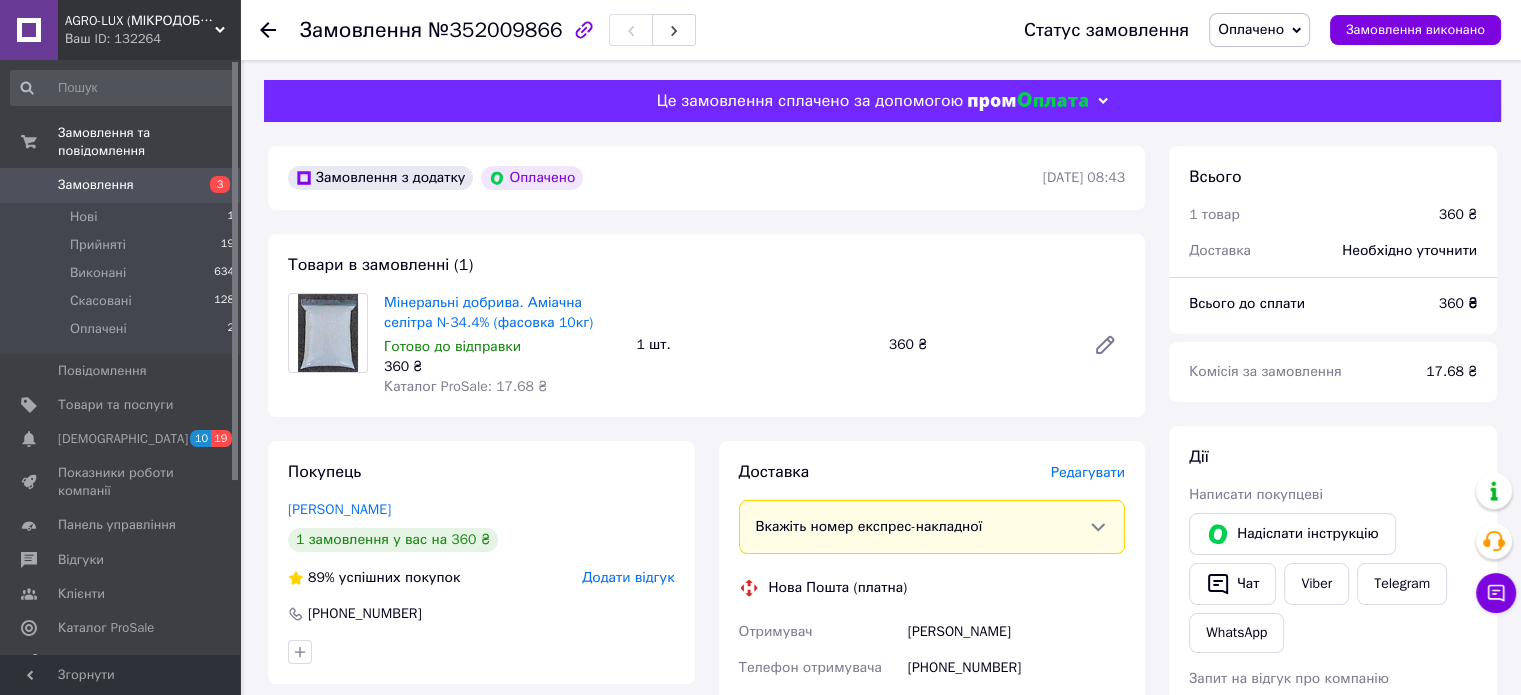click on "Мінеральні добрива. Аміачна селітра N-34.4% (фасовка 10кг)" at bounding box center [488, 312] 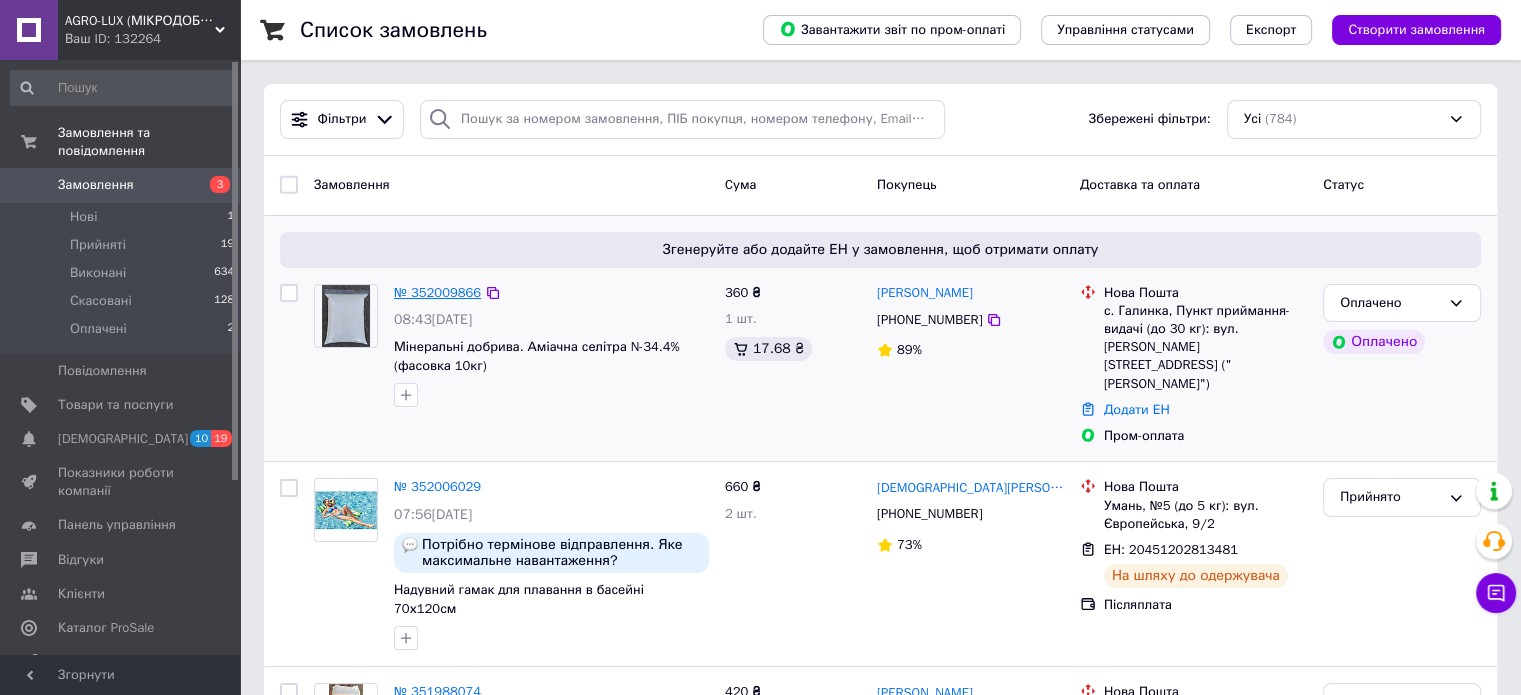 click on "№ 352009866" at bounding box center (437, 292) 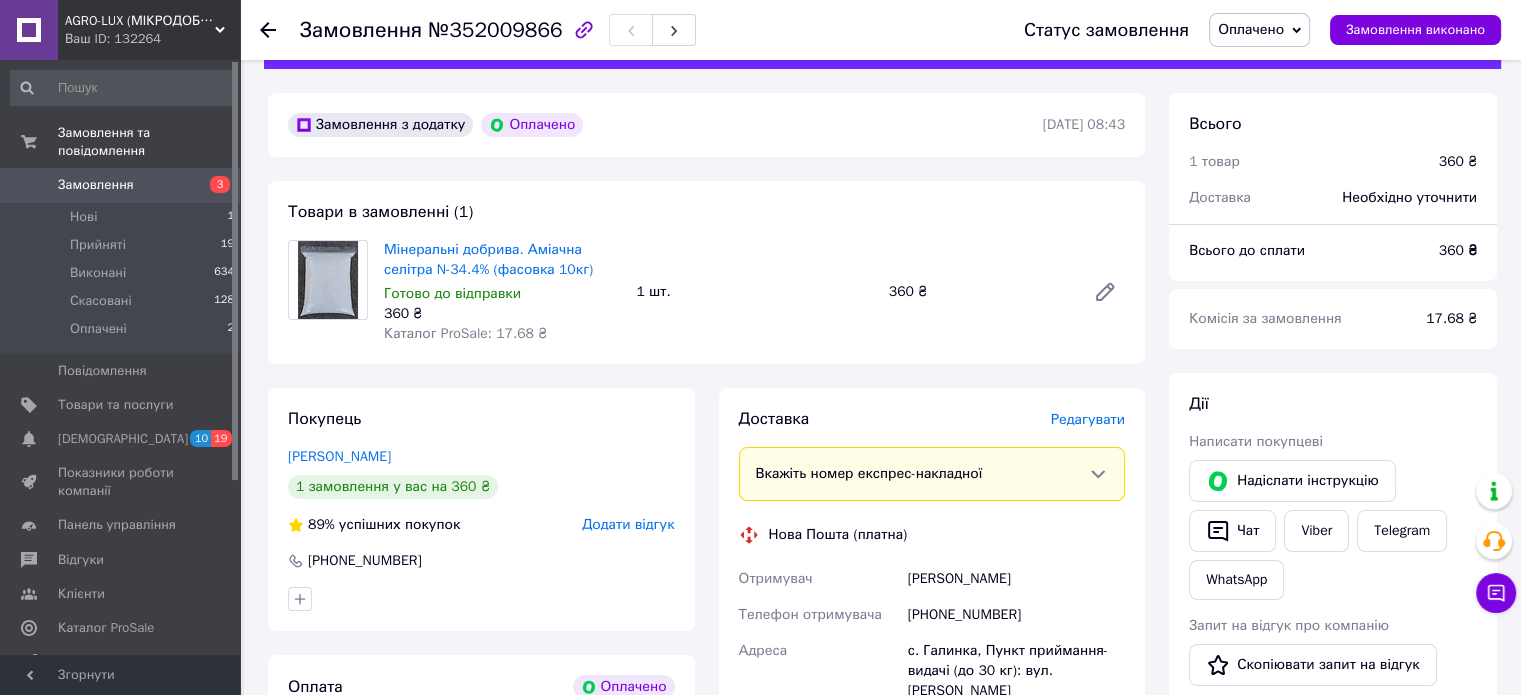 scroll, scrollTop: 100, scrollLeft: 0, axis: vertical 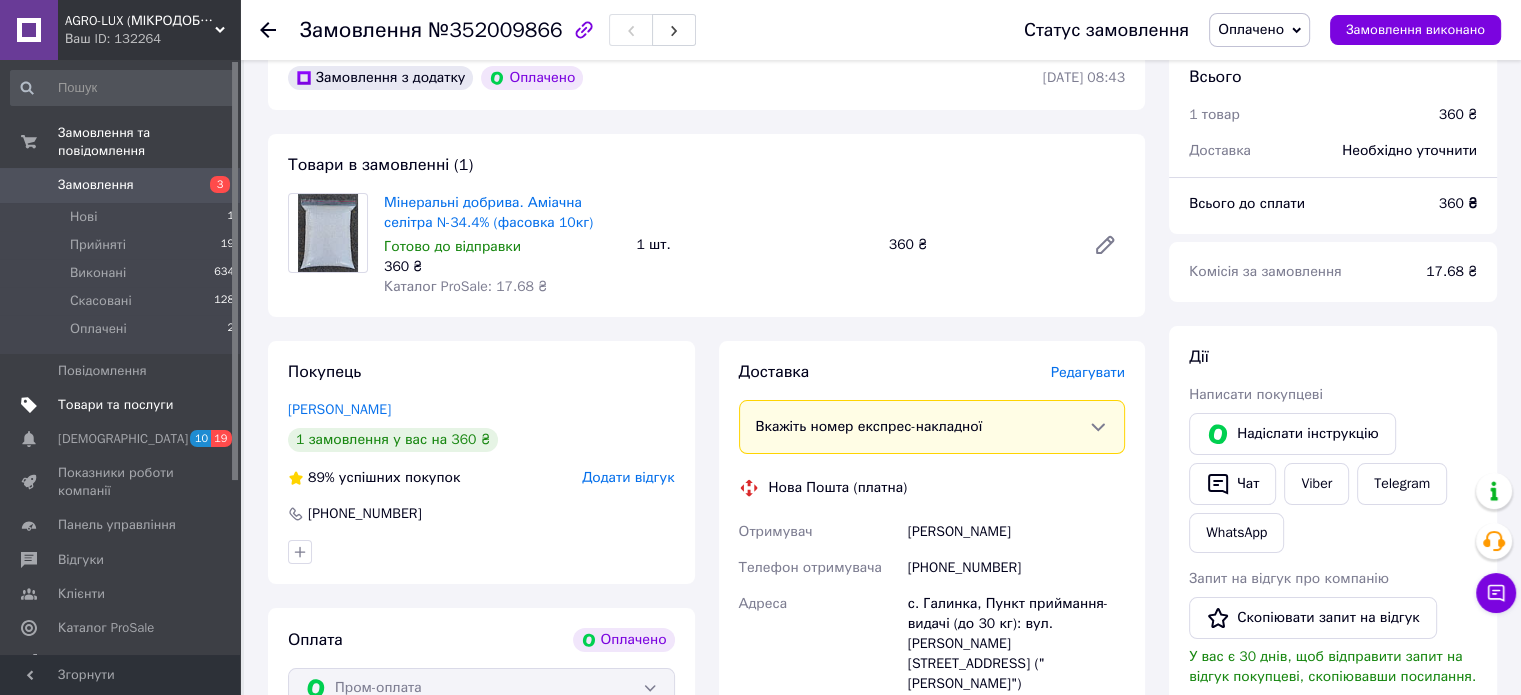 click 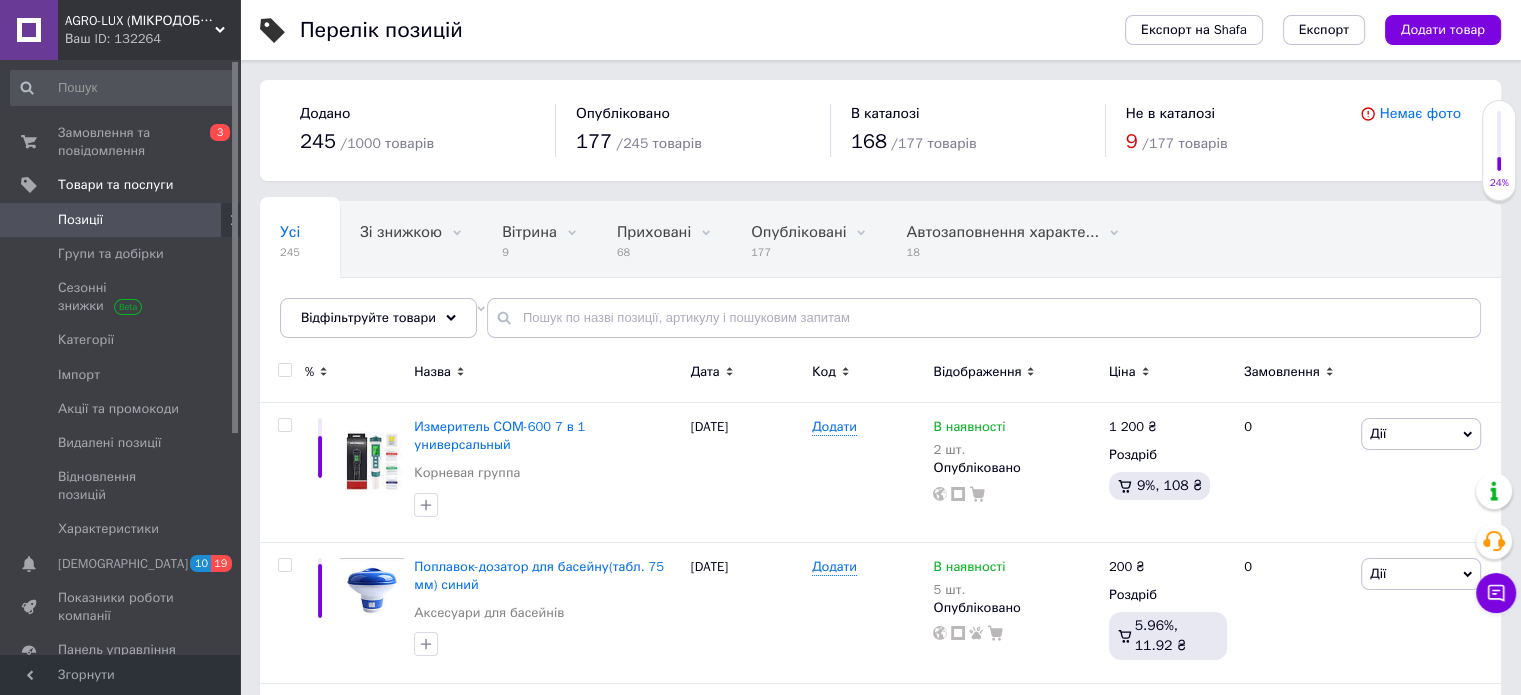 scroll, scrollTop: 0, scrollLeft: 31, axis: horizontal 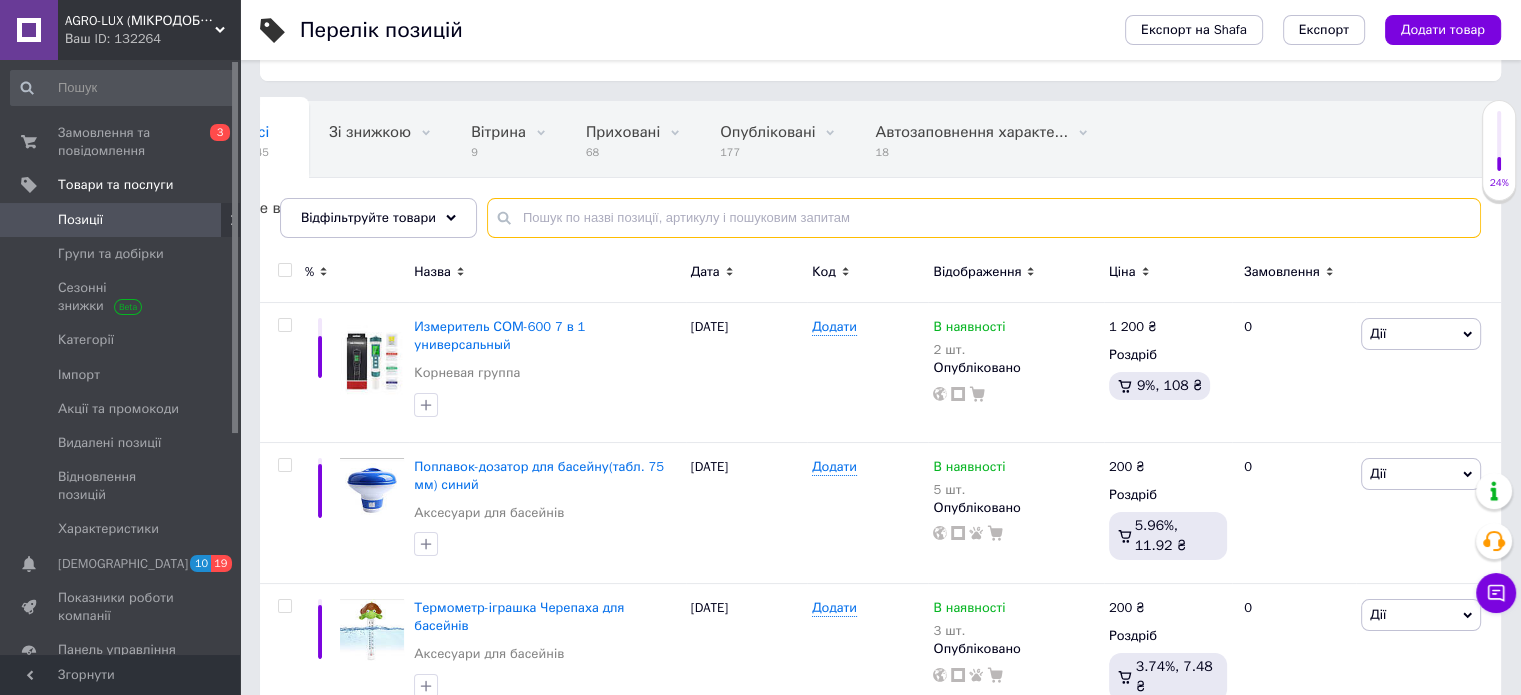 click at bounding box center [984, 218] 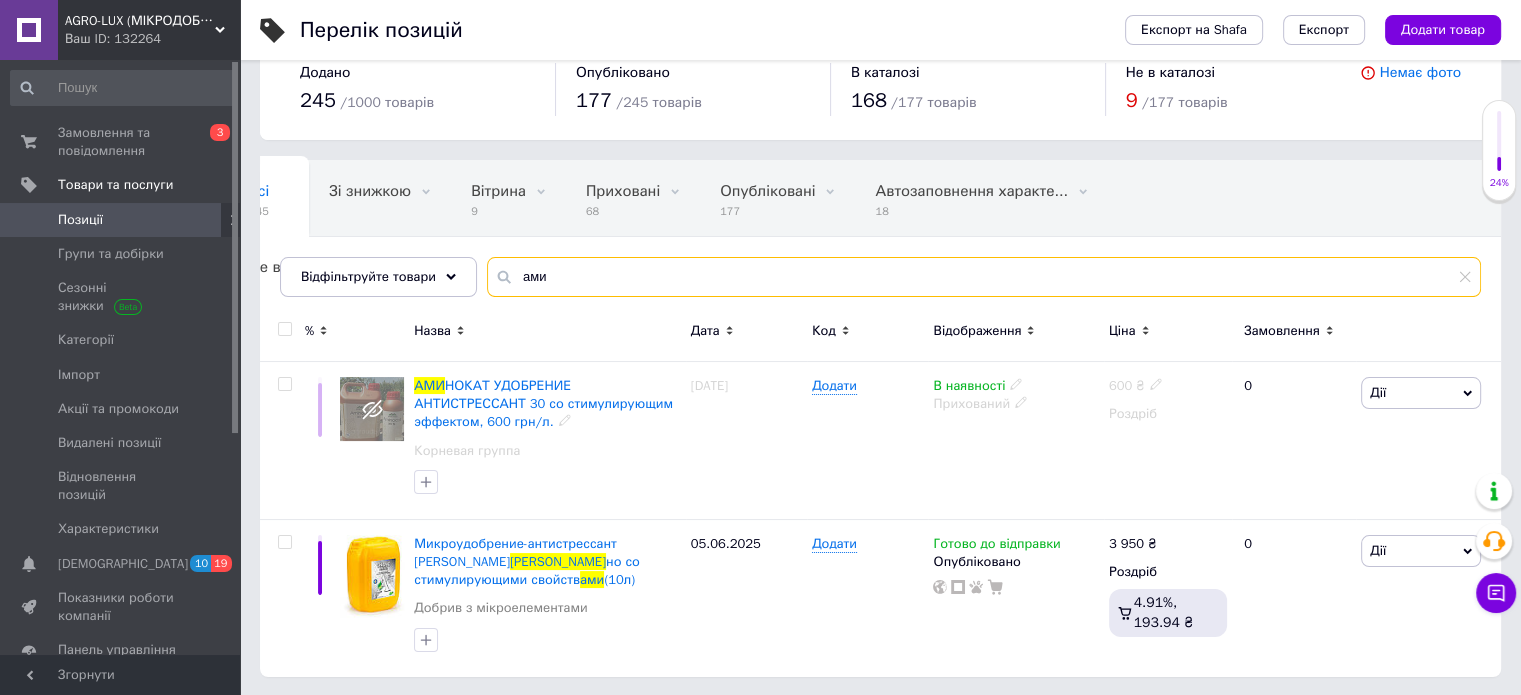 scroll, scrollTop: 23, scrollLeft: 0, axis: vertical 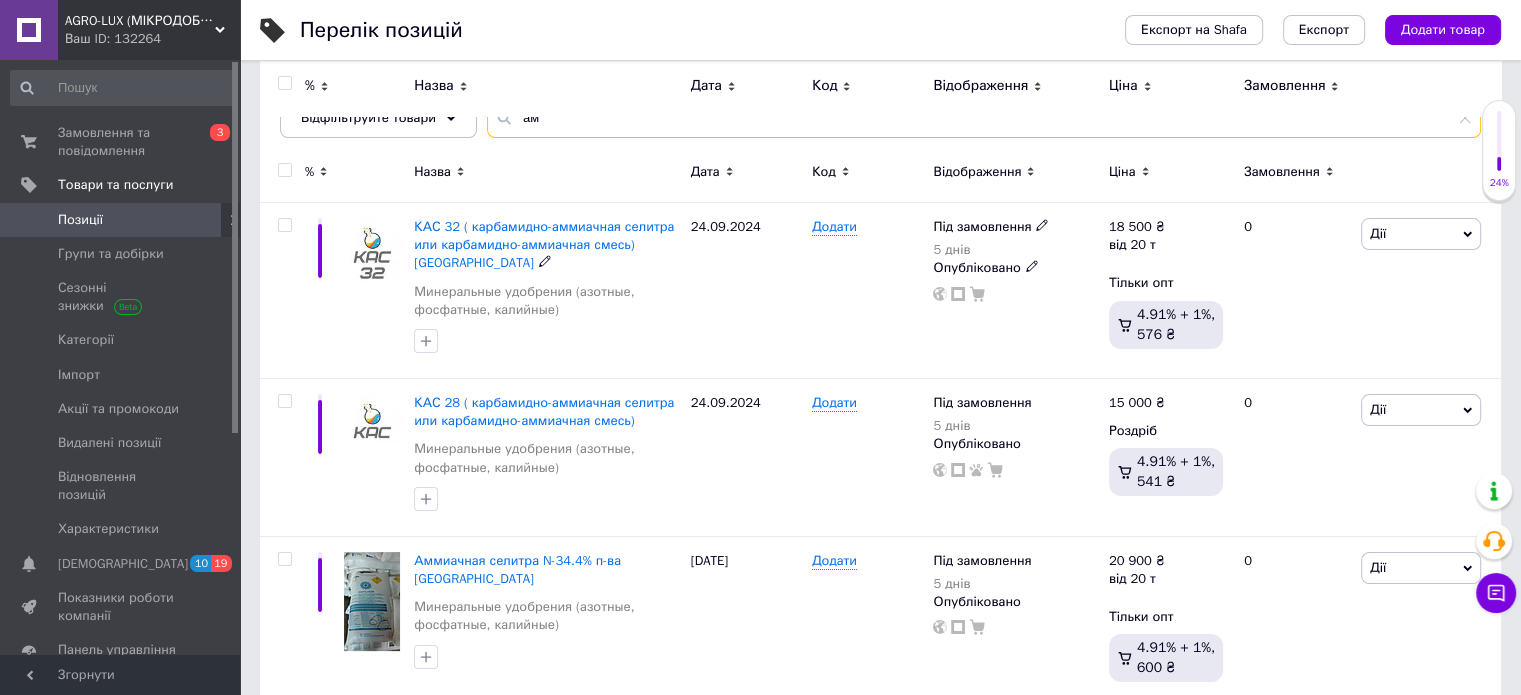 type on "а" 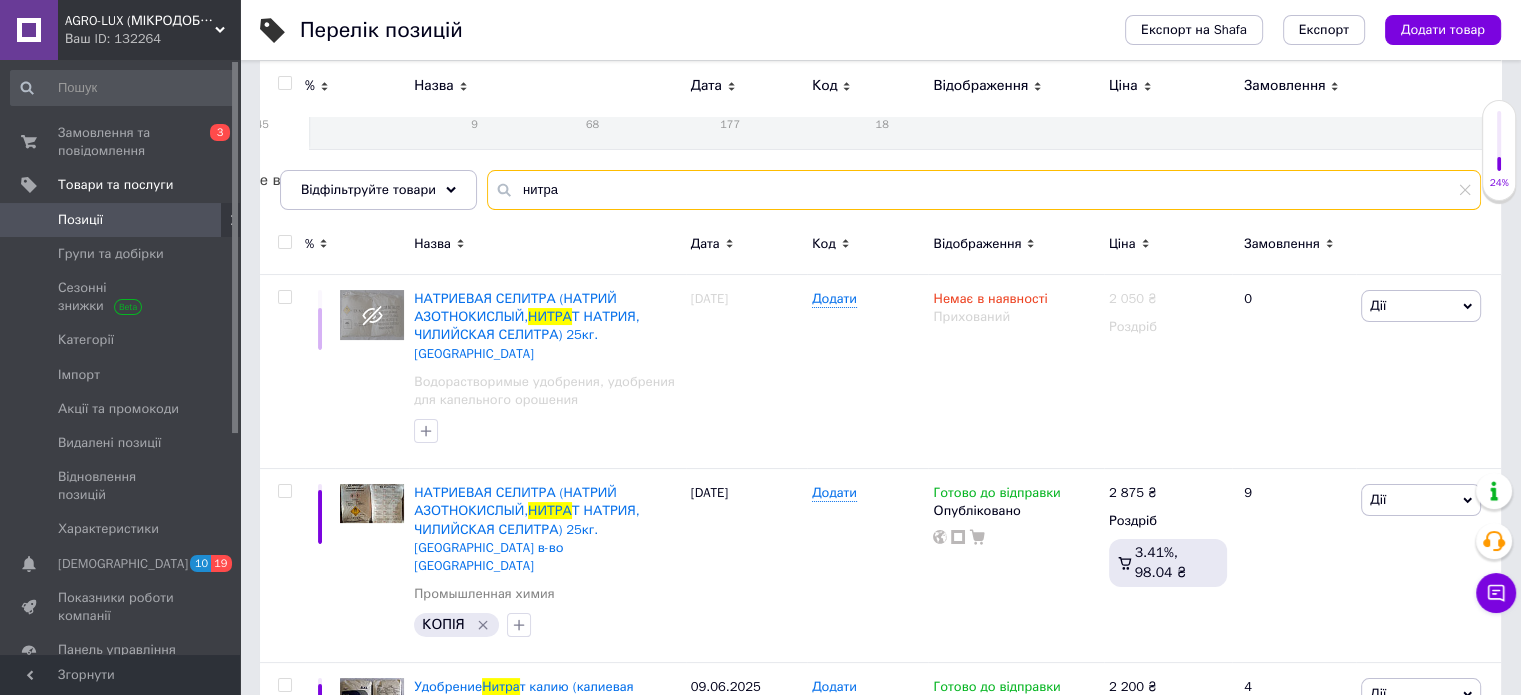scroll, scrollTop: 100, scrollLeft: 0, axis: vertical 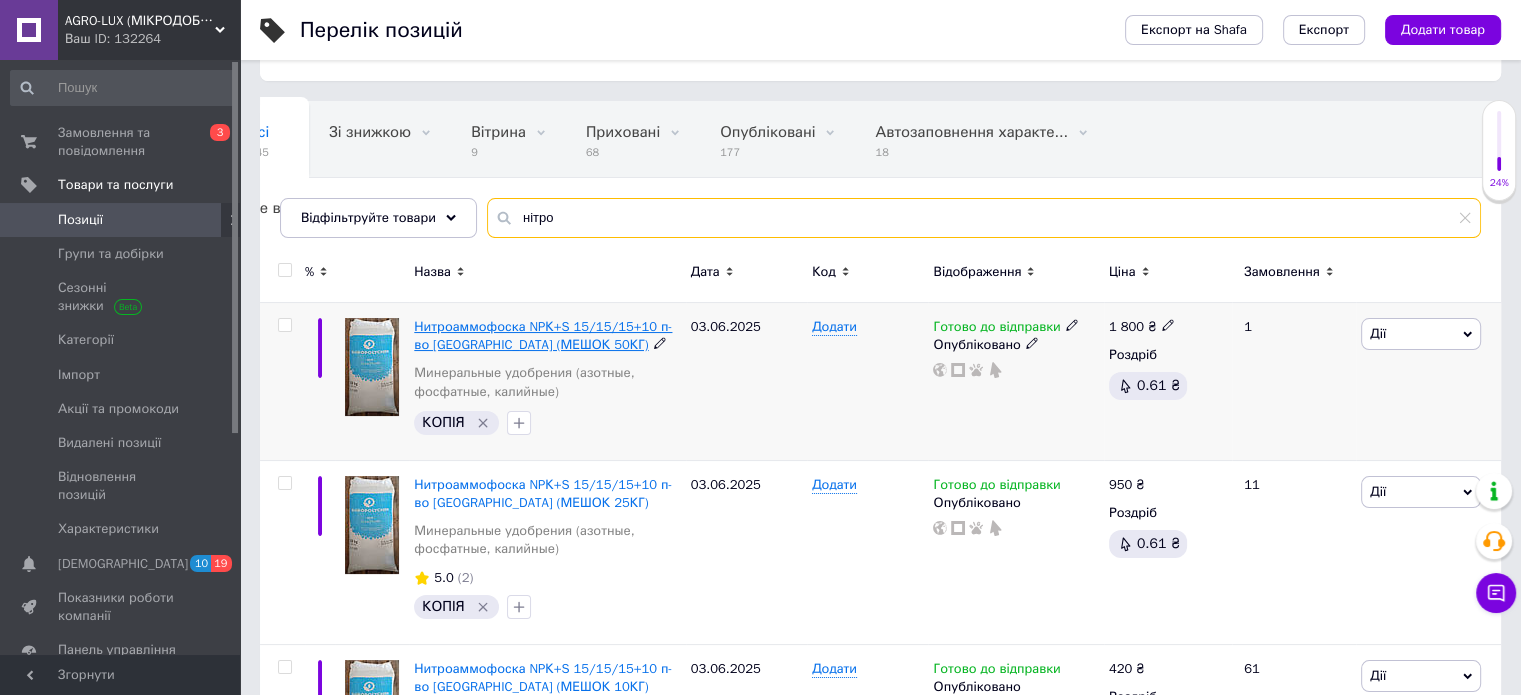 type on "нітро" 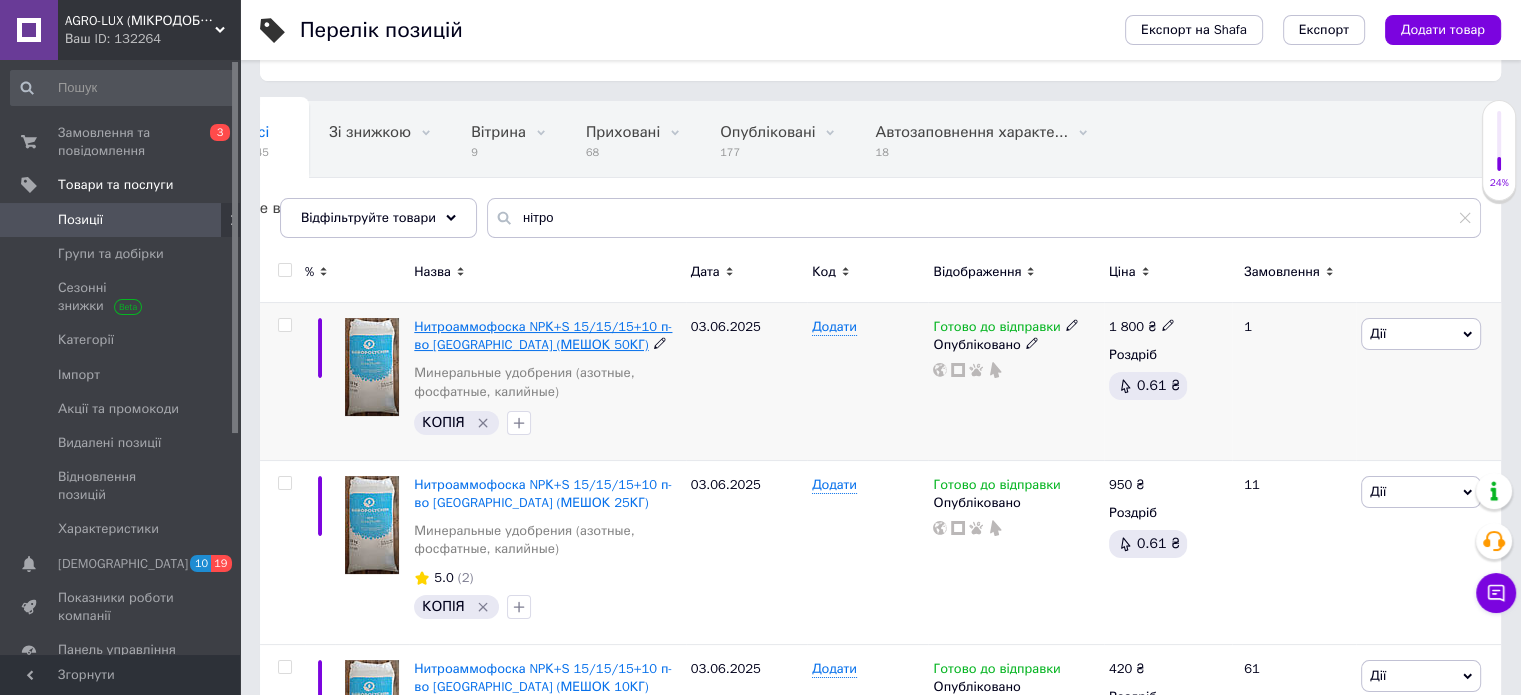 click on "Нитроаммофоска NPК+S 15/15/15+10 п-во [GEOGRAPHIC_DATA] (МЕШОК 50КГ)" at bounding box center [543, 335] 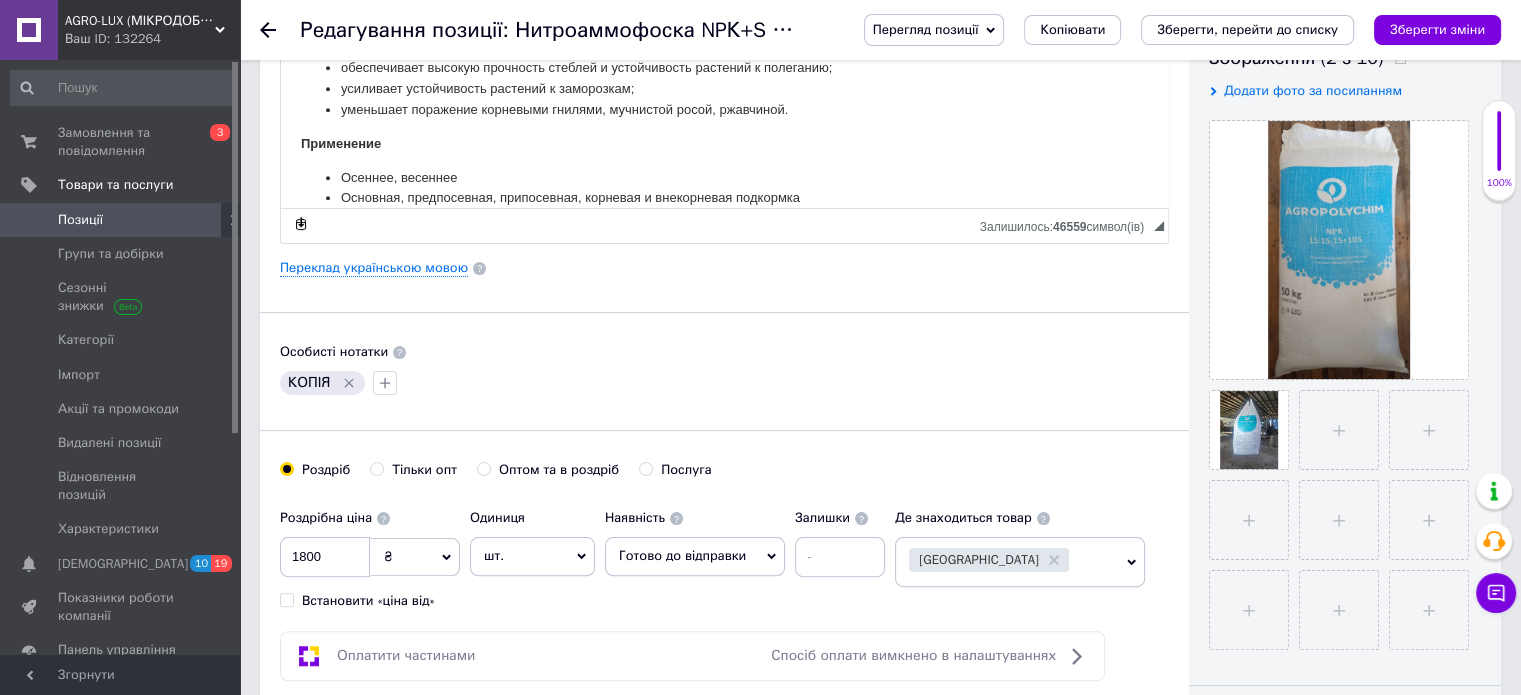 scroll, scrollTop: 500, scrollLeft: 0, axis: vertical 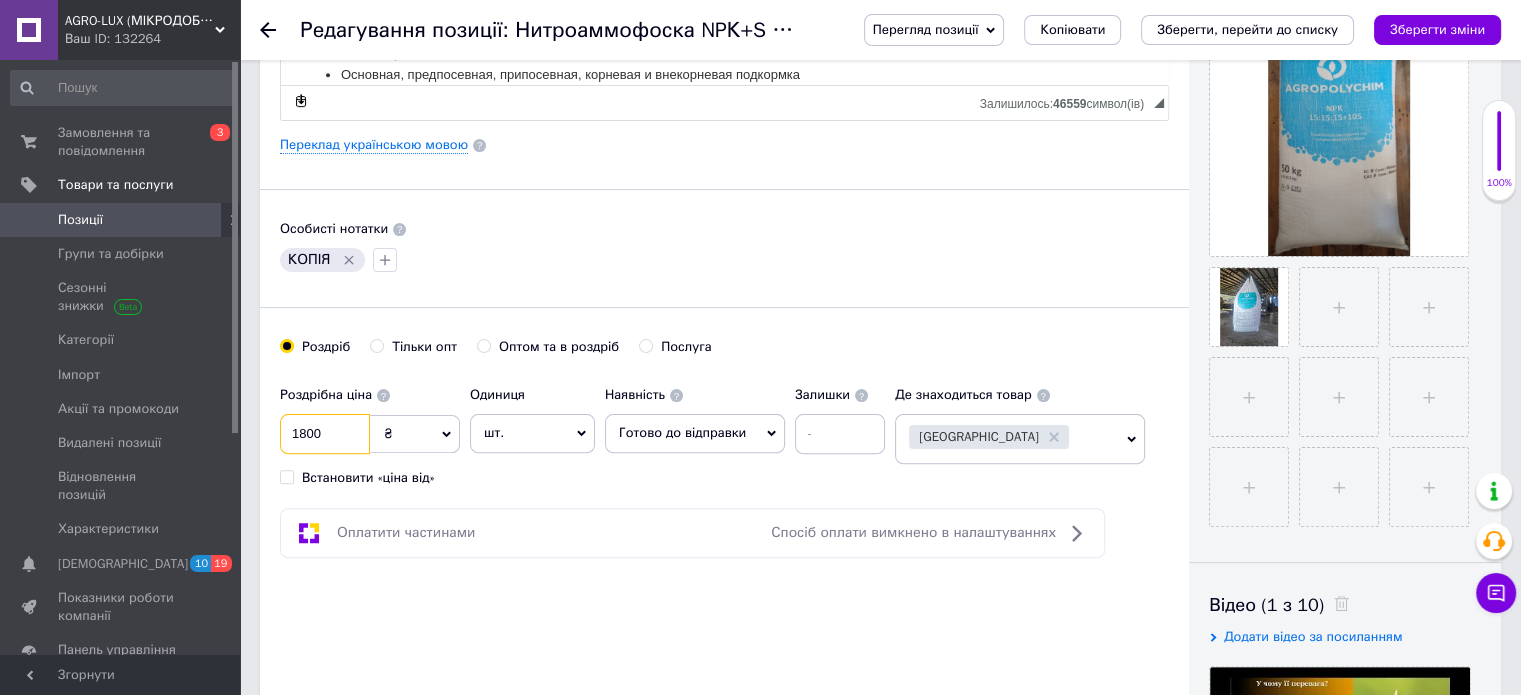 click on "1800" at bounding box center (325, 434) 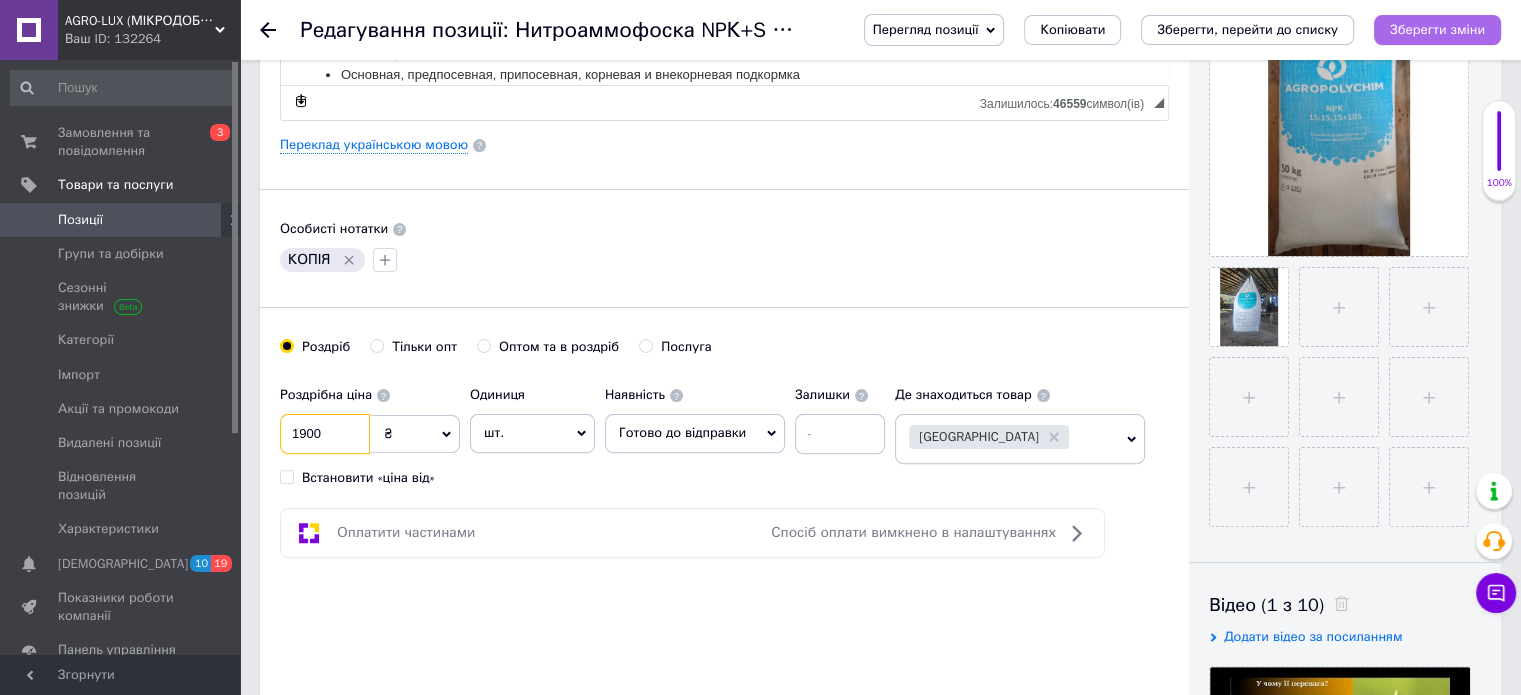 type on "1900" 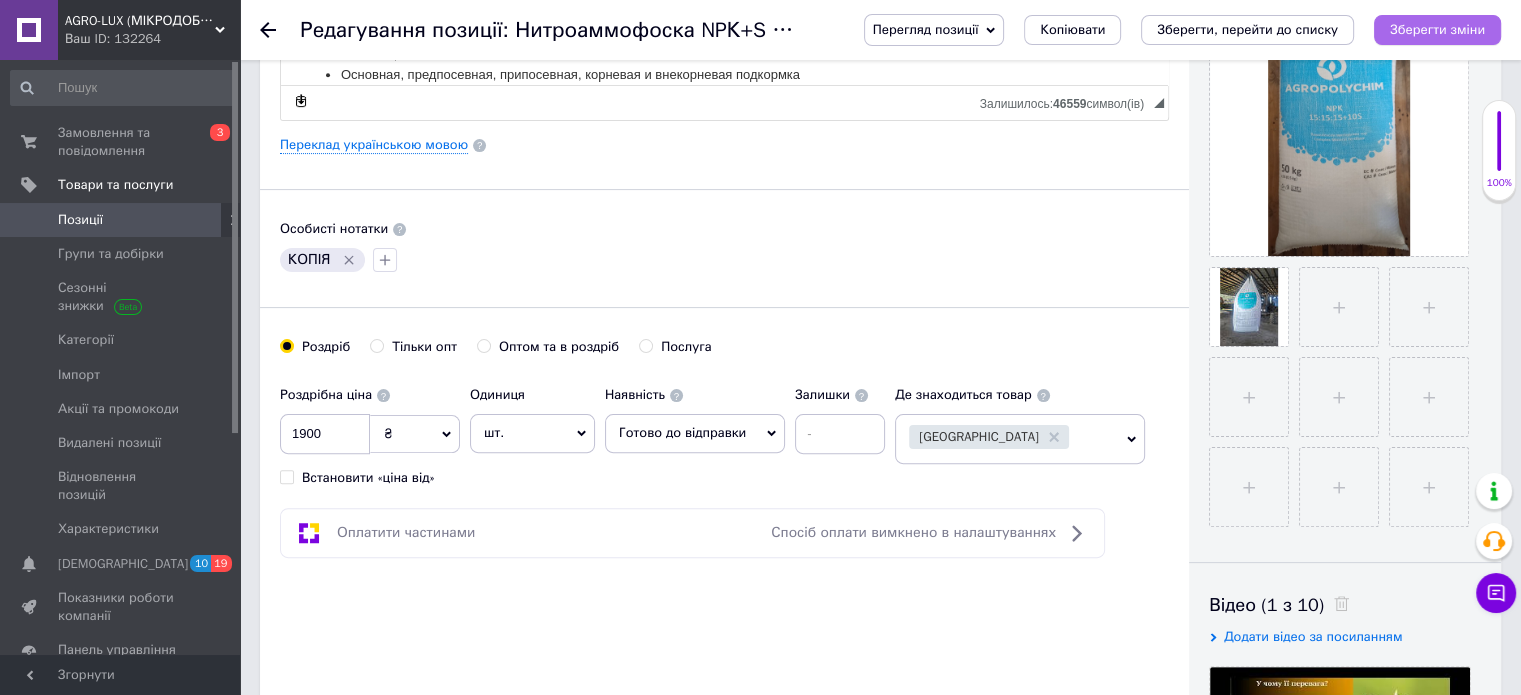 click on "Зберегти зміни" at bounding box center (1437, 29) 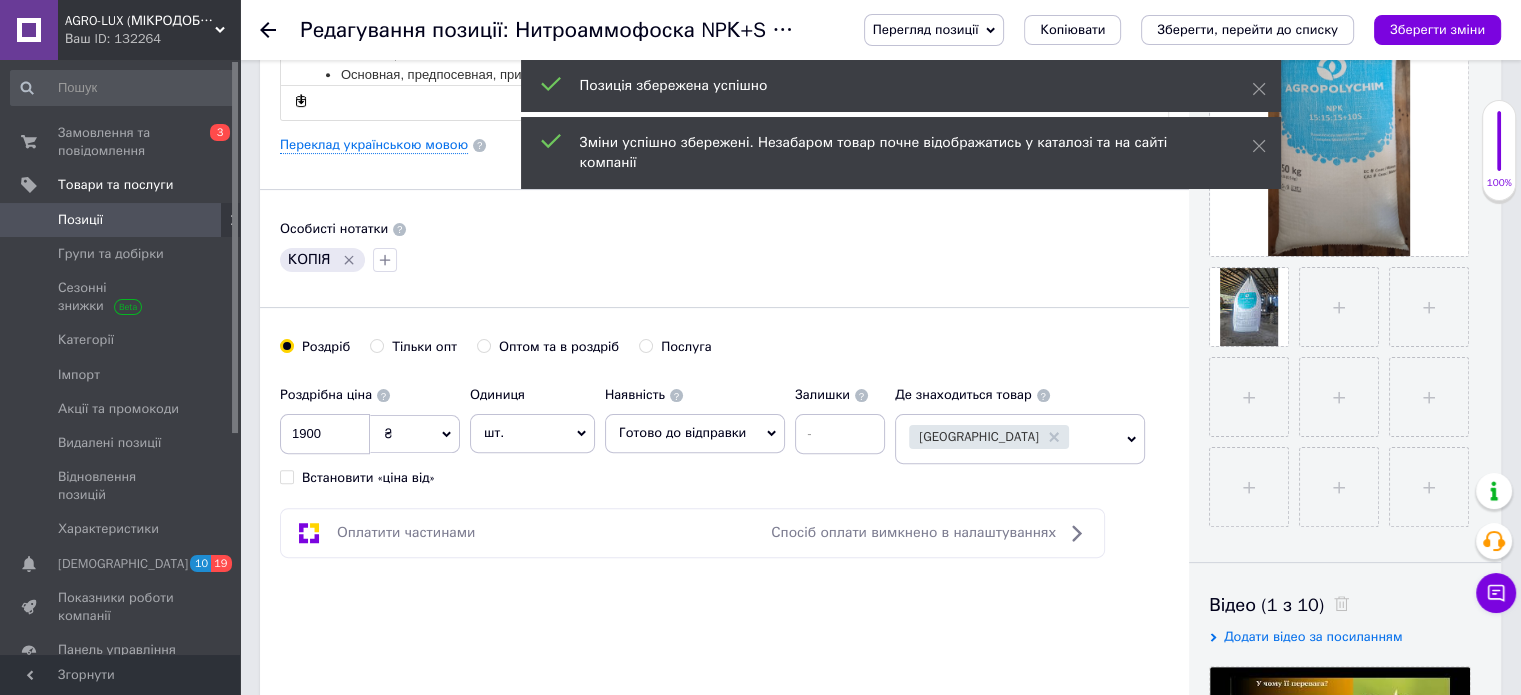 click at bounding box center (280, 30) 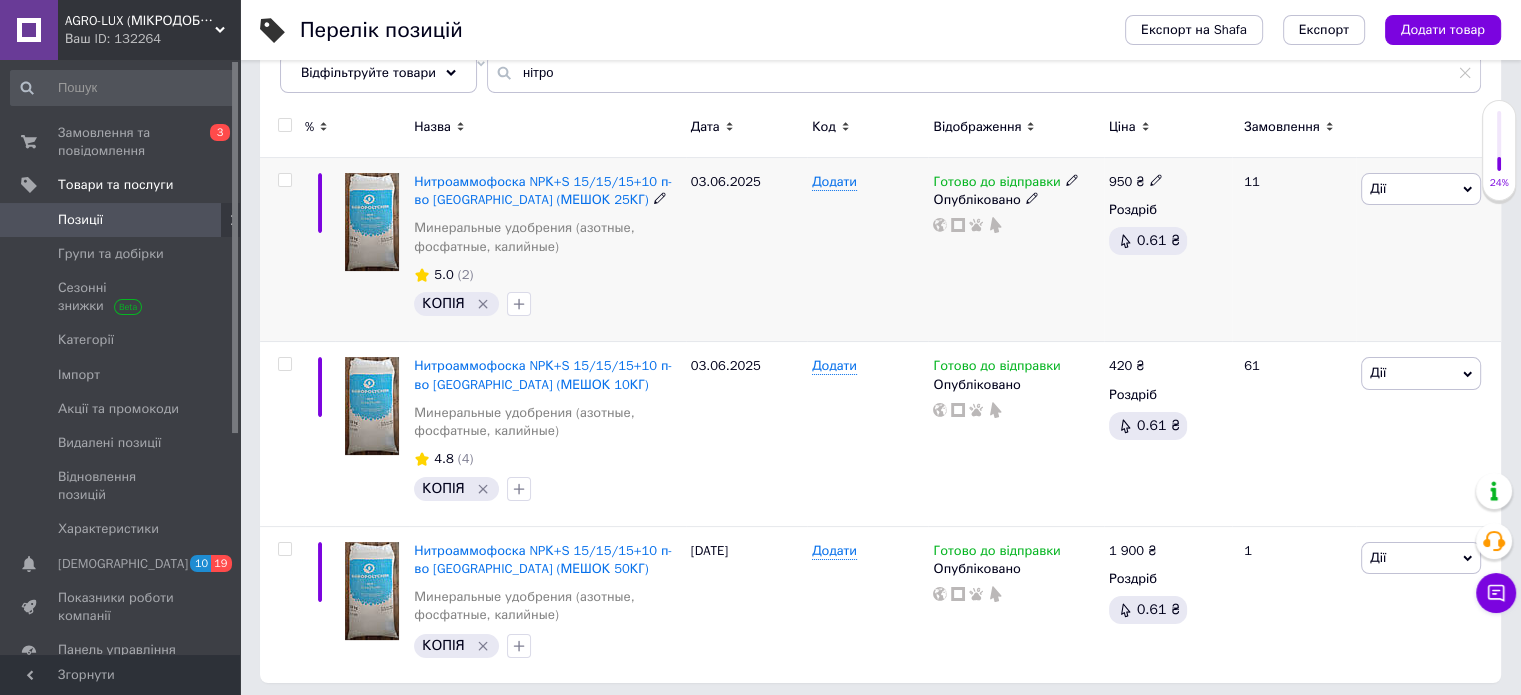 scroll, scrollTop: 252, scrollLeft: 0, axis: vertical 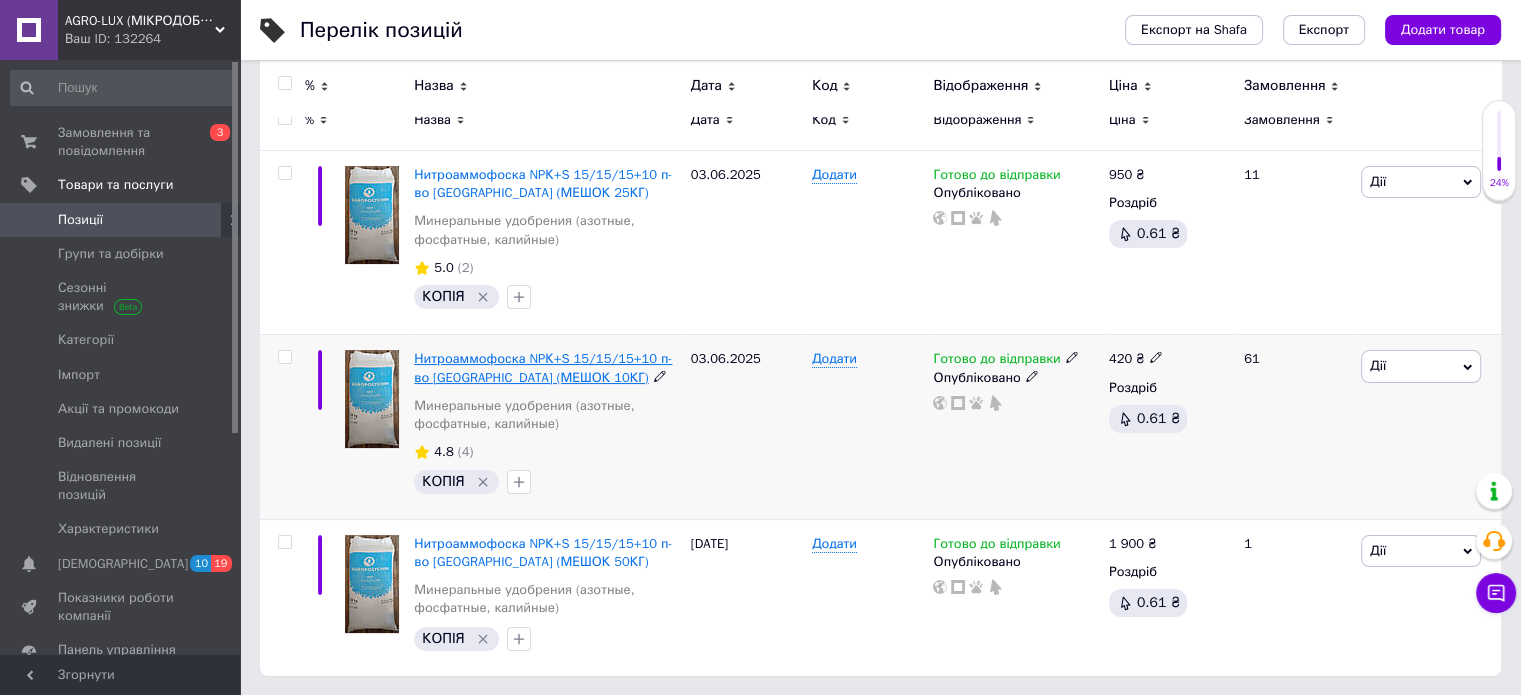click on "Нитроаммофоска NPК+S 15/15/15+10 п-во [GEOGRAPHIC_DATA] (МЕШОК 10КГ)" at bounding box center [543, 367] 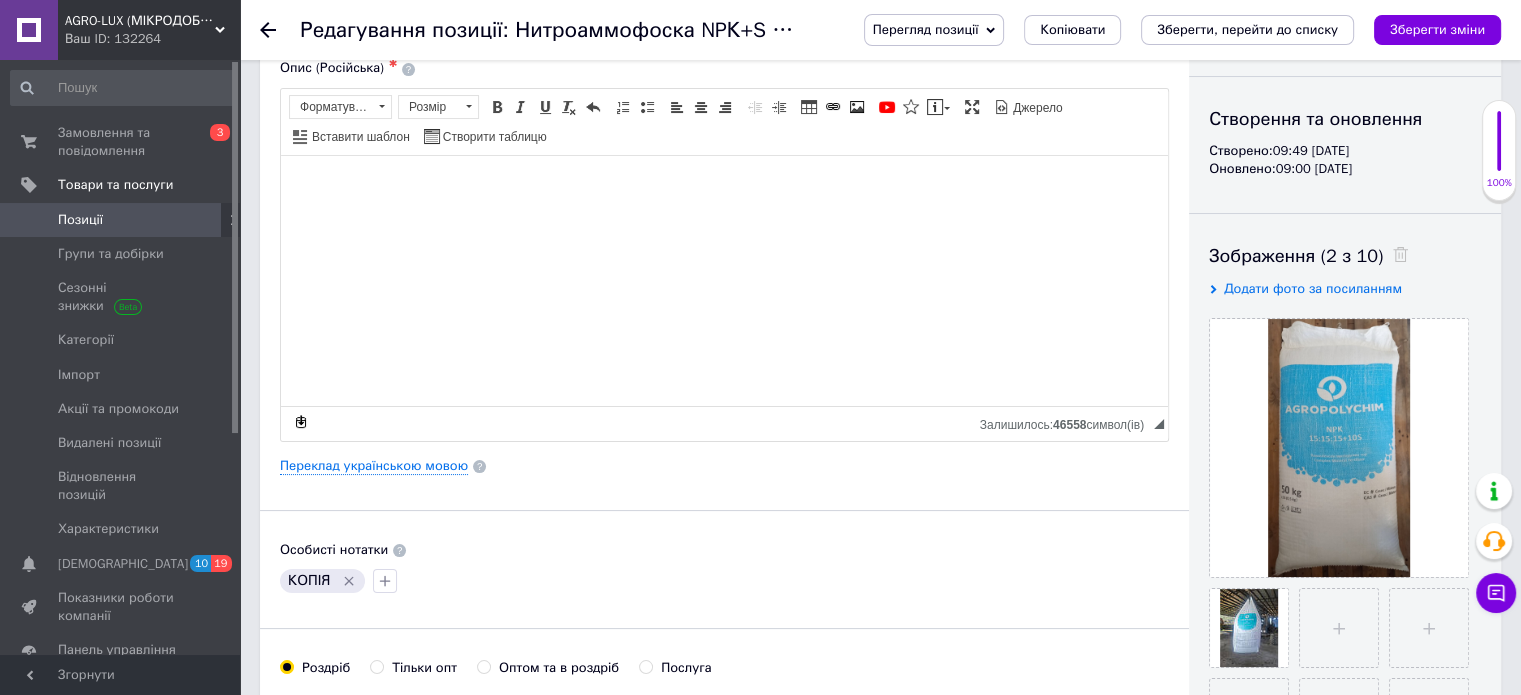 scroll, scrollTop: 300, scrollLeft: 0, axis: vertical 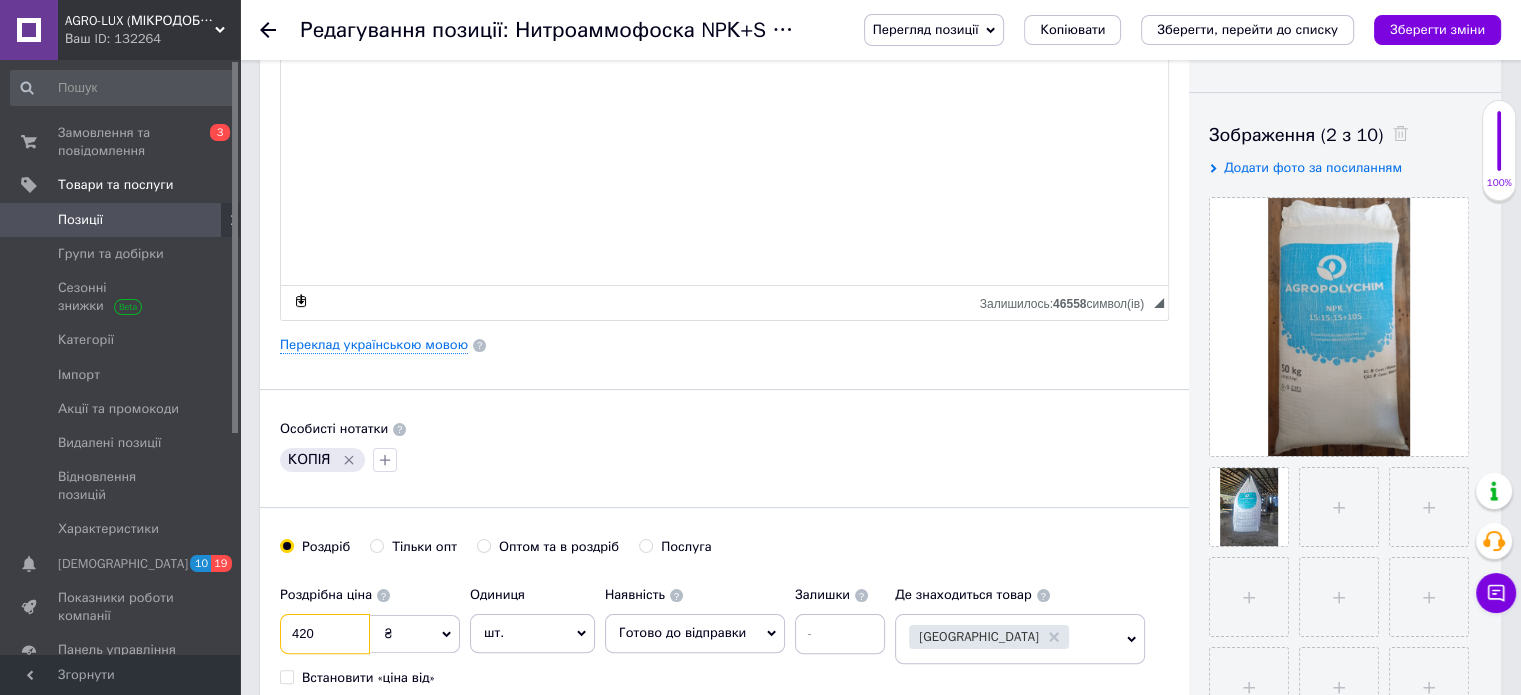 click on "420" at bounding box center [325, 634] 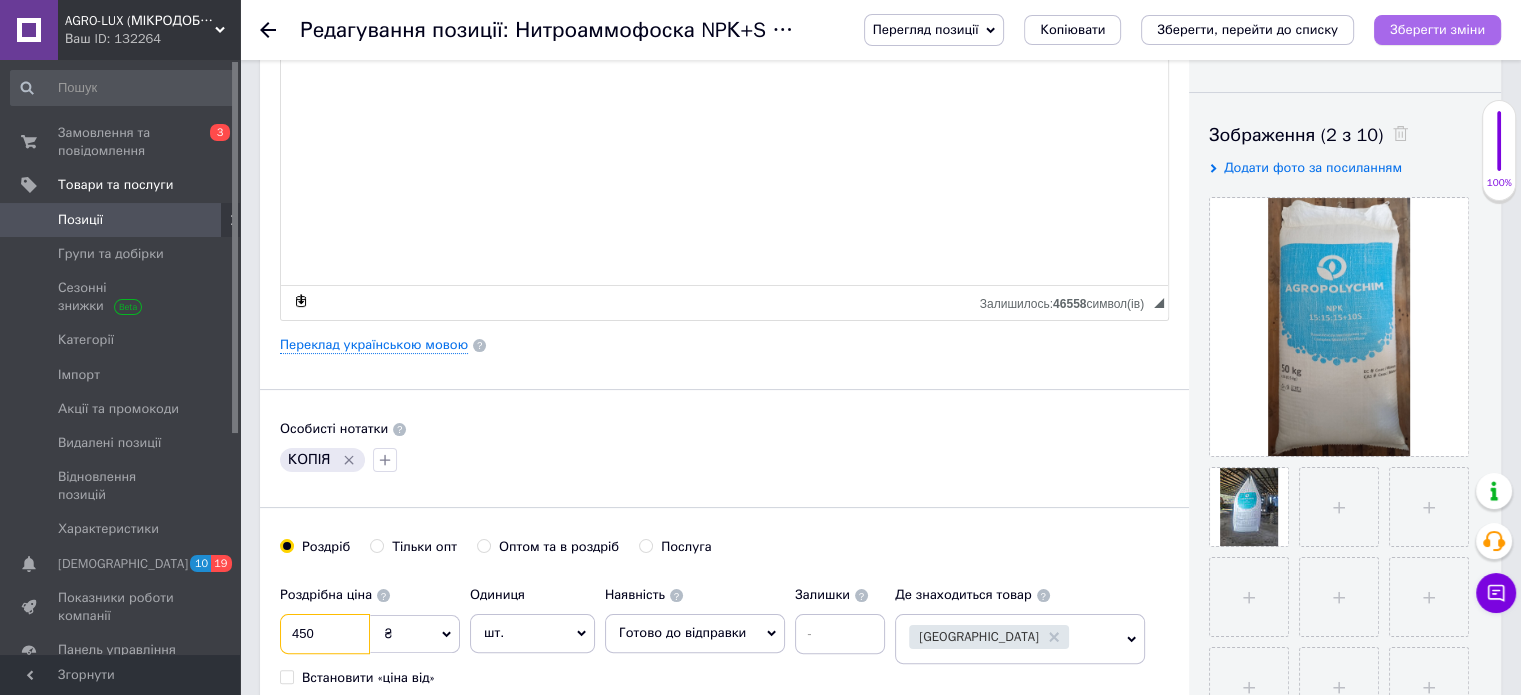type on "450" 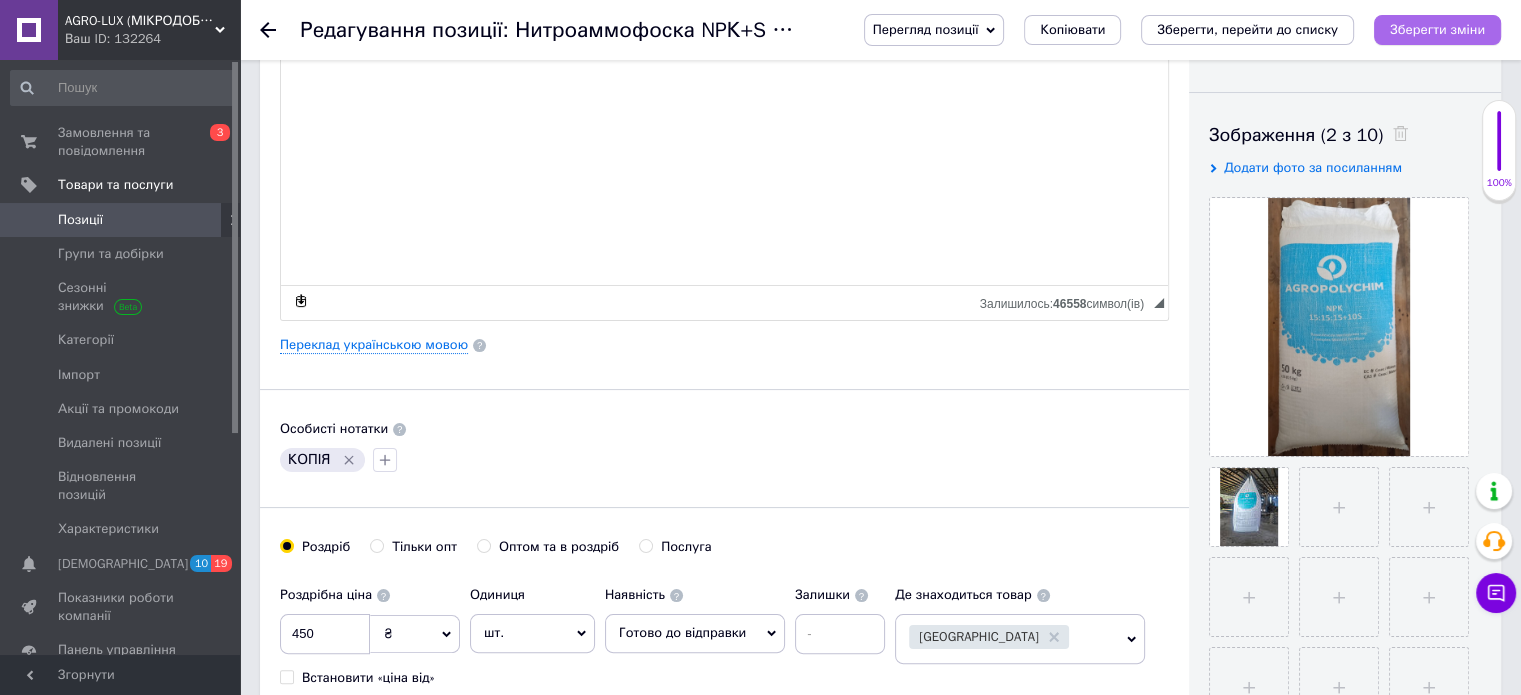 click on "Зберегти зміни" at bounding box center (1437, 30) 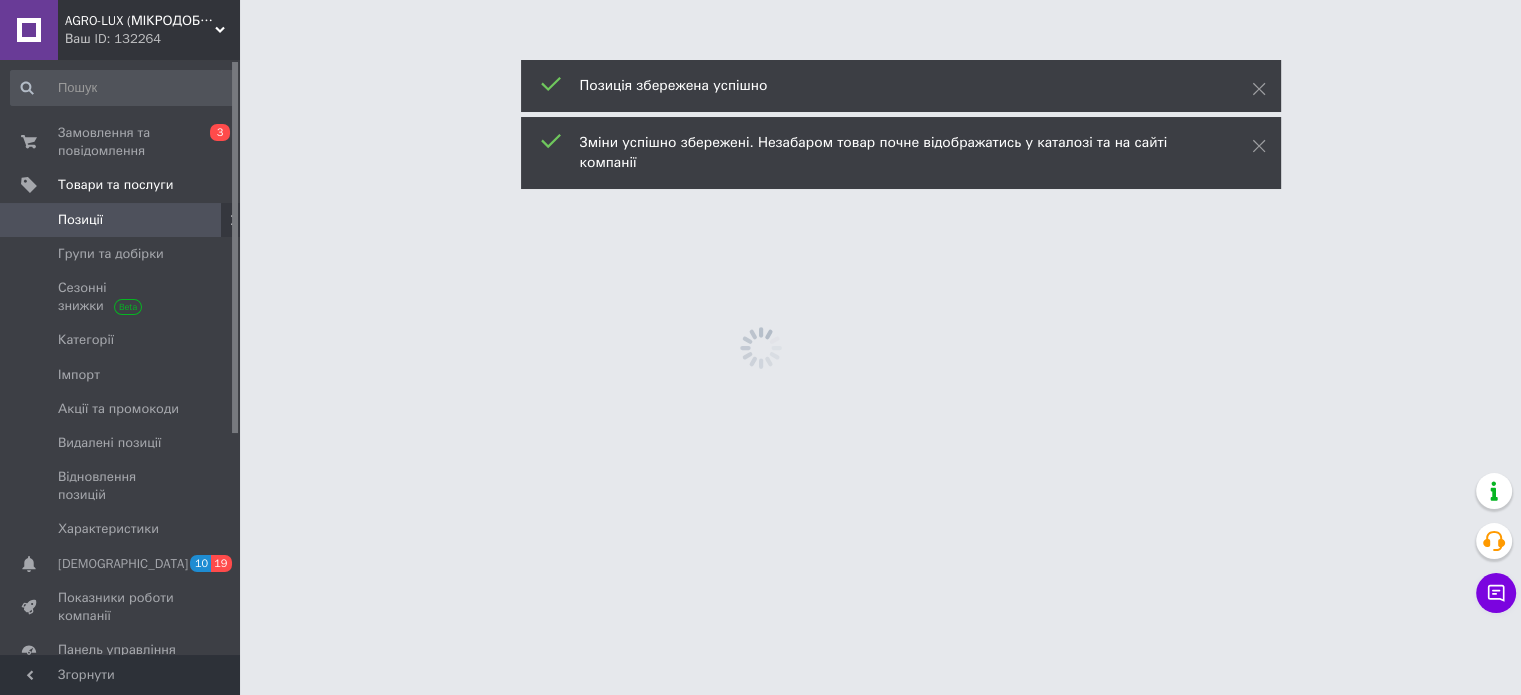 scroll, scrollTop: 0, scrollLeft: 0, axis: both 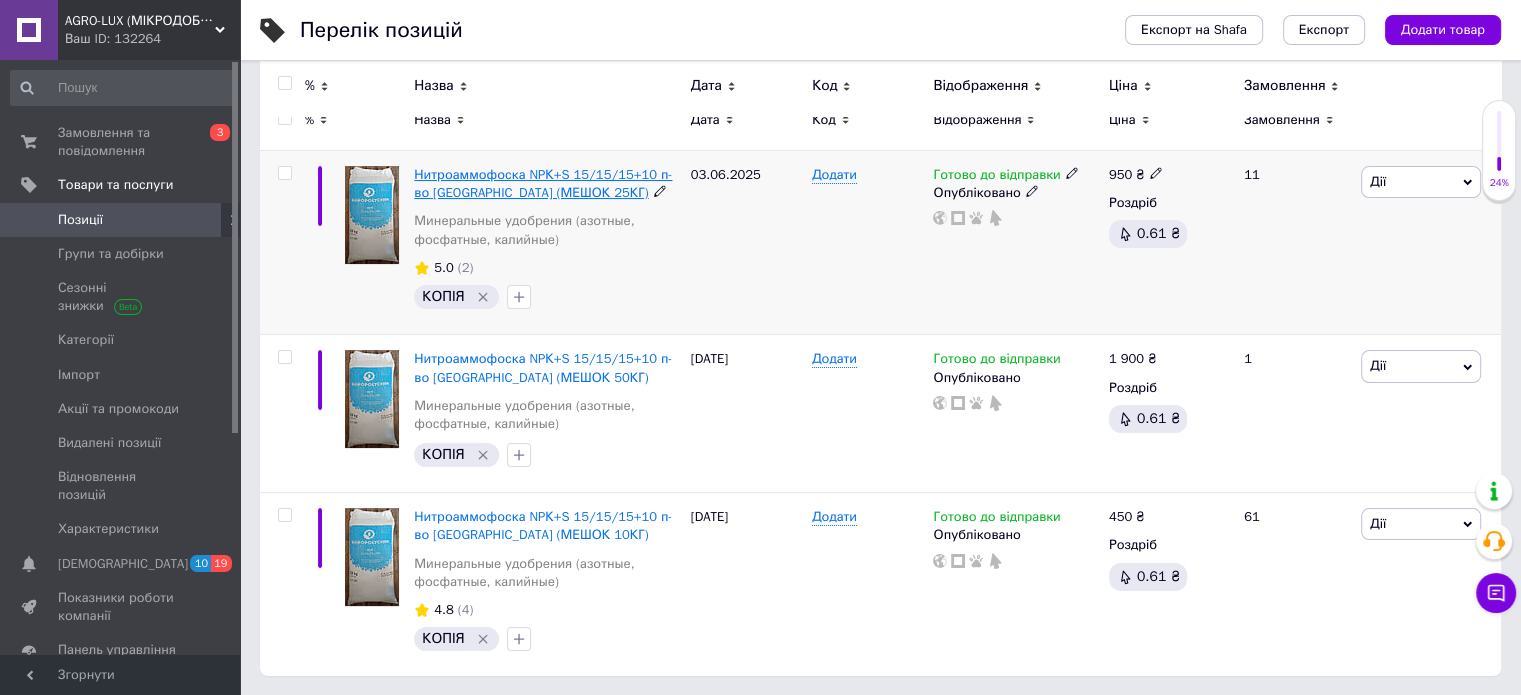 click on "Нитроаммофоска NPК+S 15/15/15+10 п-во [GEOGRAPHIC_DATA] (МЕШОК 25КГ)" at bounding box center [543, 183] 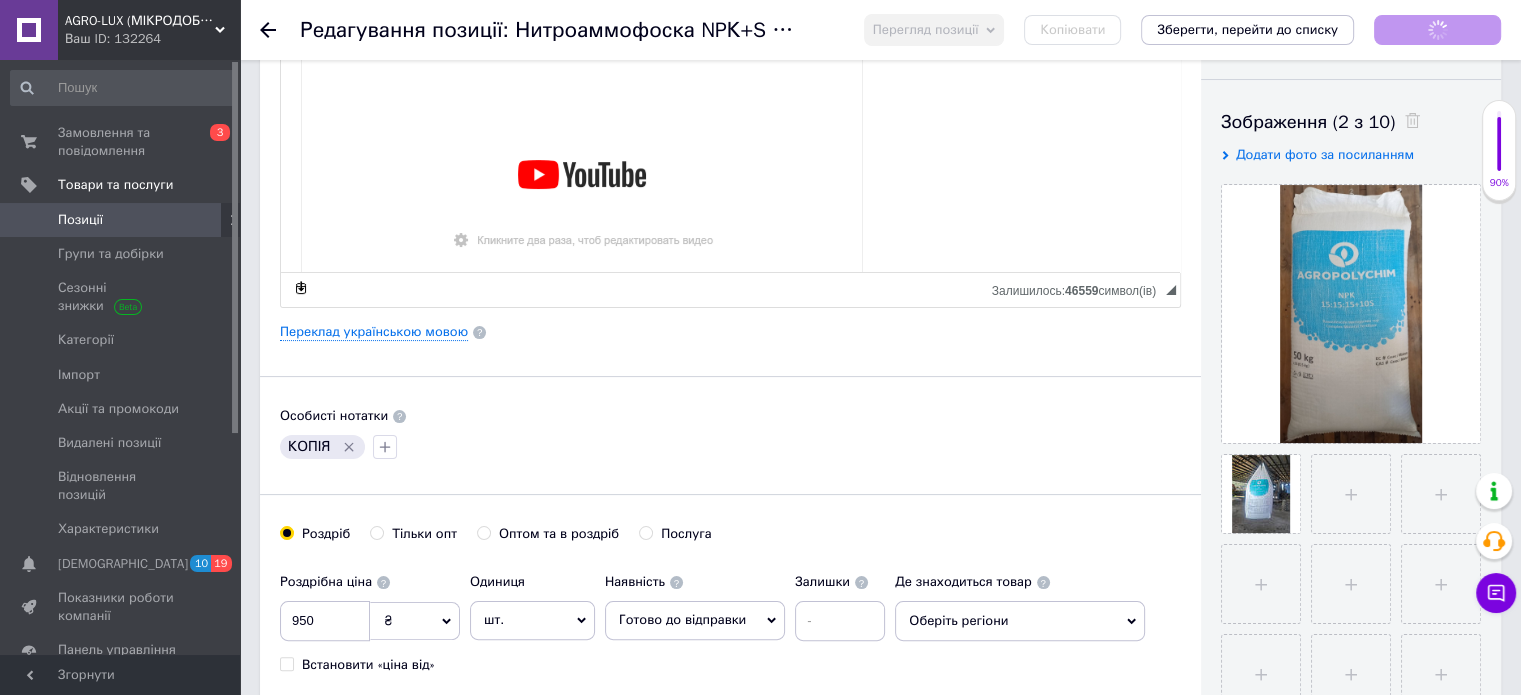 scroll, scrollTop: 400, scrollLeft: 0, axis: vertical 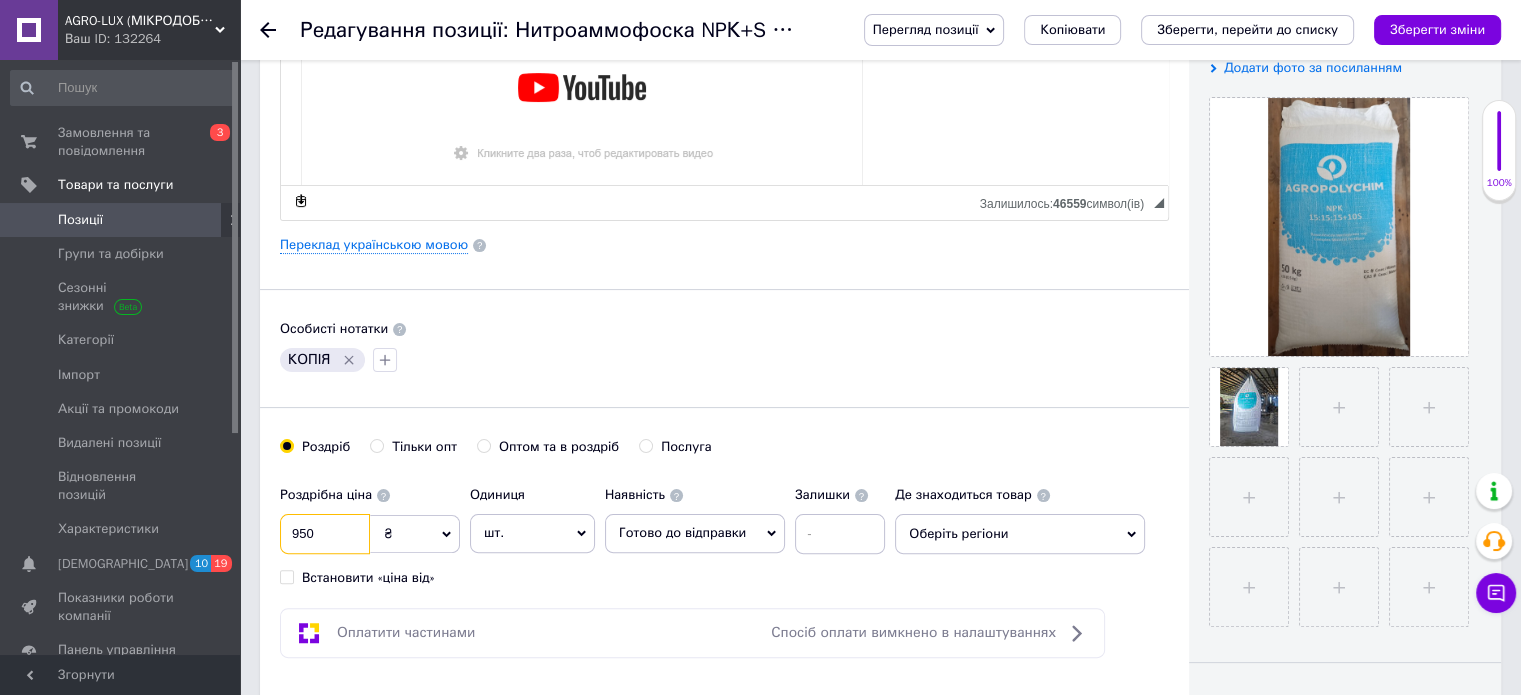 click on "950" at bounding box center (325, 534) 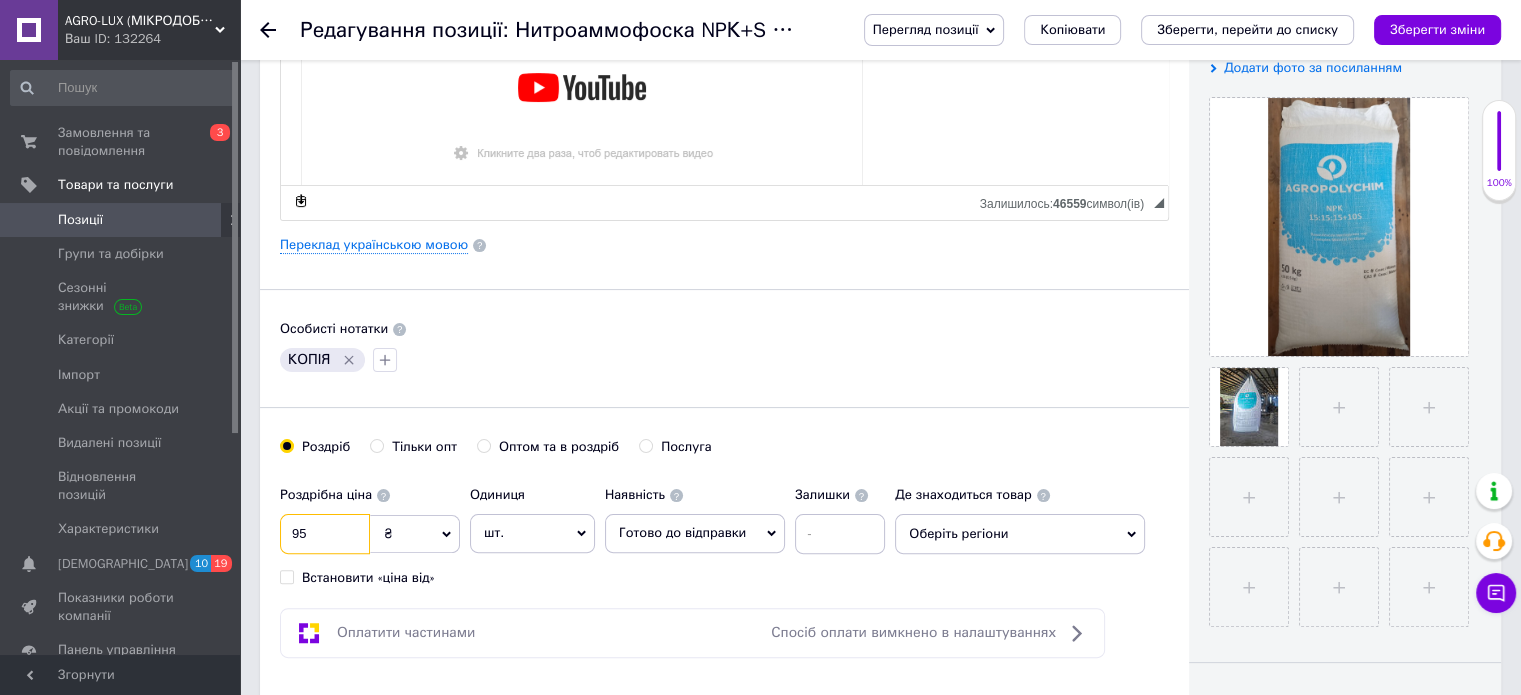 type on "9" 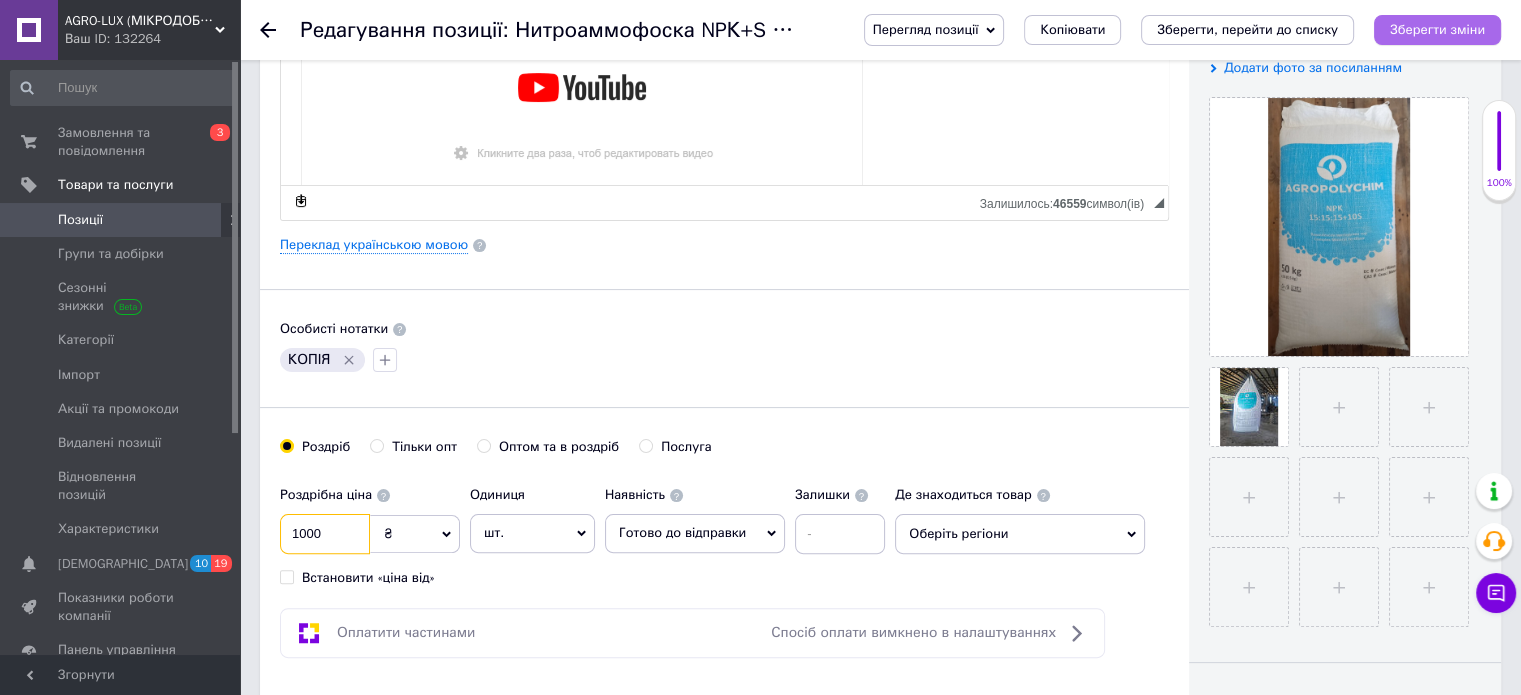 type on "1000" 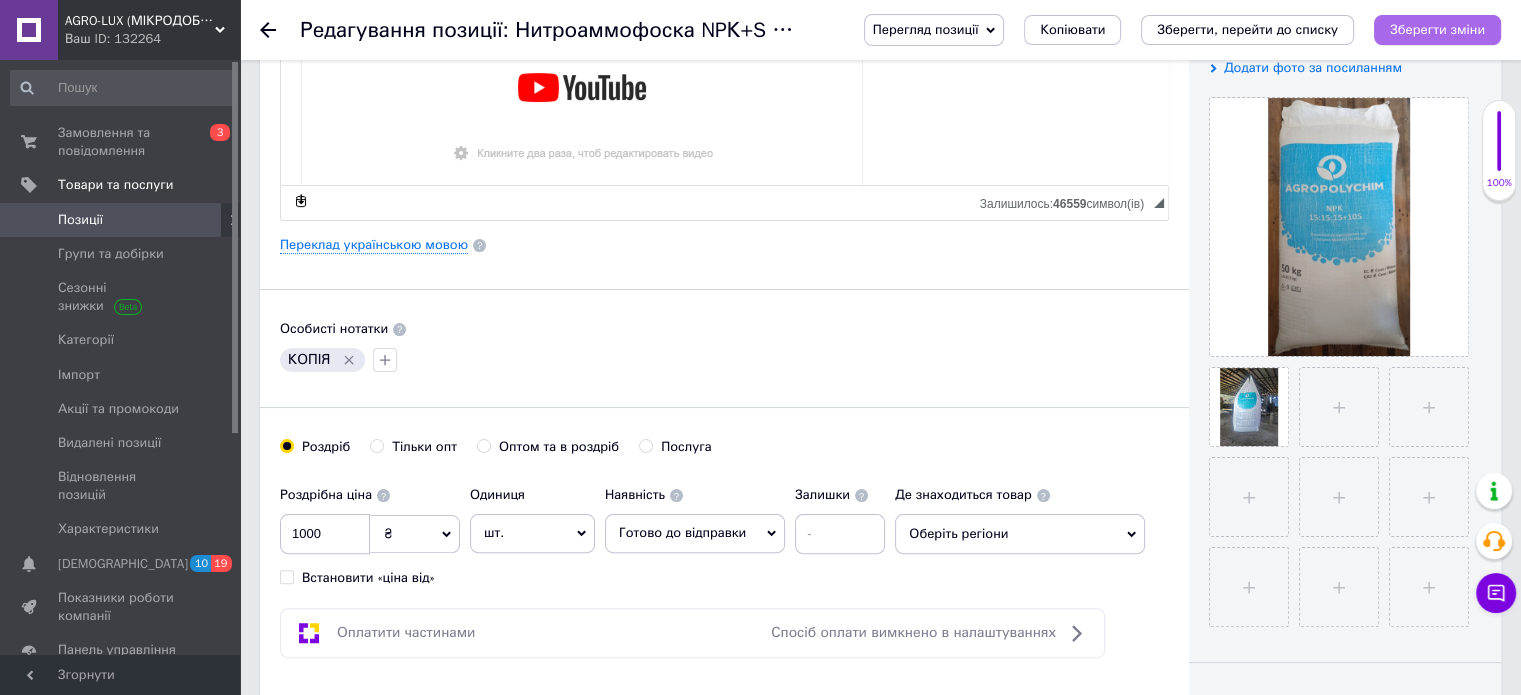 click on "Зберегти зміни" at bounding box center [1437, 29] 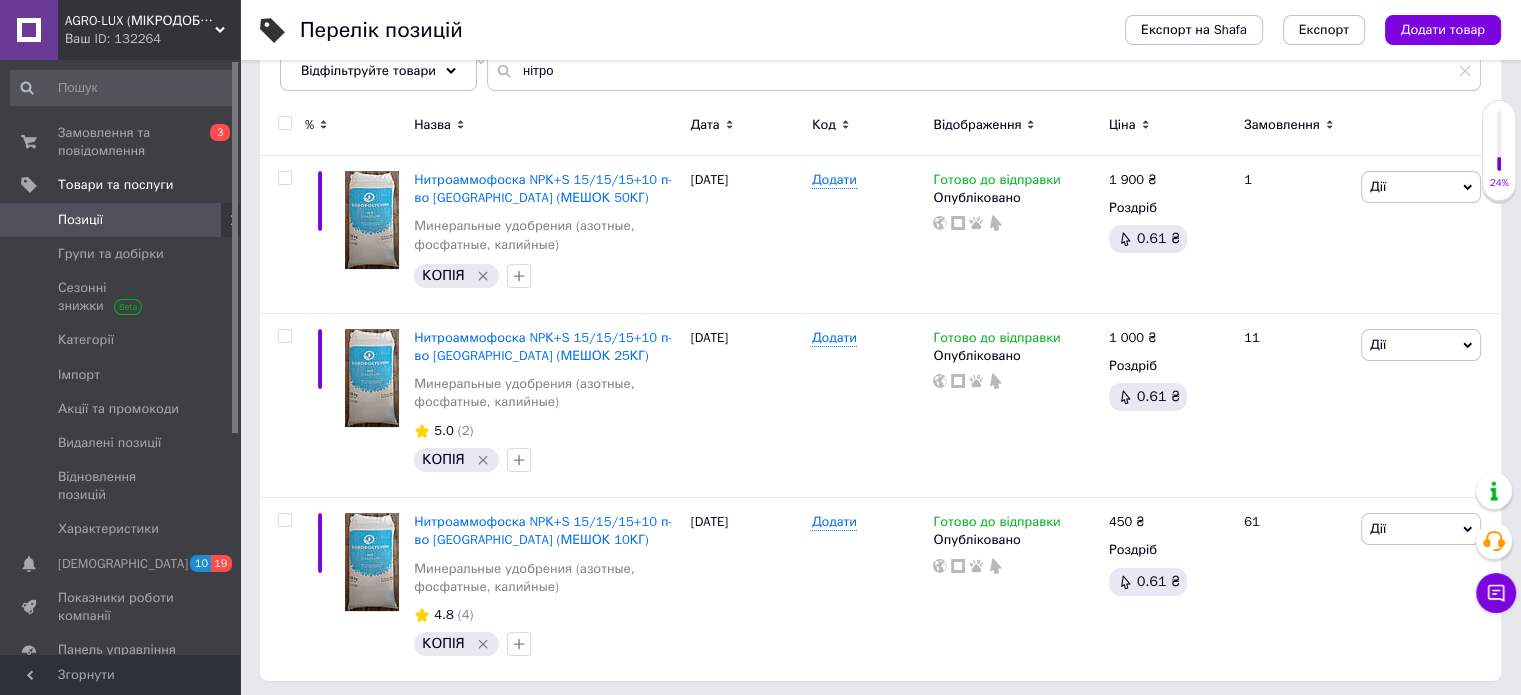 scroll, scrollTop: 252, scrollLeft: 0, axis: vertical 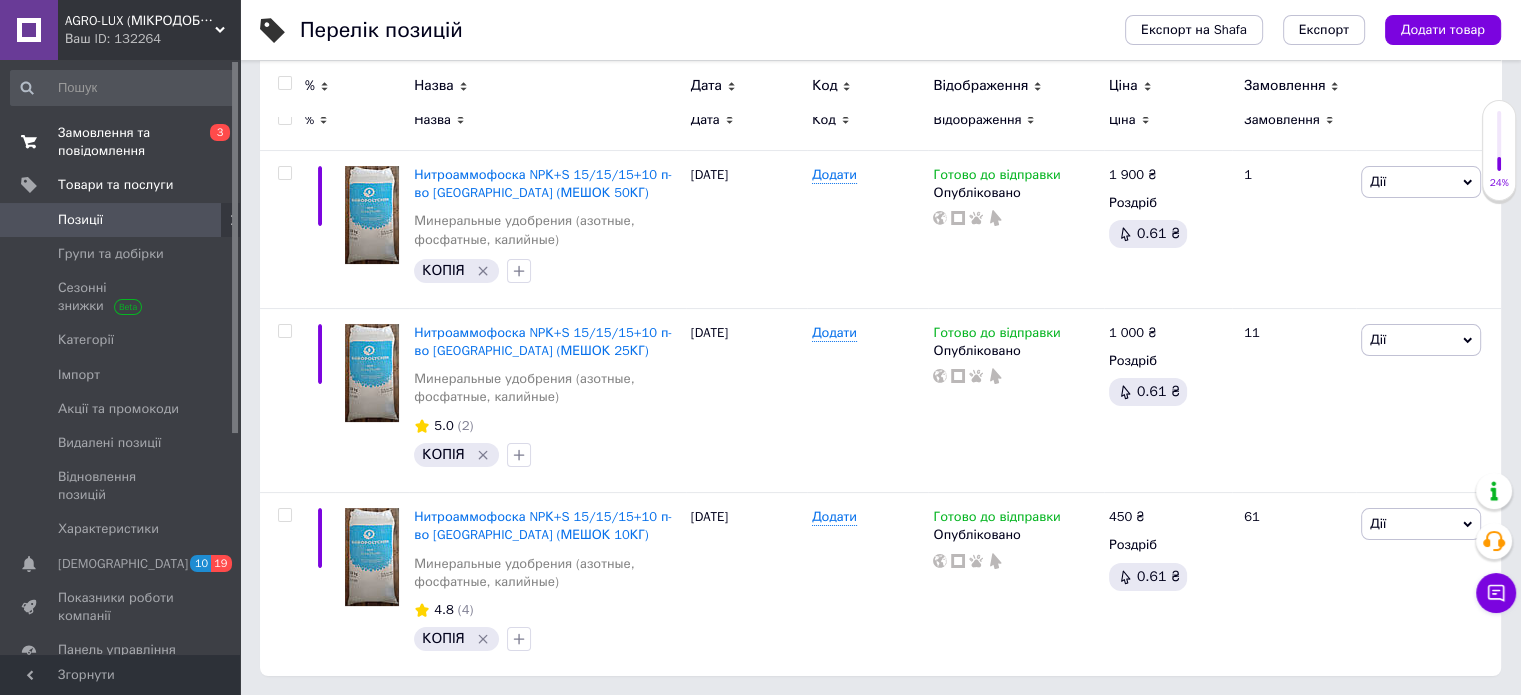 click on "Замовлення та повідомлення" at bounding box center [121, 142] 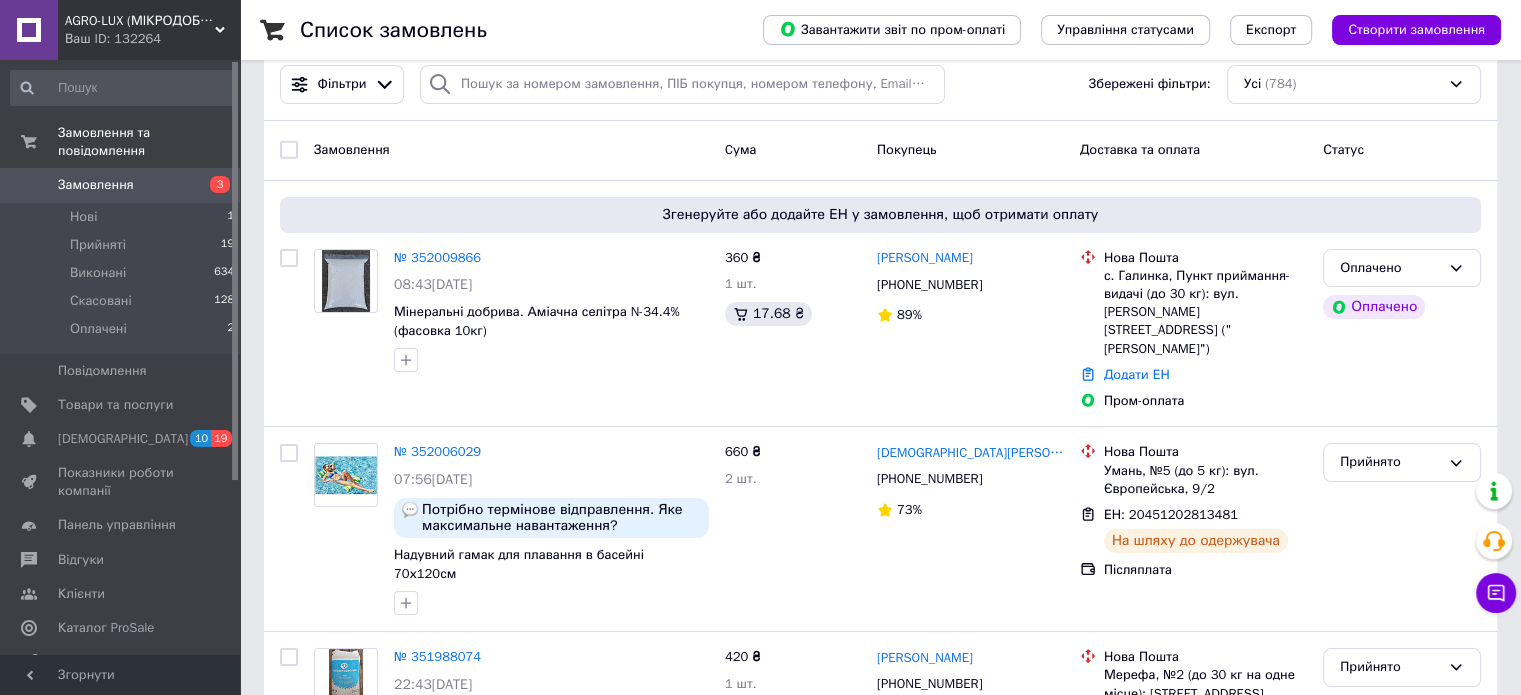 scroll, scrollTop: 0, scrollLeft: 0, axis: both 